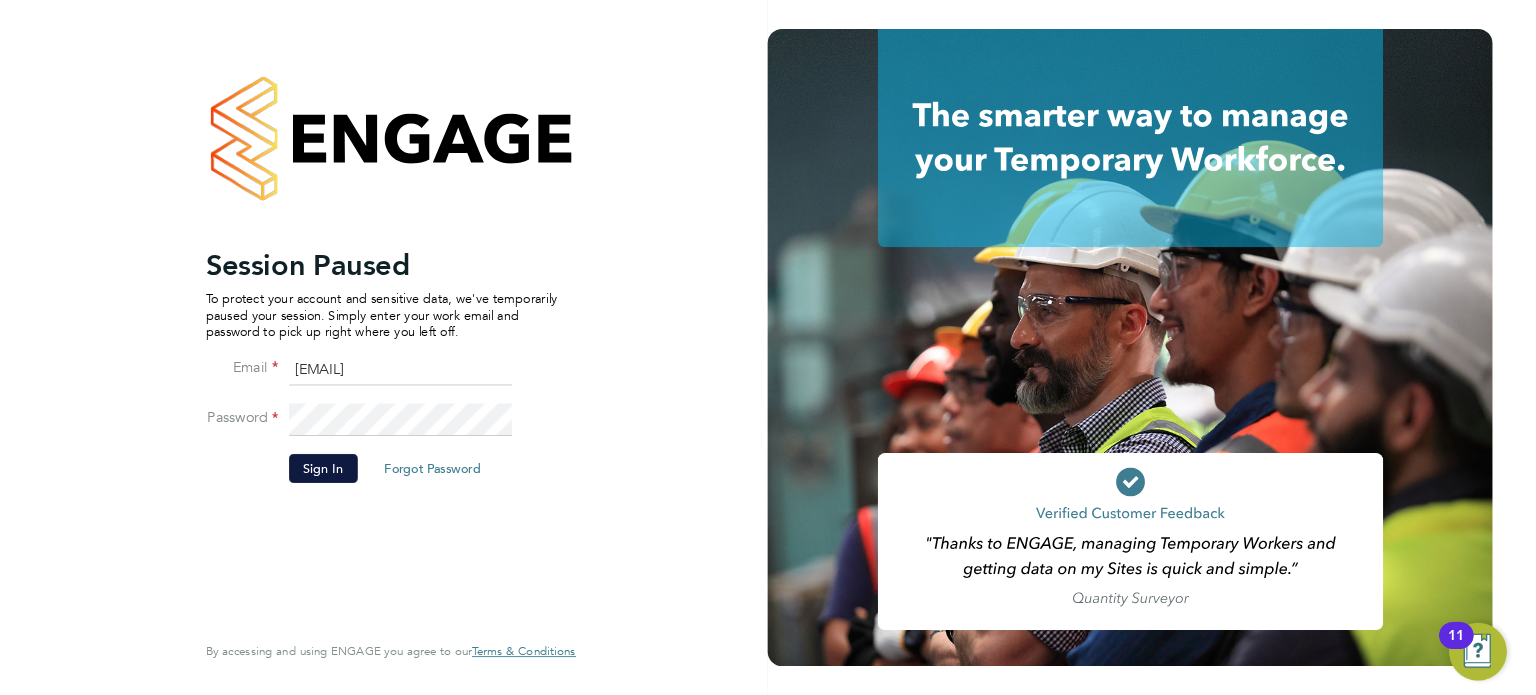scroll, scrollTop: 0, scrollLeft: 0, axis: both 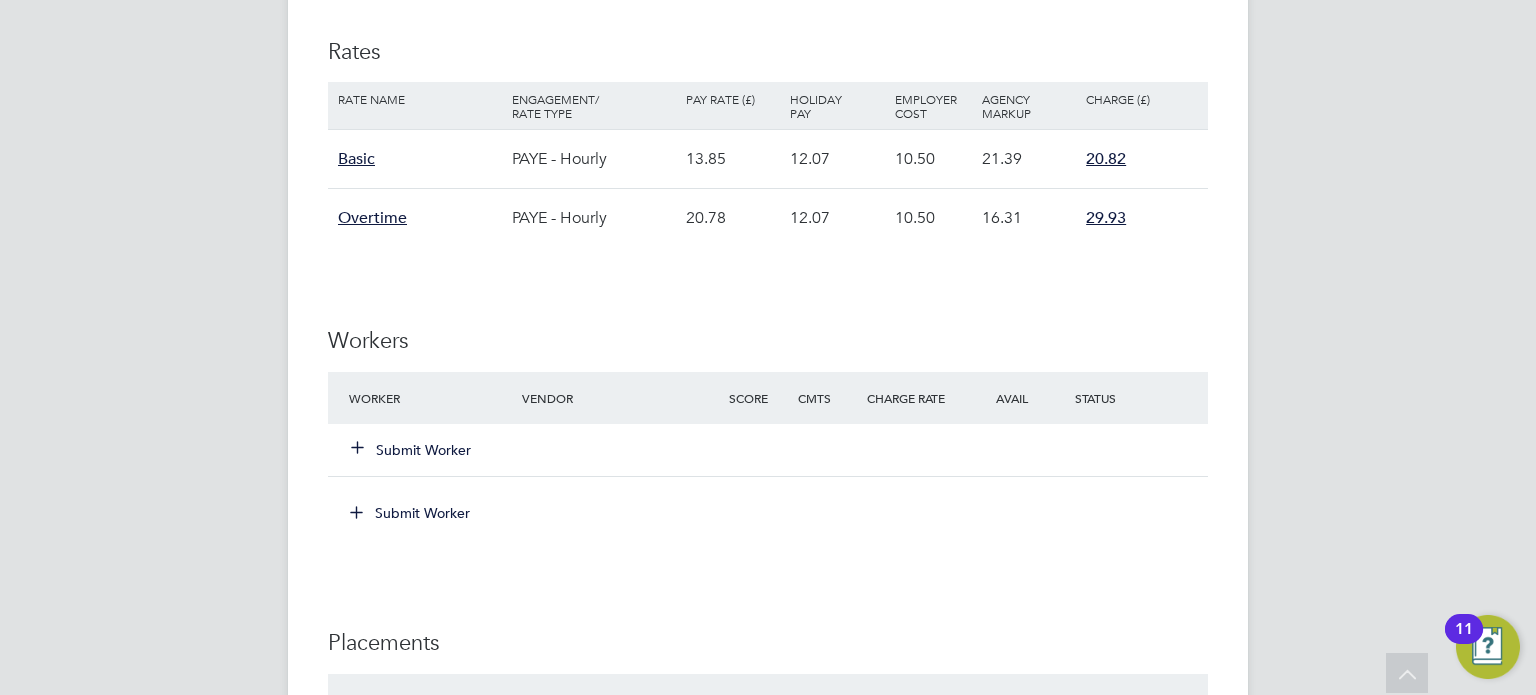 click on "Submit Worker" 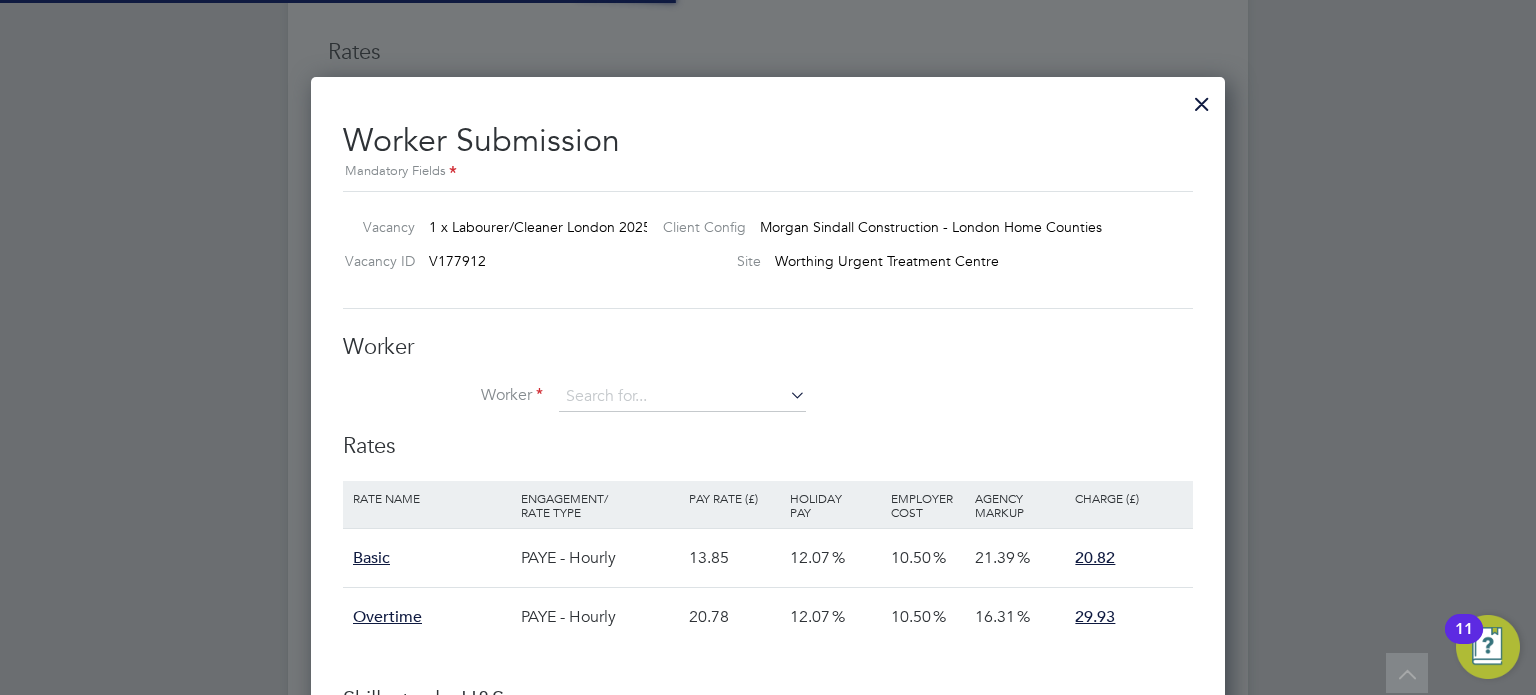 scroll, scrollTop: 10, scrollLeft: 10, axis: both 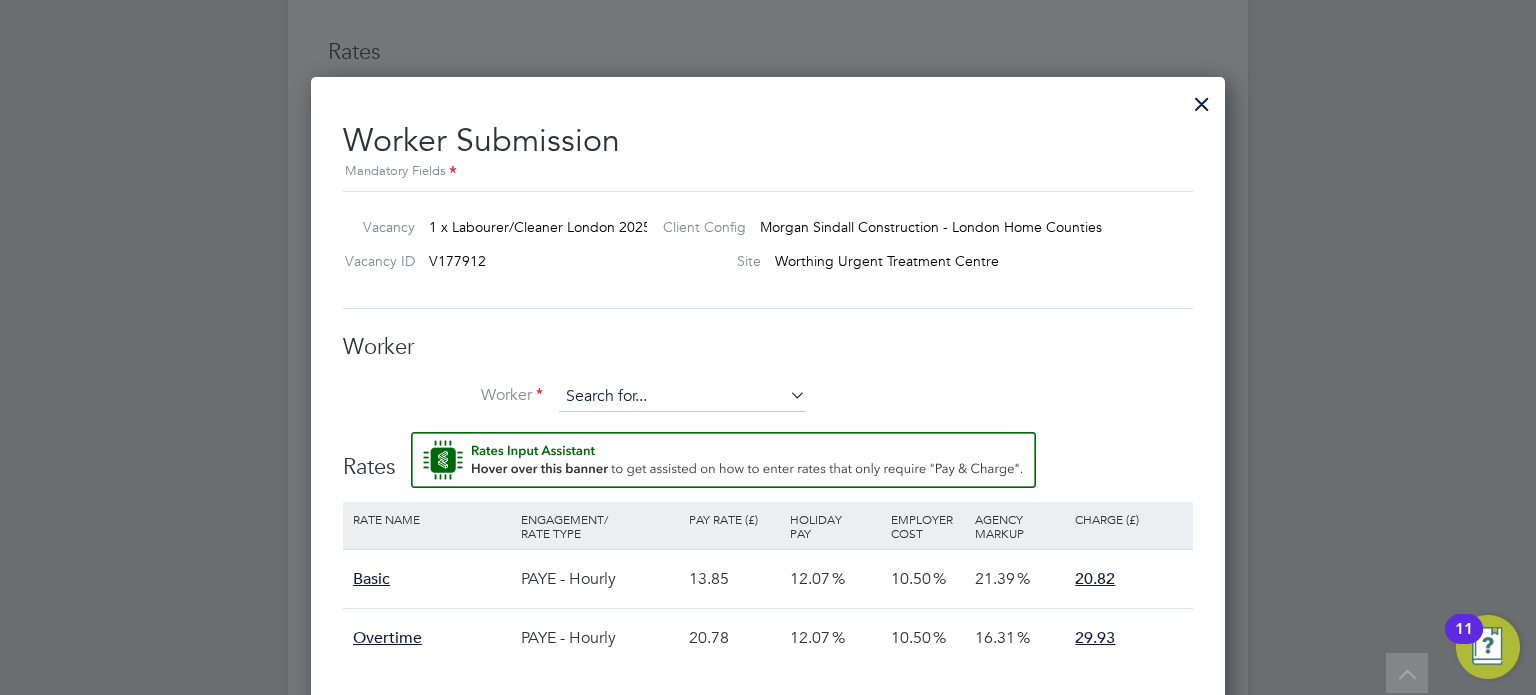 click at bounding box center [682, 397] 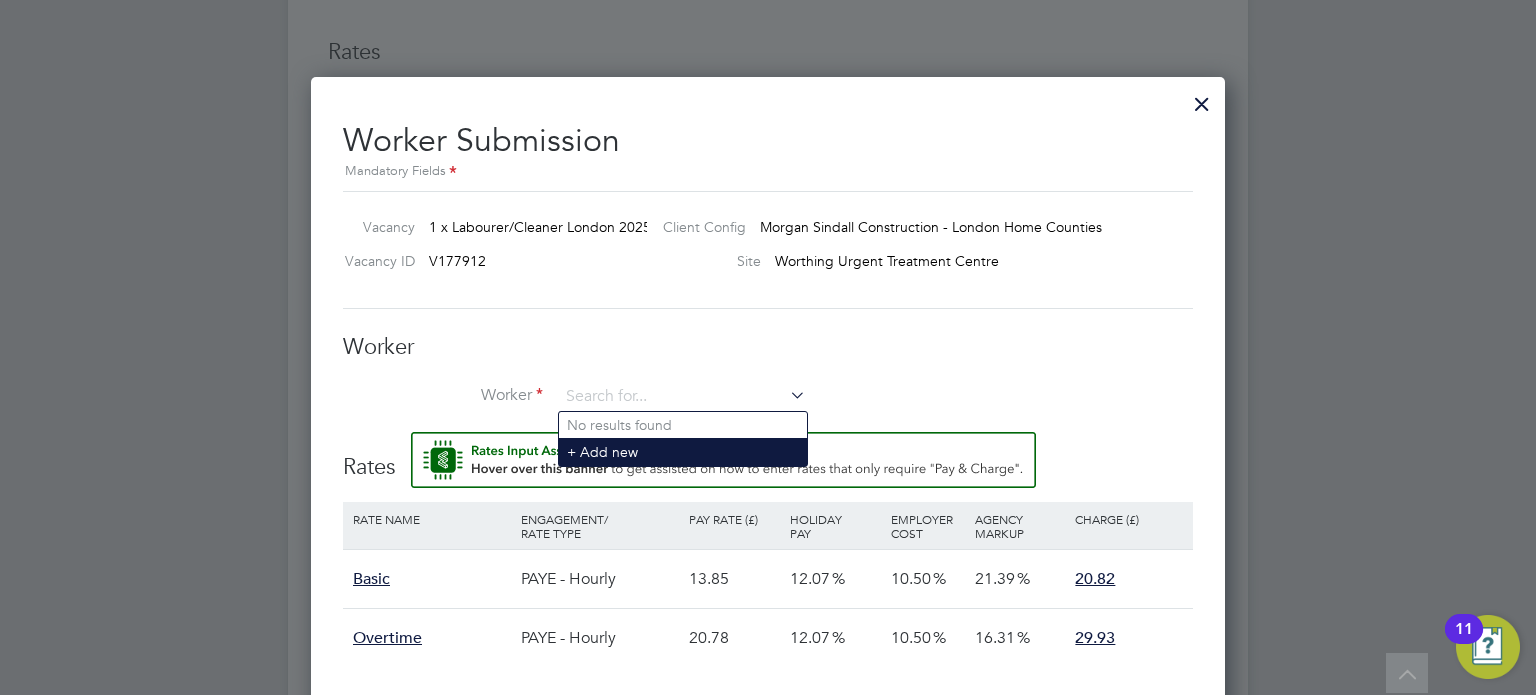 click on "+ Add new" 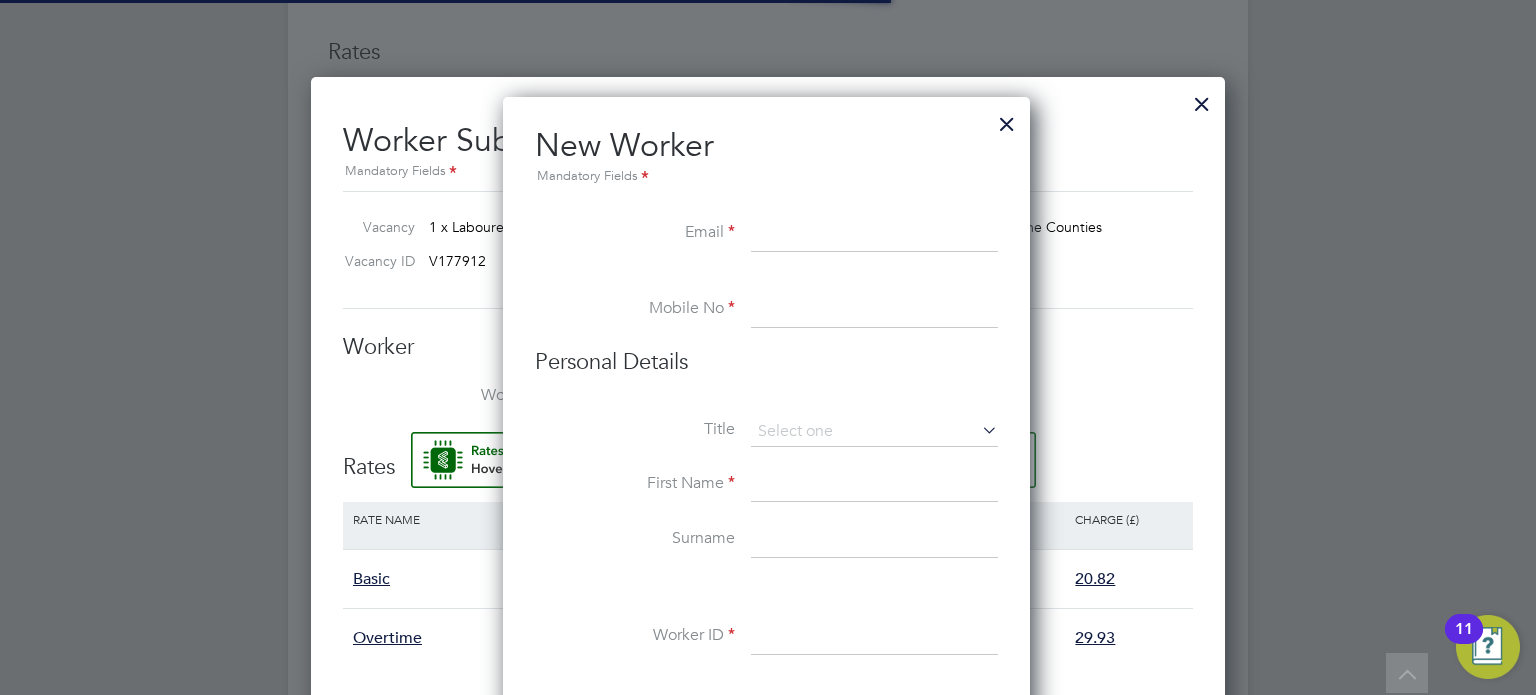 scroll, scrollTop: 10, scrollLeft: 10, axis: both 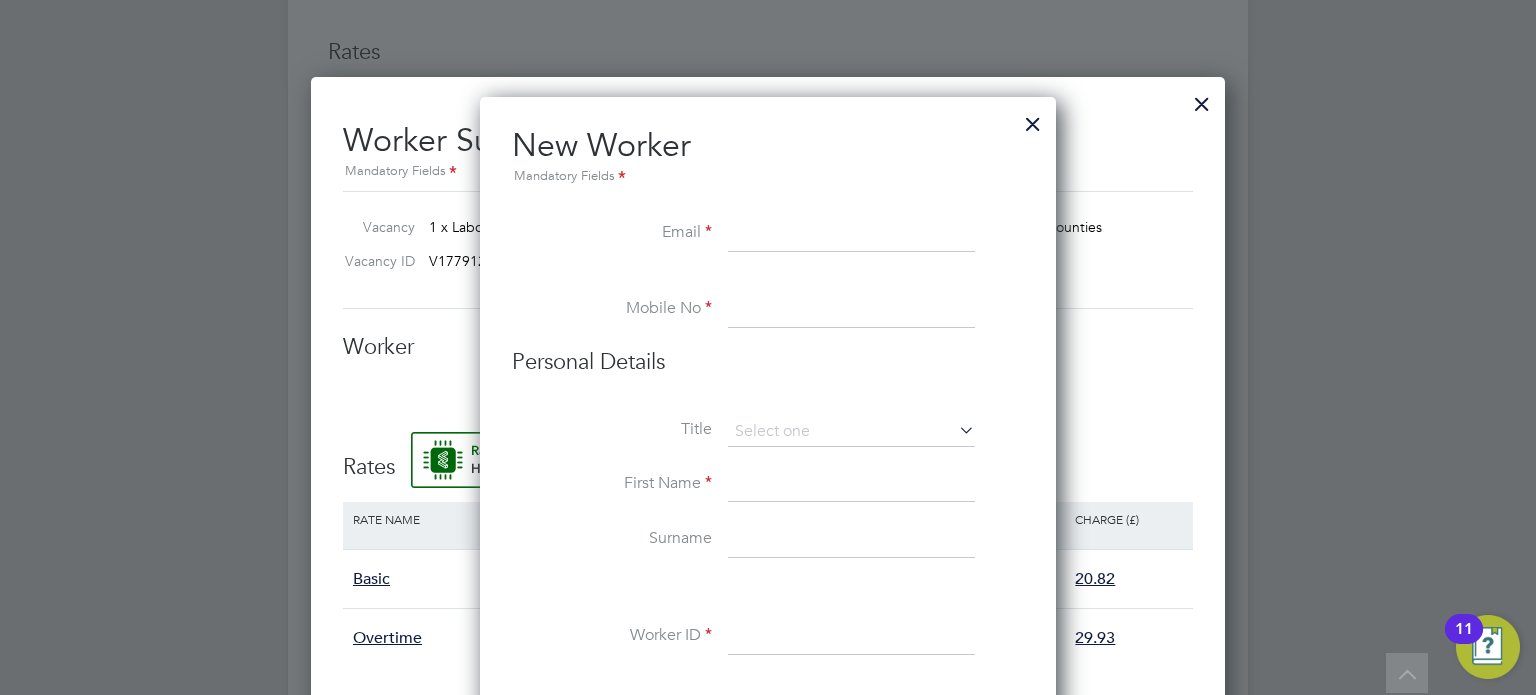 click at bounding box center [851, 234] 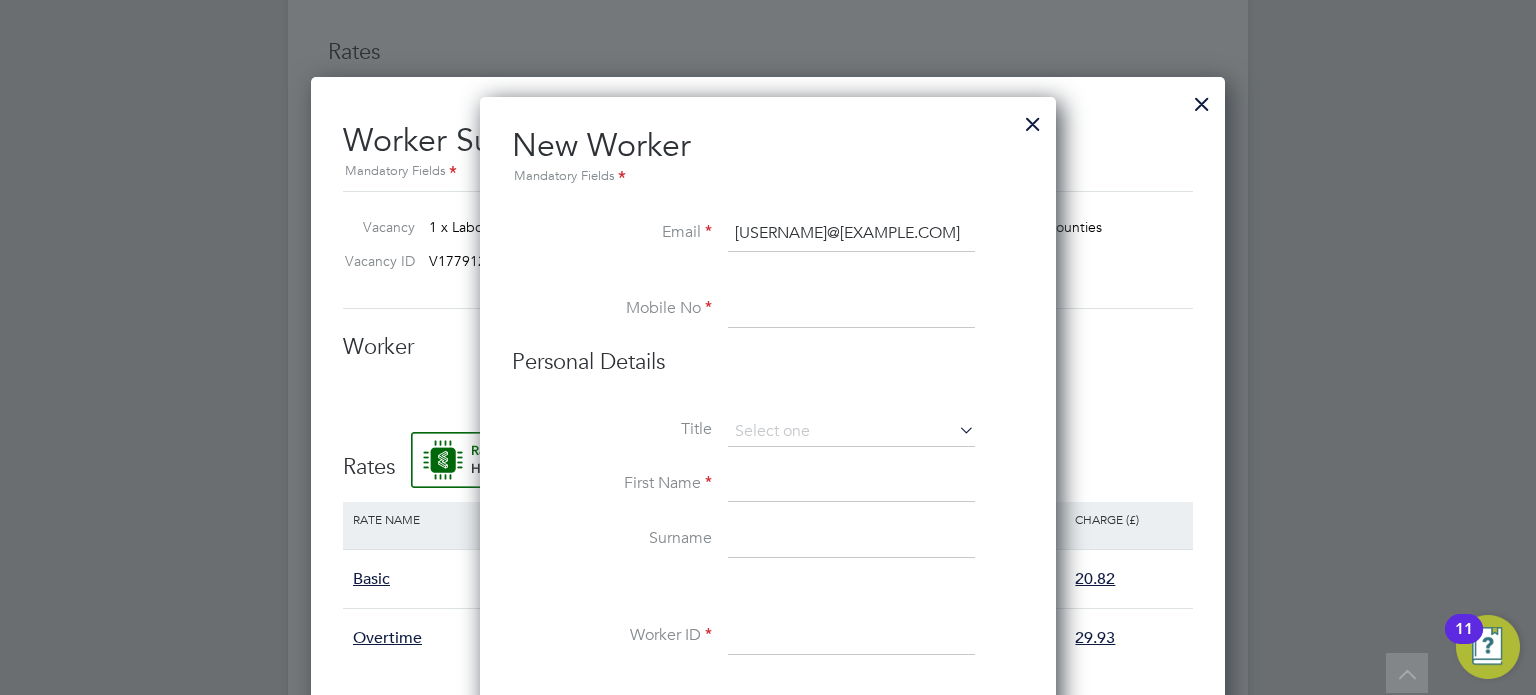 type on "[USERNAME]@[EXAMPLE.COM]" 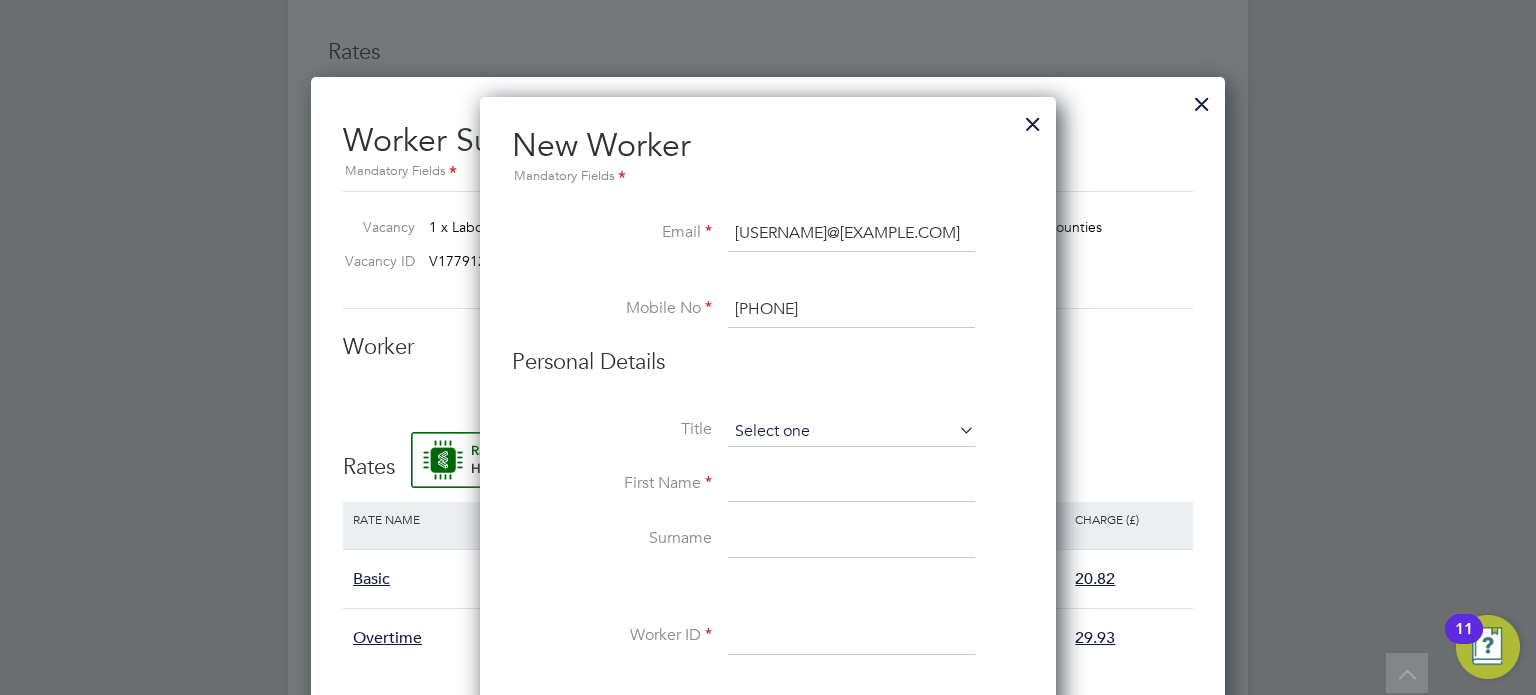 type on "[PHONE]" 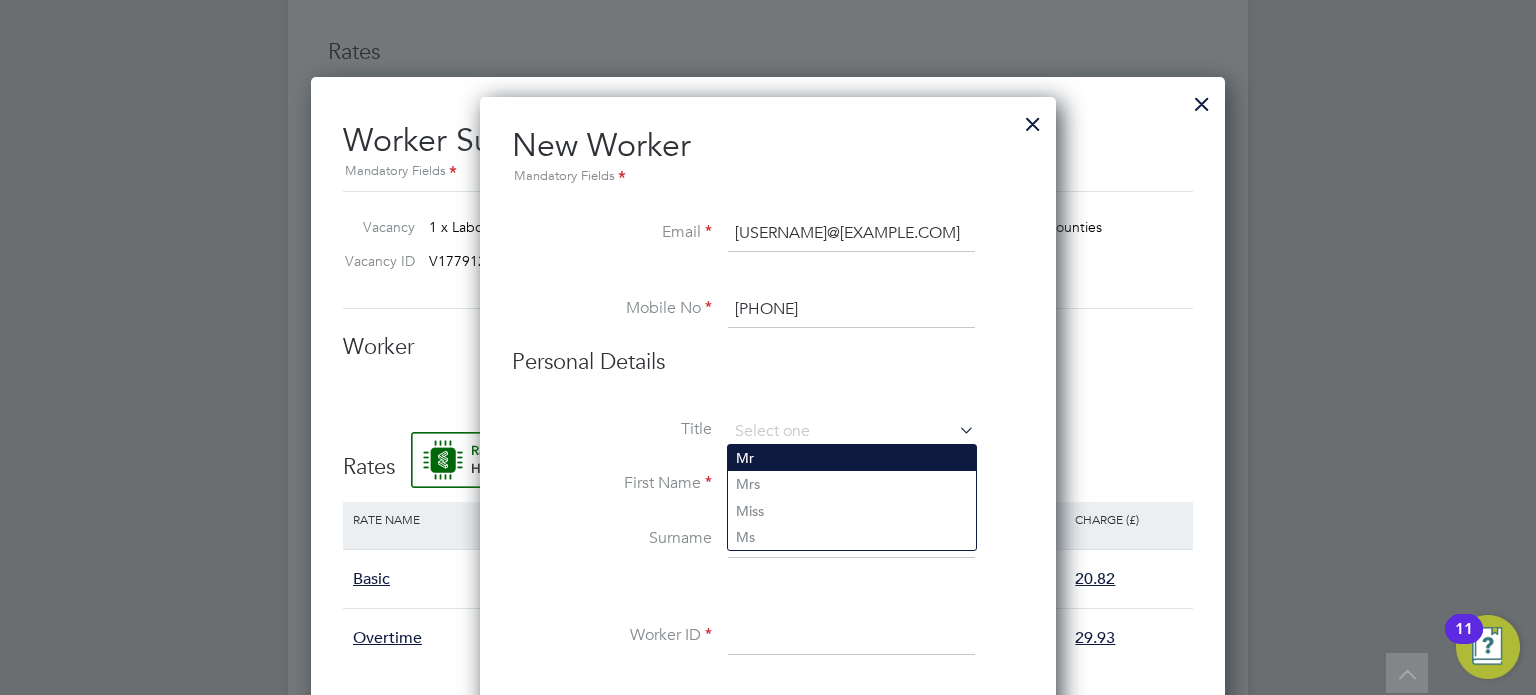 click on "Mr" 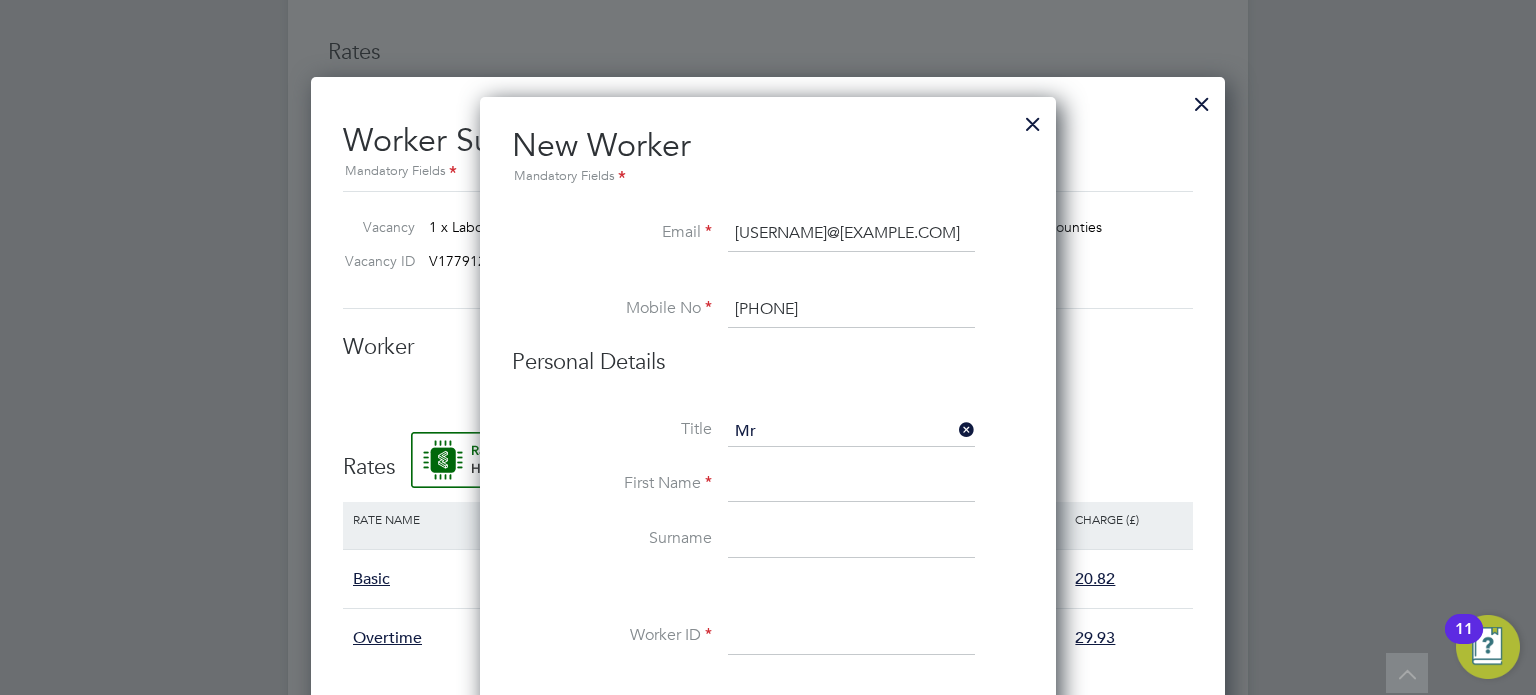 click at bounding box center (851, 485) 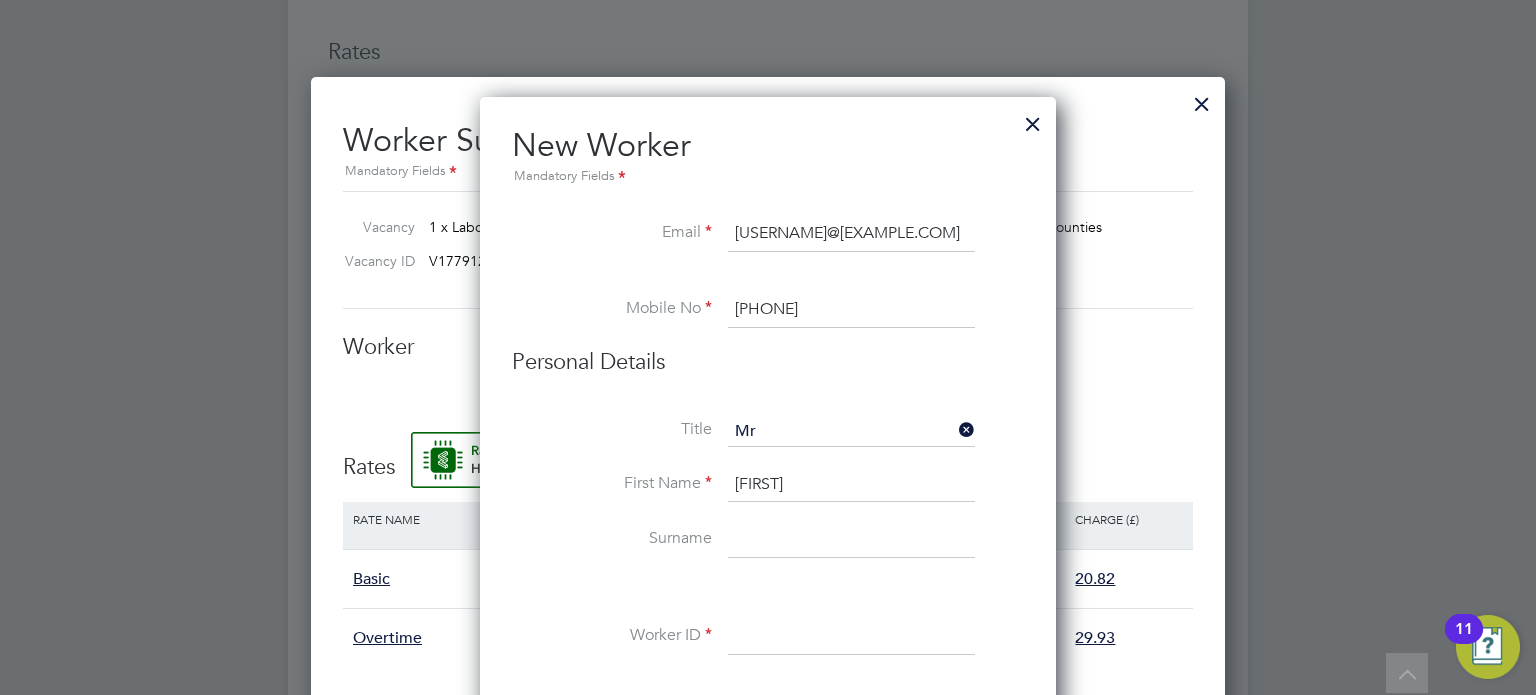 type on "[FIRST]" 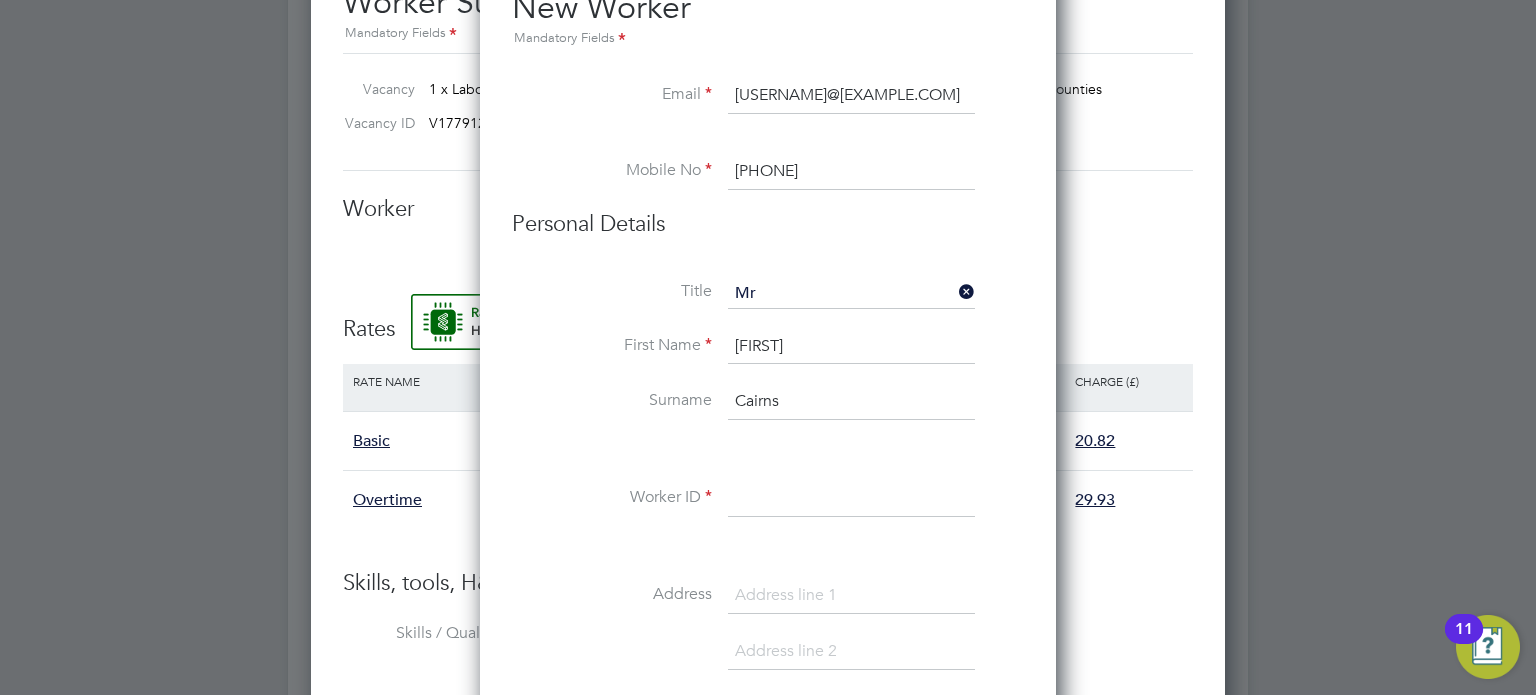 scroll, scrollTop: 1350, scrollLeft: 0, axis: vertical 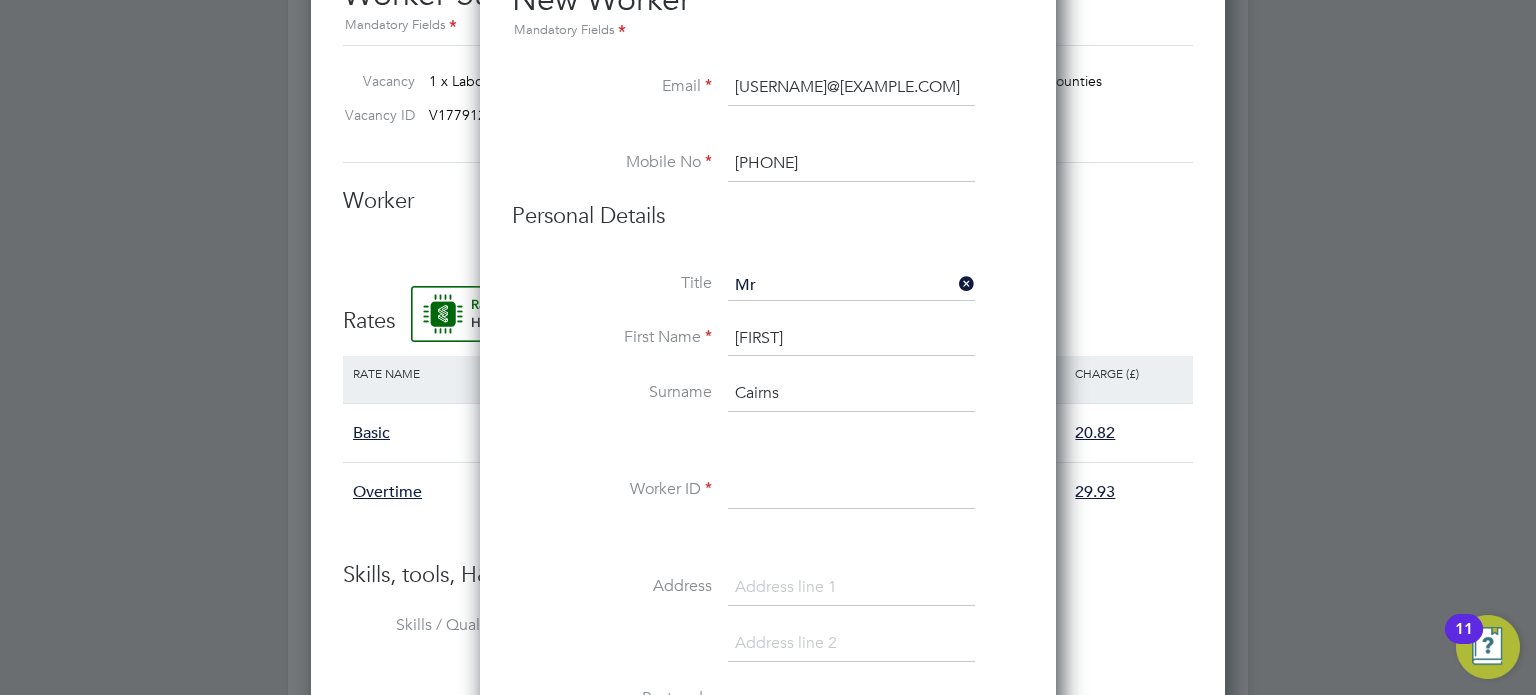 type on "Cairns" 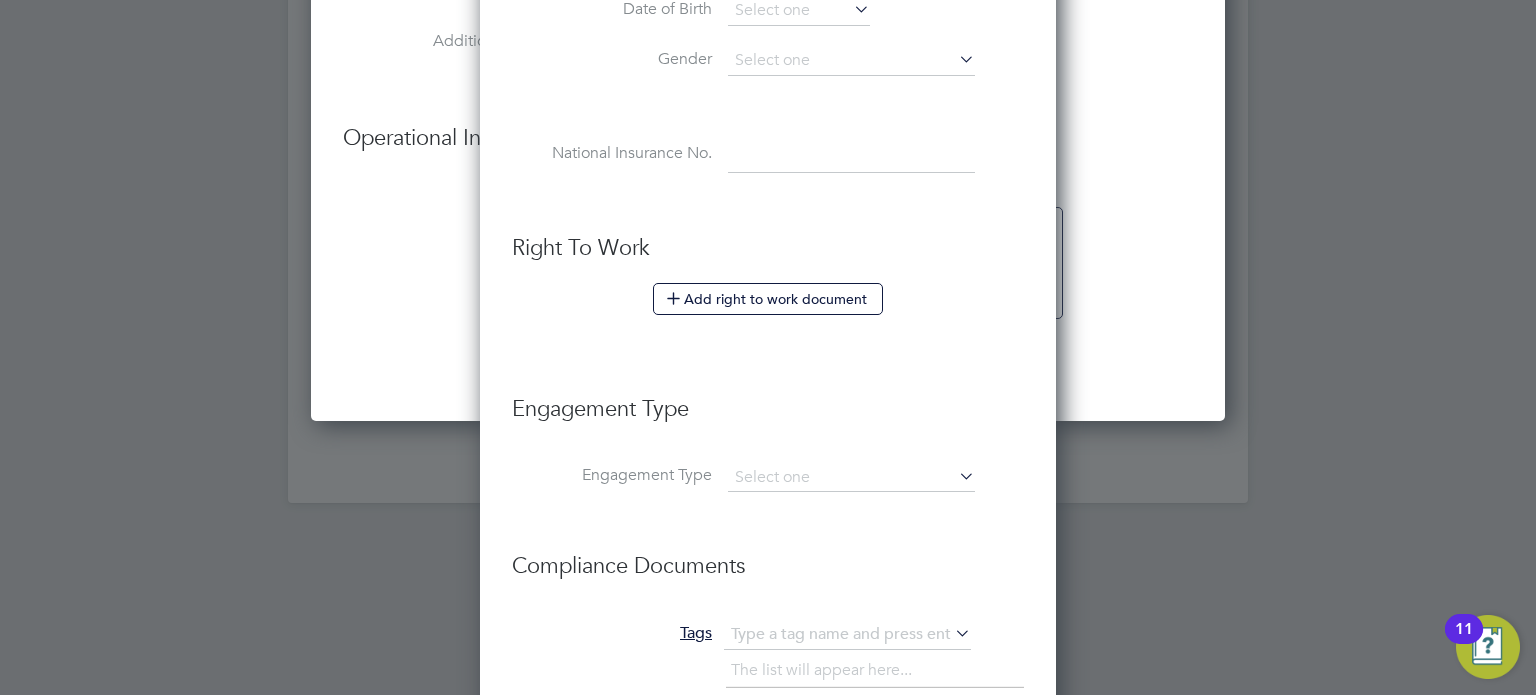 scroll, scrollTop: 2137, scrollLeft: 0, axis: vertical 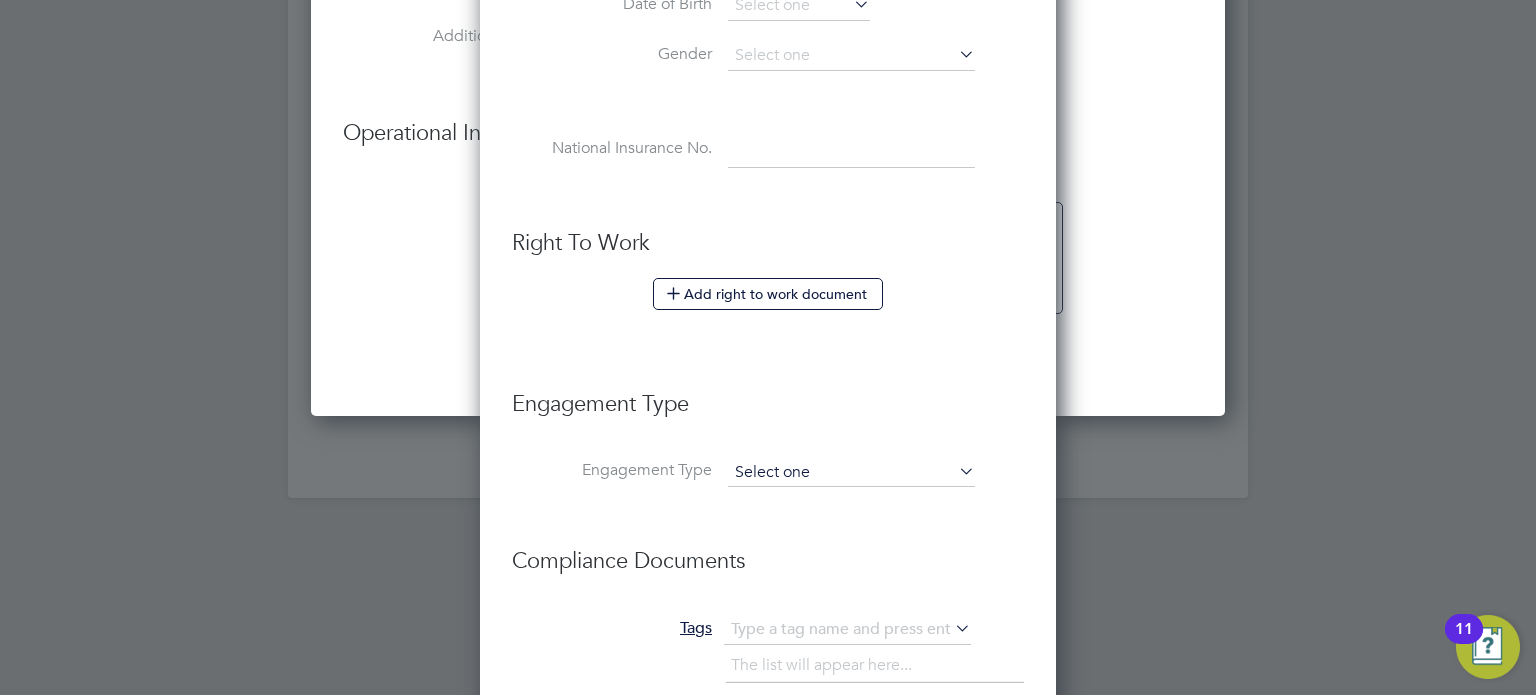 type on "C-001510287" 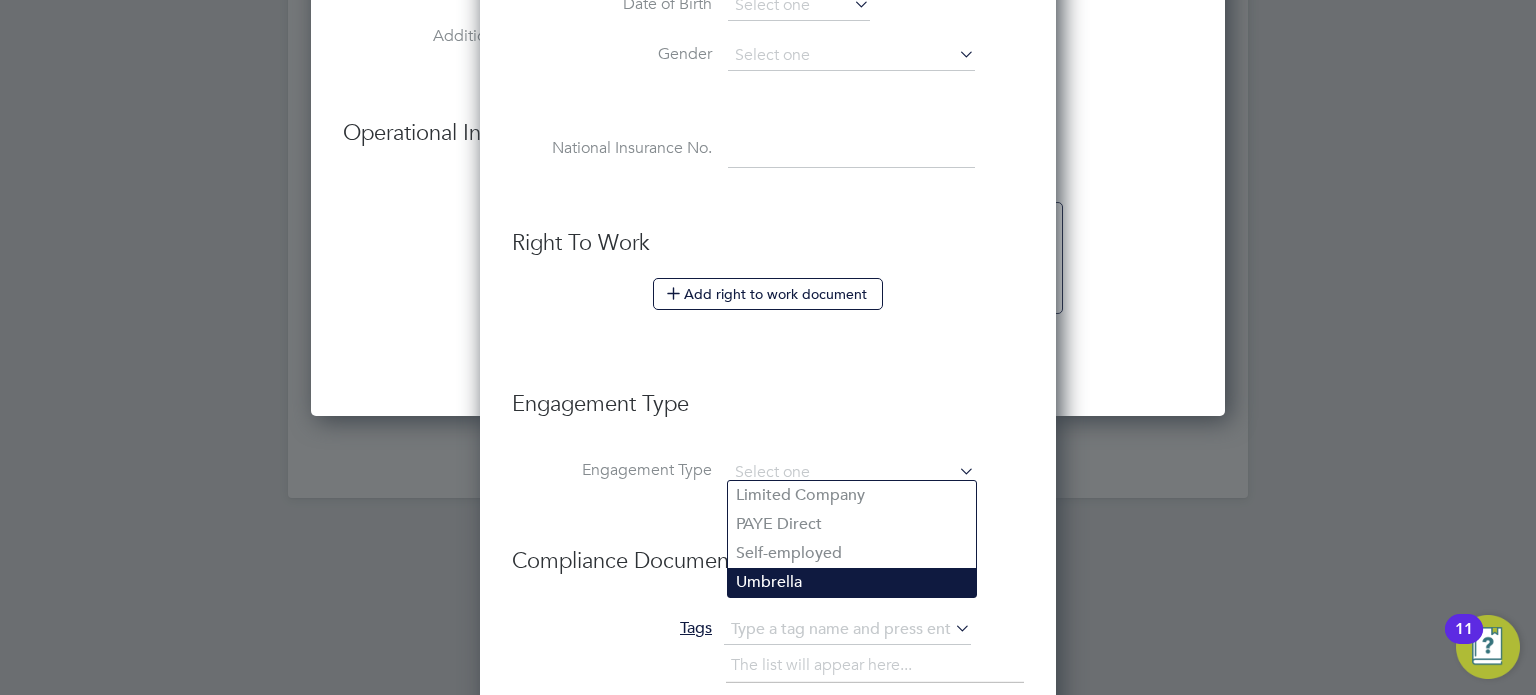 click on "Umbrella" 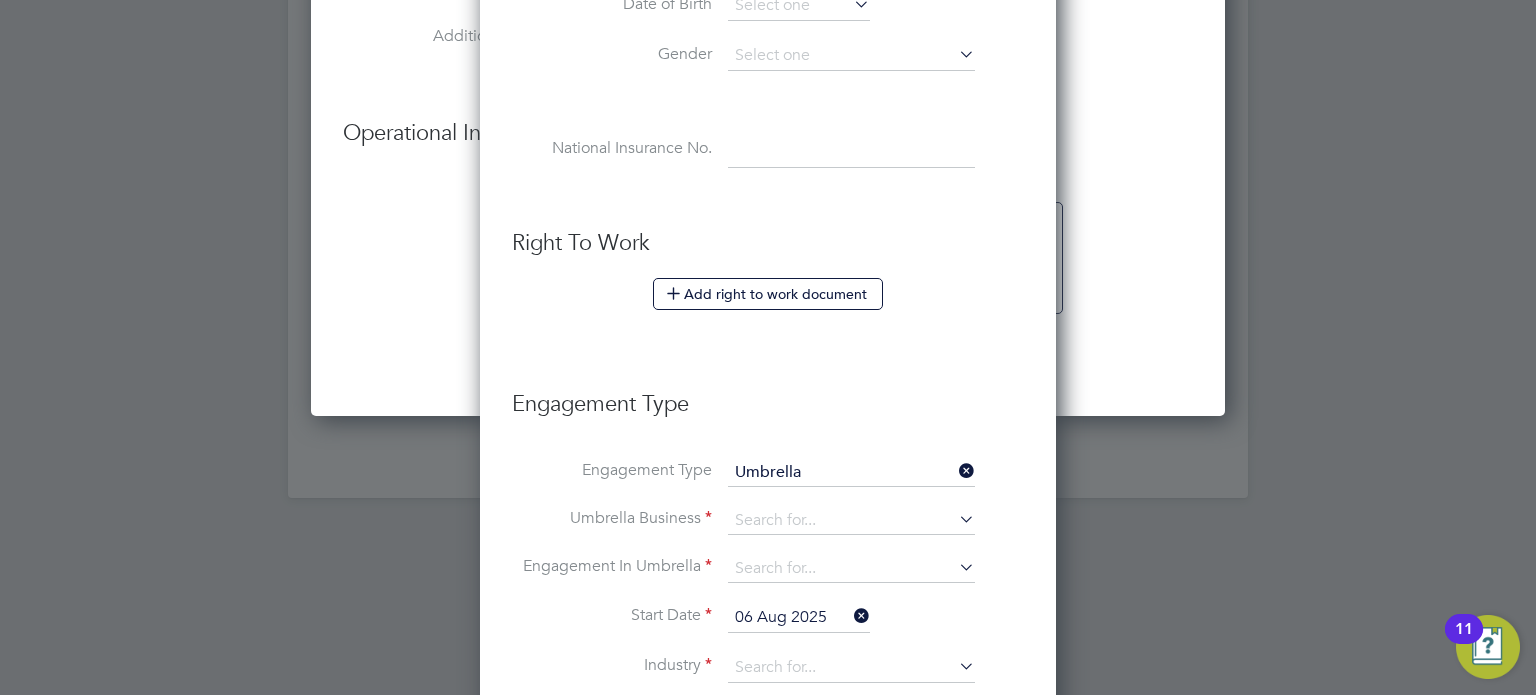 scroll, scrollTop: 10, scrollLeft: 10, axis: both 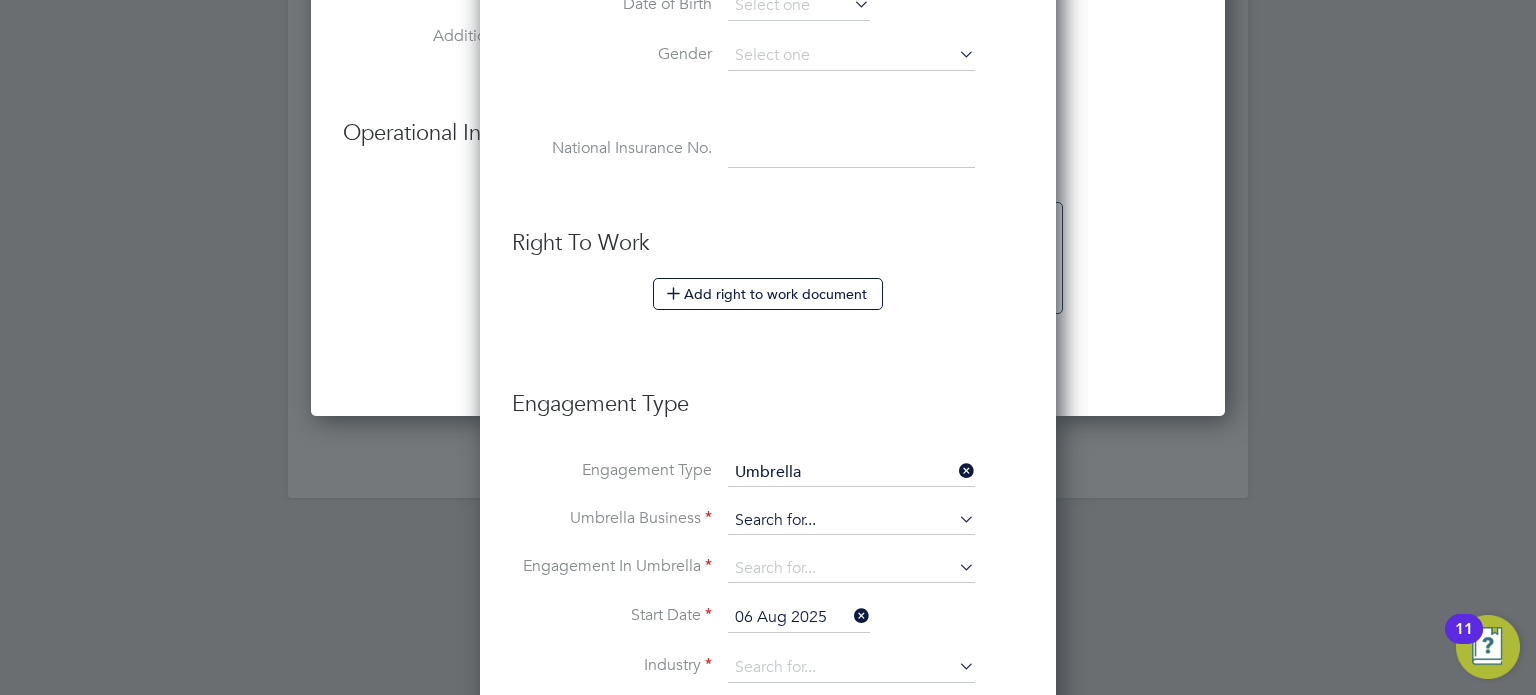 click at bounding box center [851, 521] 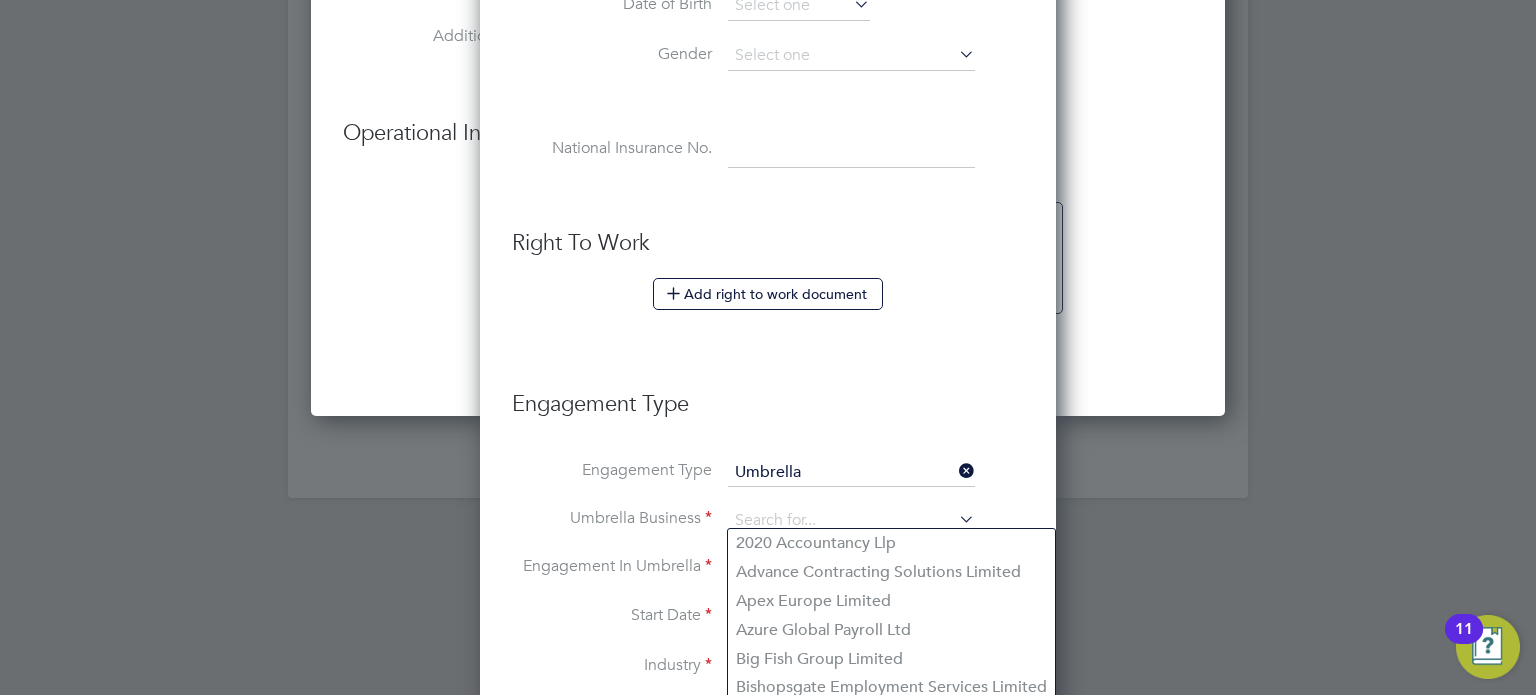 click on "Start Date   06 Aug 2025" at bounding box center (768, 628) 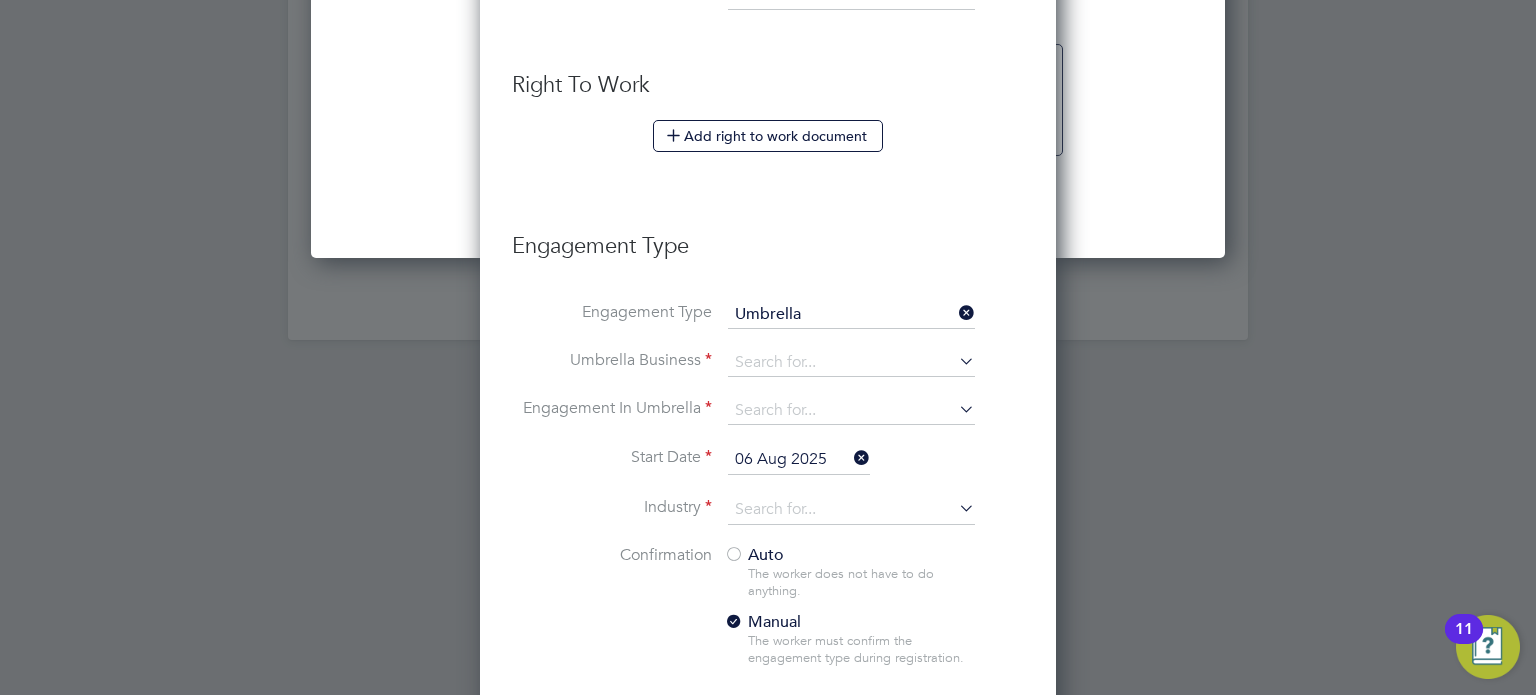 scroll, scrollTop: 2296, scrollLeft: 0, axis: vertical 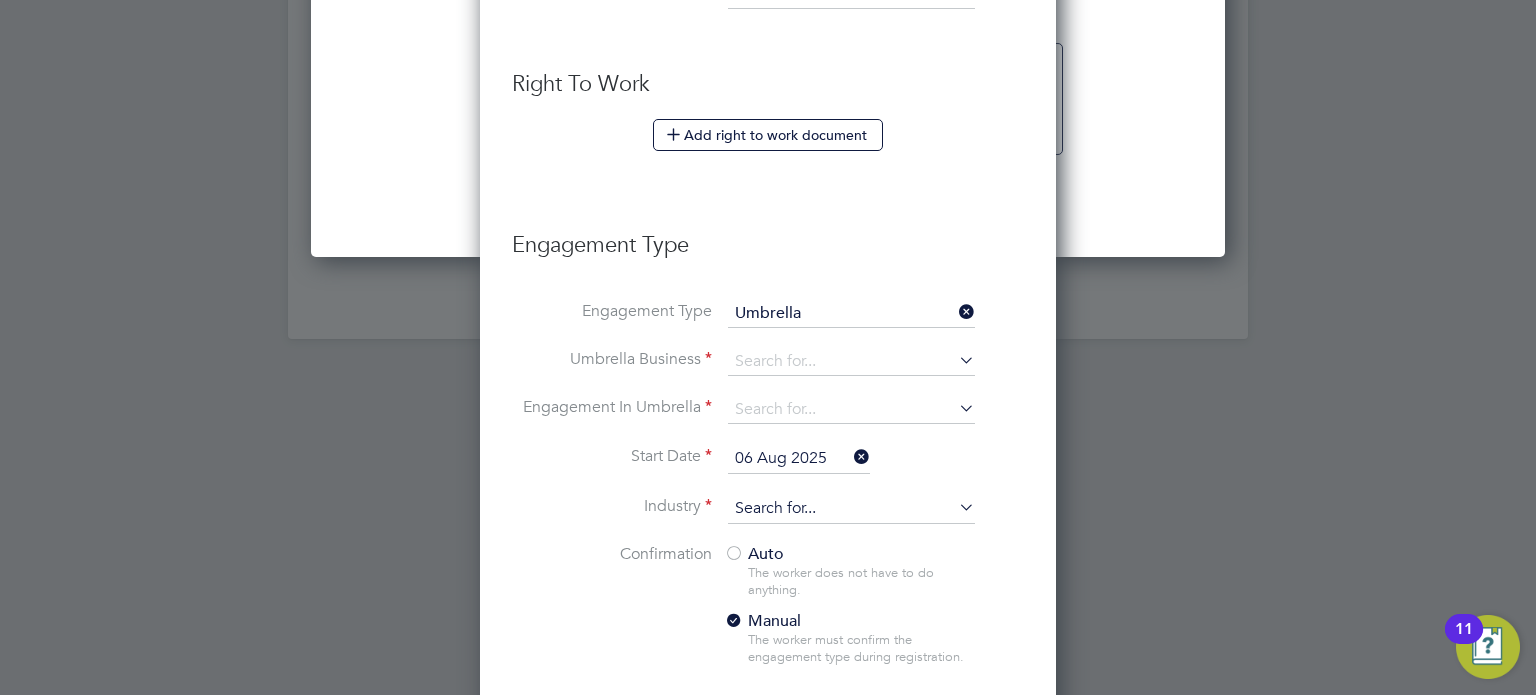 click at bounding box center [851, 509] 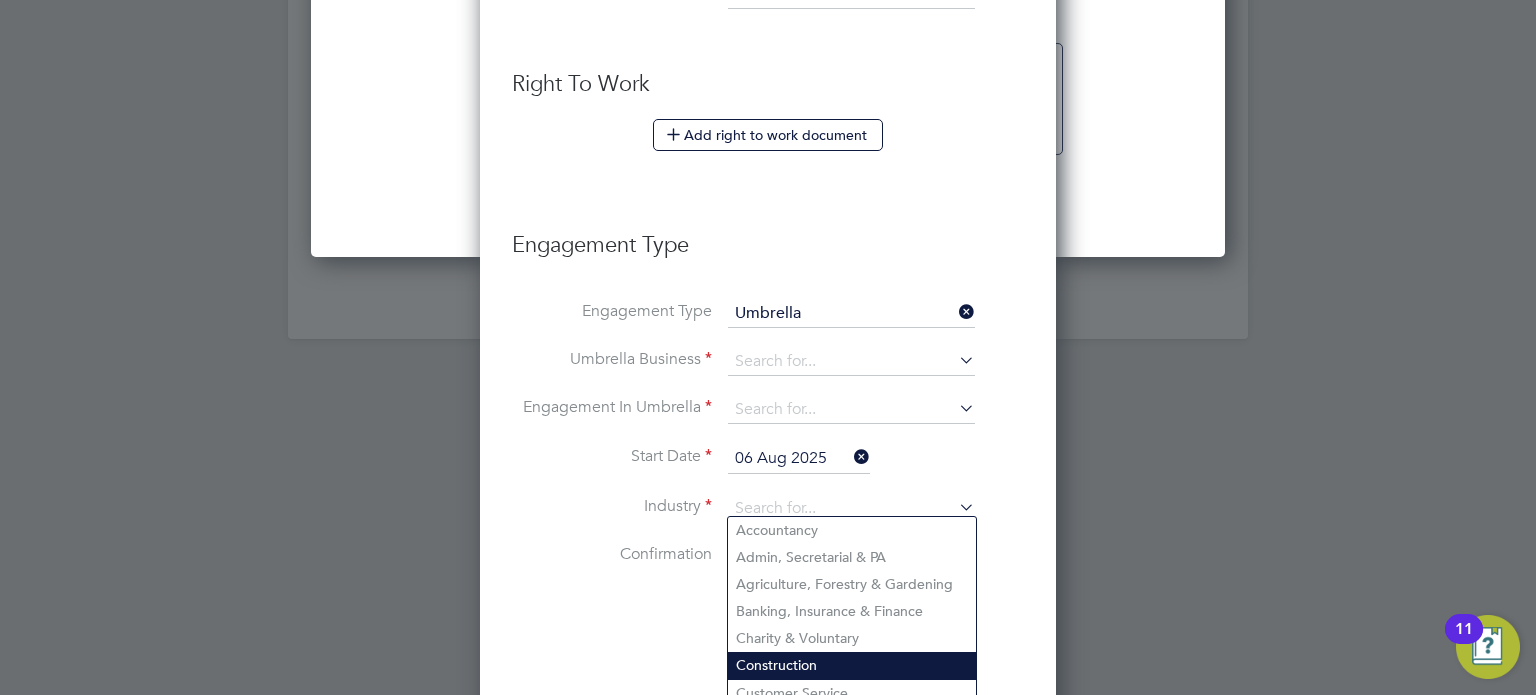 click on "Construction" 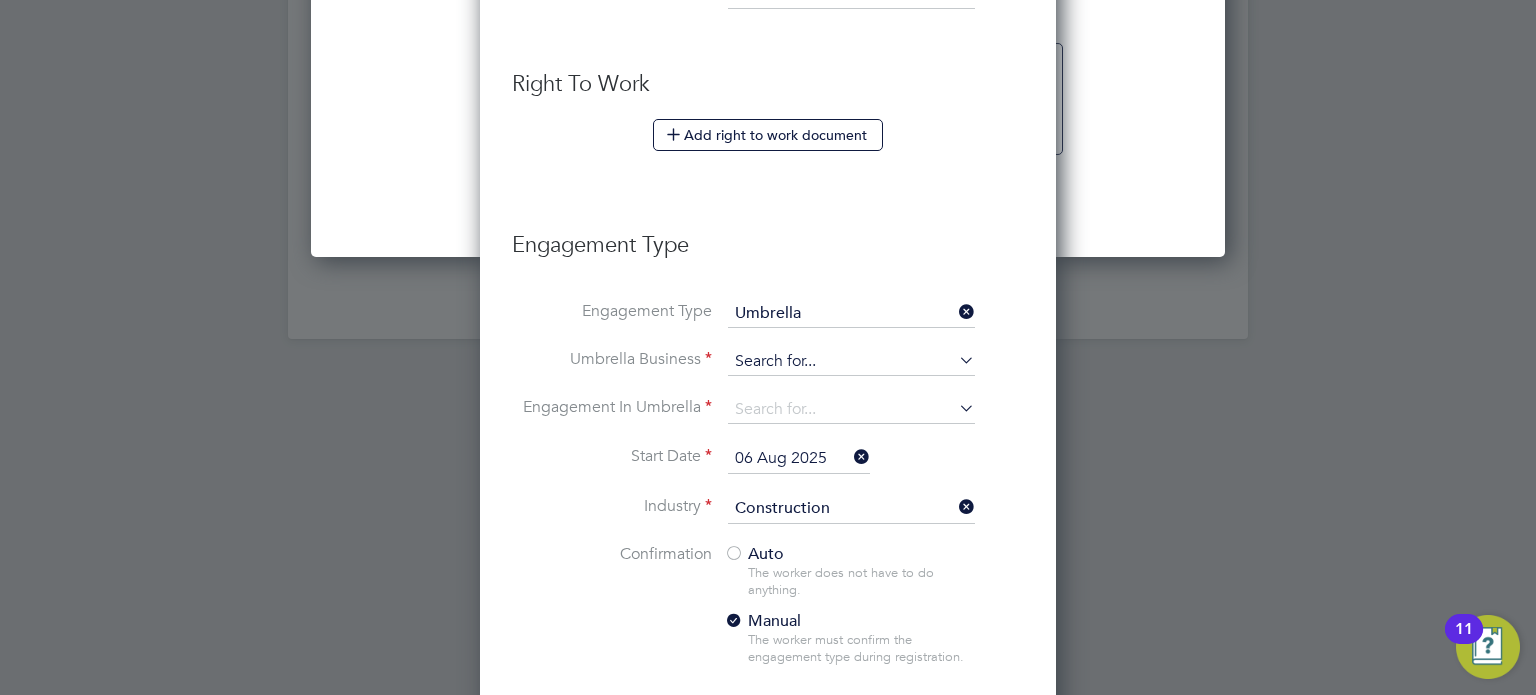 click at bounding box center (851, 362) 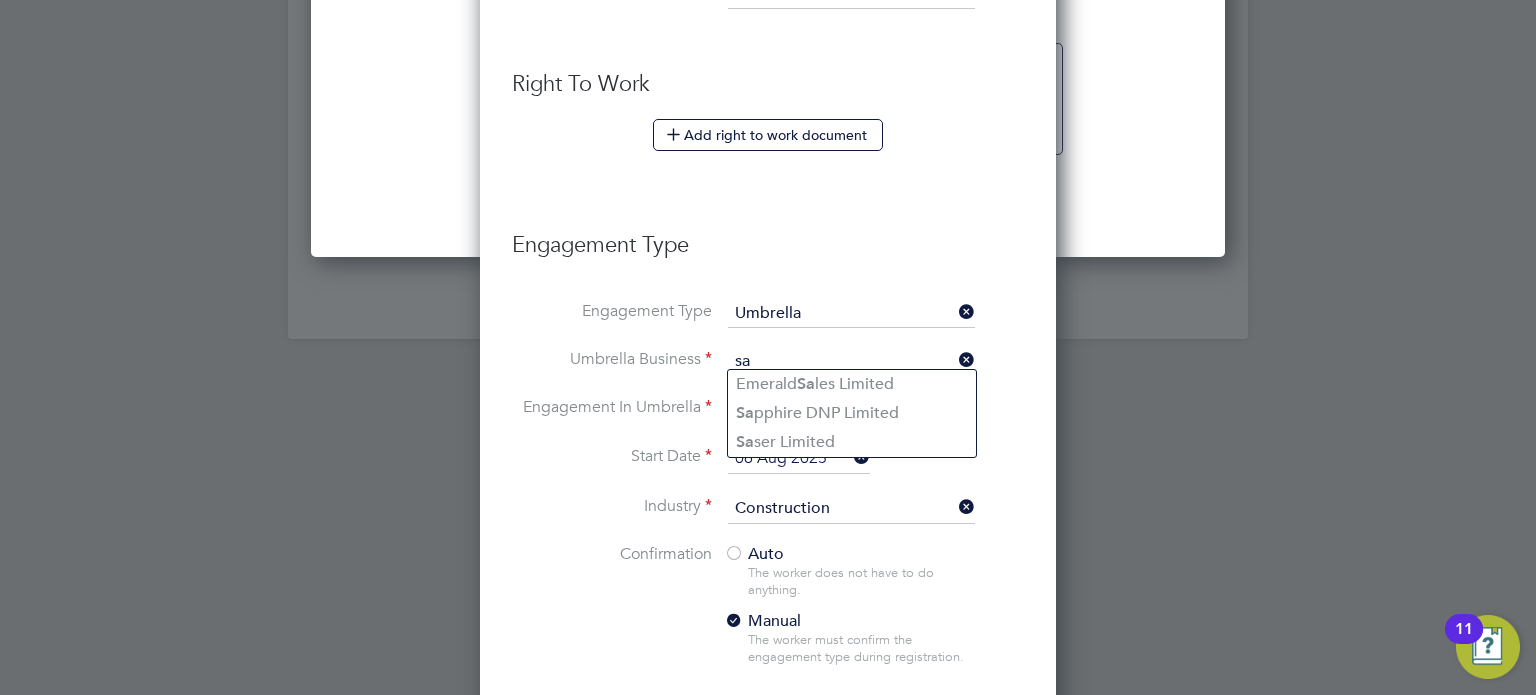 type on "sa" 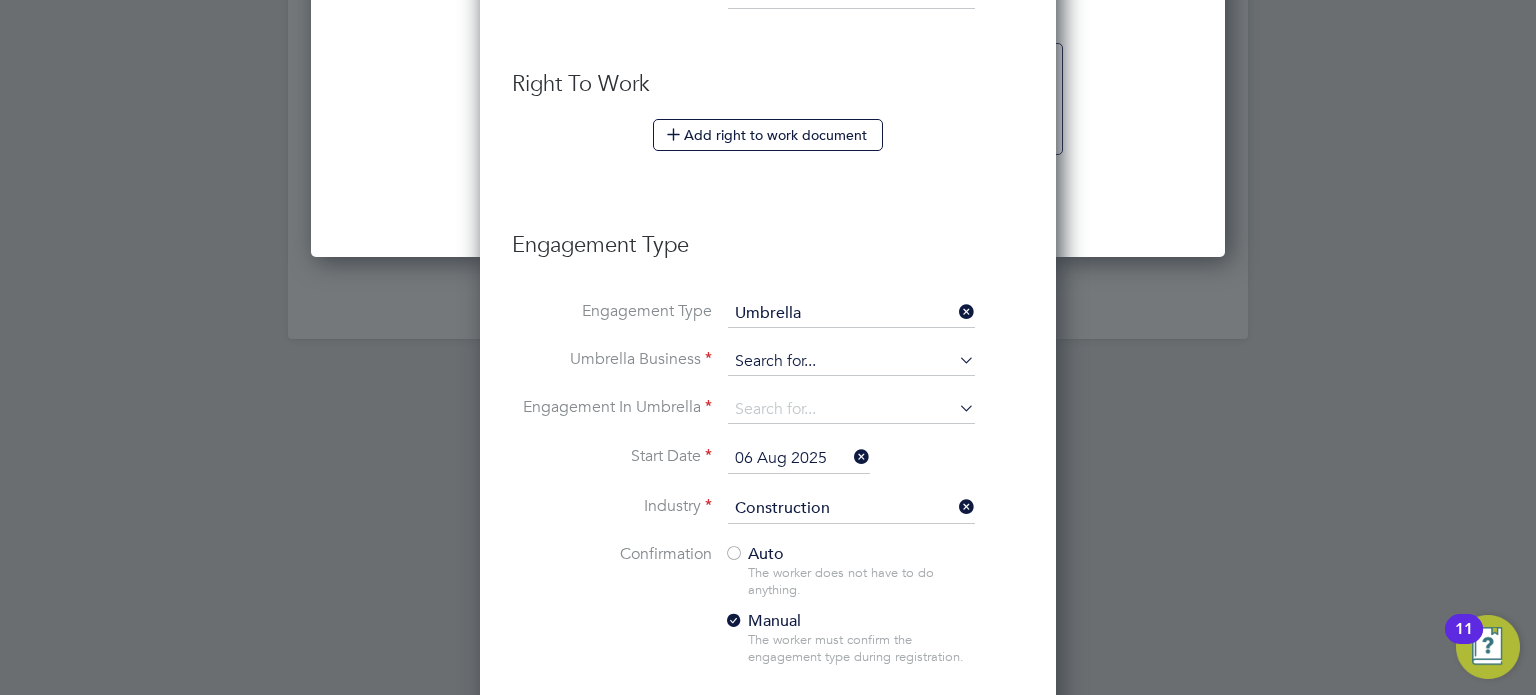 click at bounding box center [851, 362] 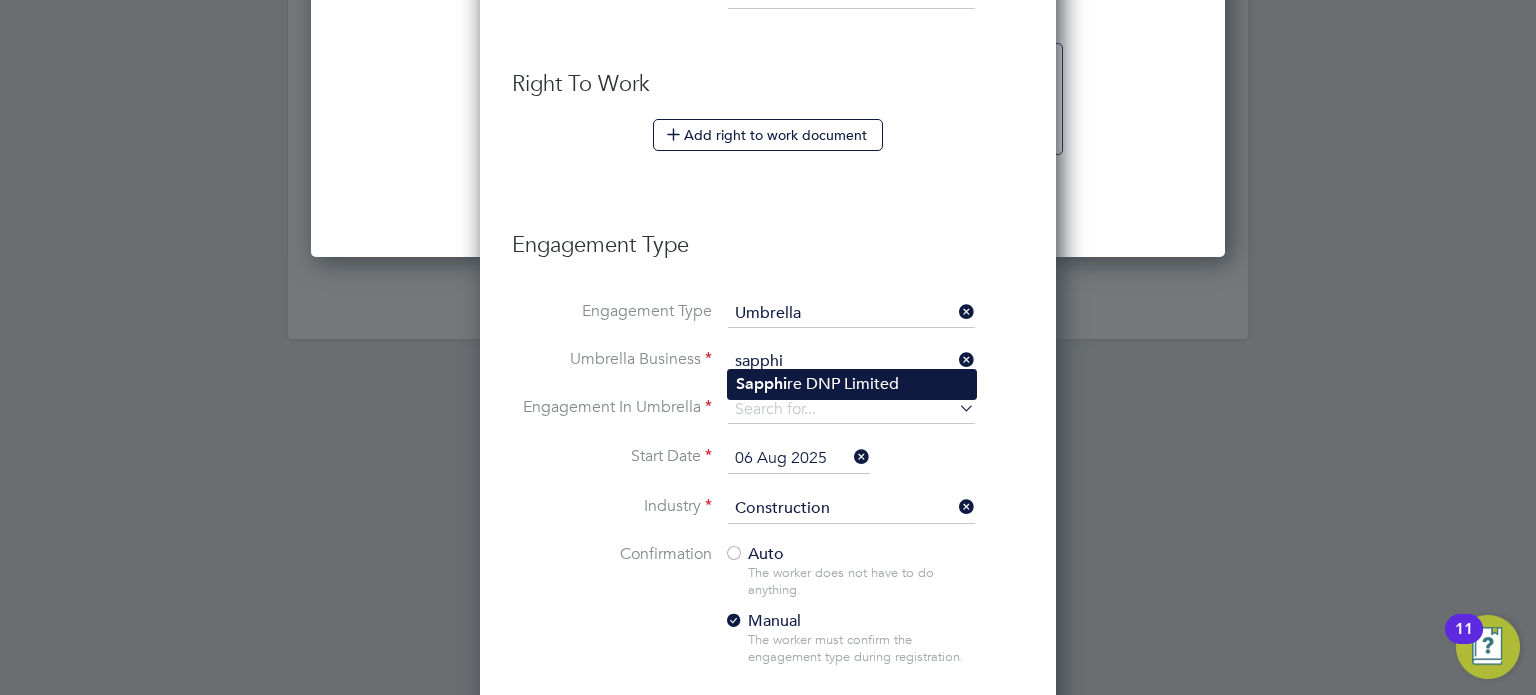click on "Sapphi re DNP Limited" 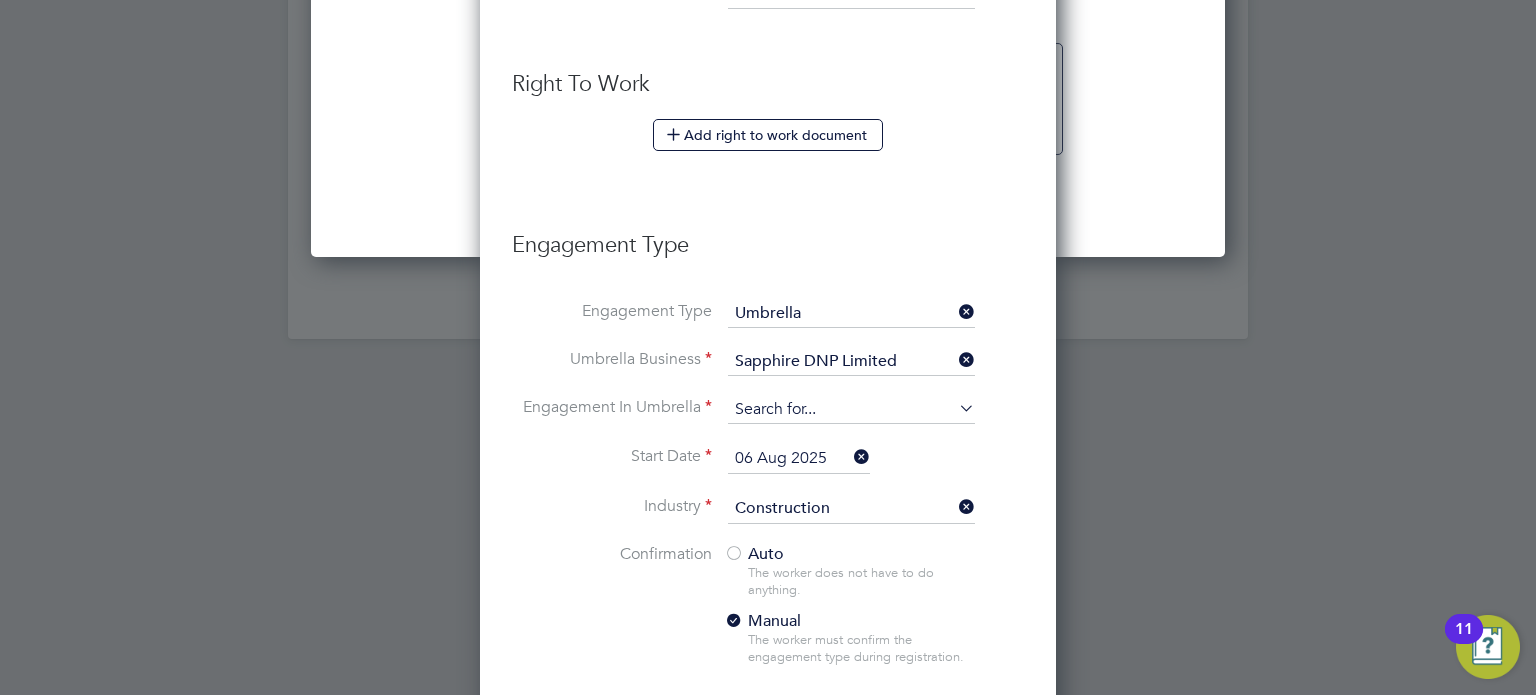click at bounding box center (851, 410) 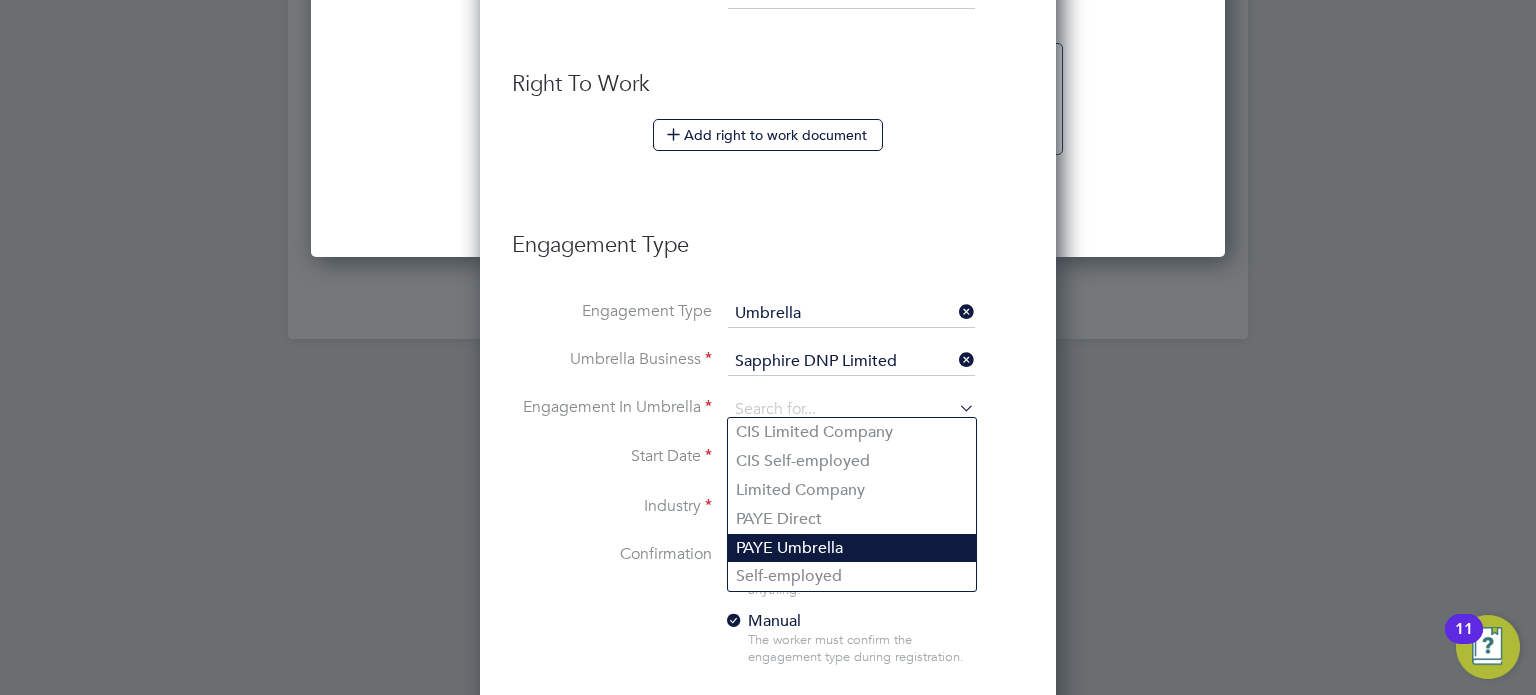 click on "PAYE Umbrella" 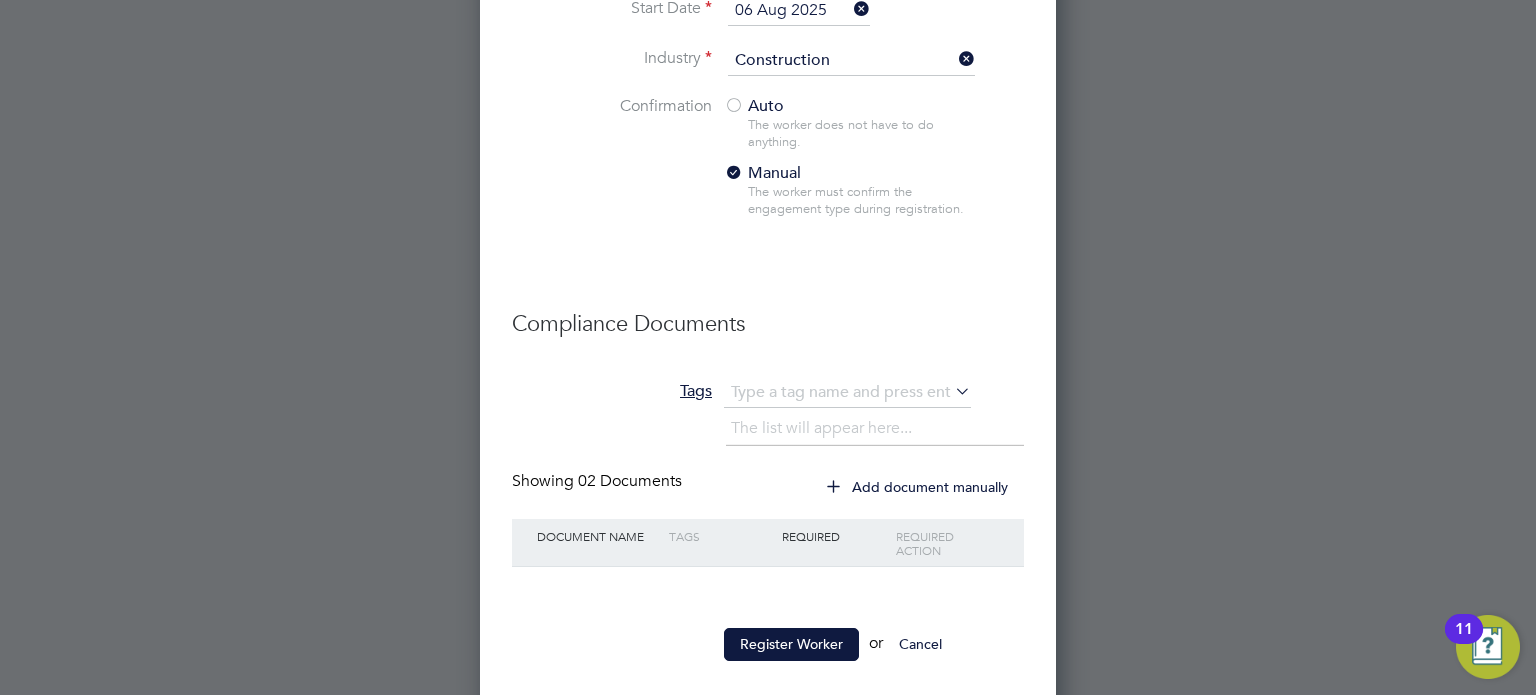 scroll, scrollTop: 2760, scrollLeft: 0, axis: vertical 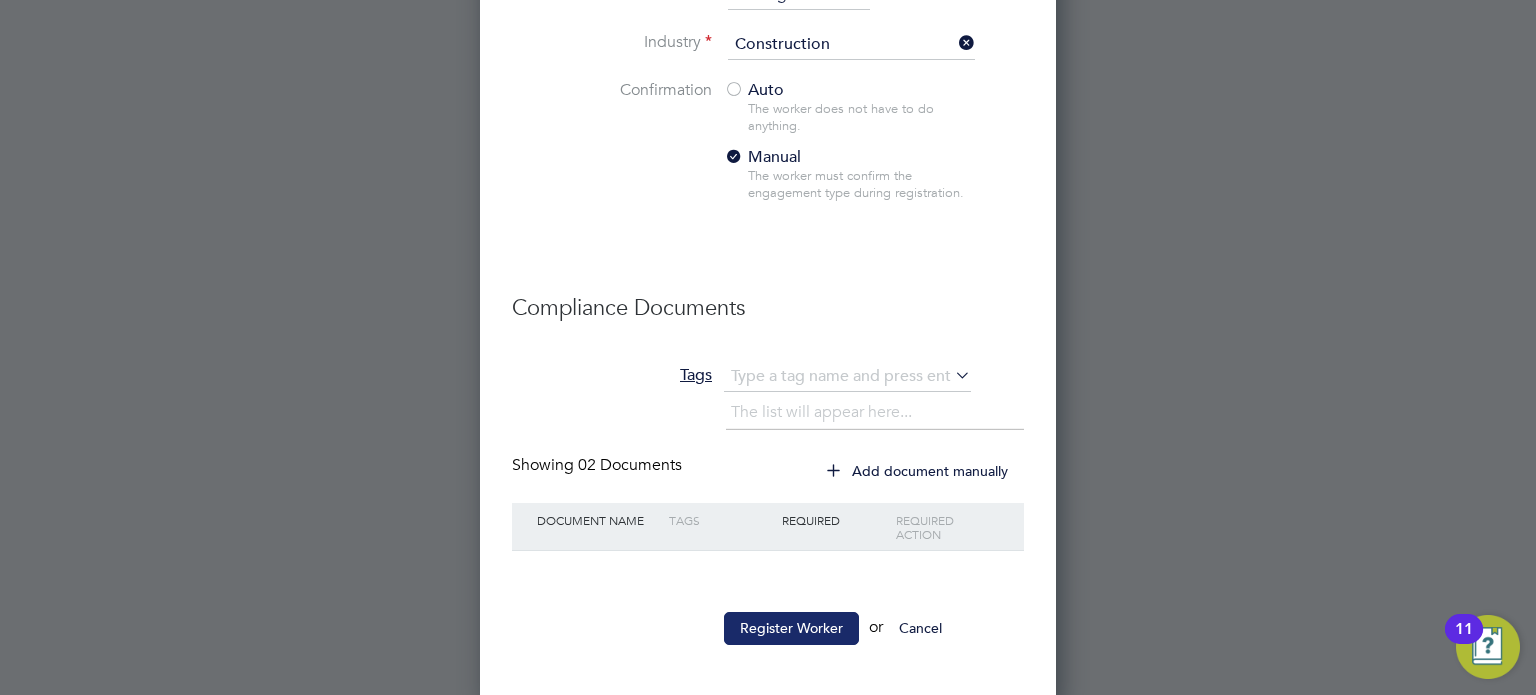 click on "Register Worker" at bounding box center [791, 628] 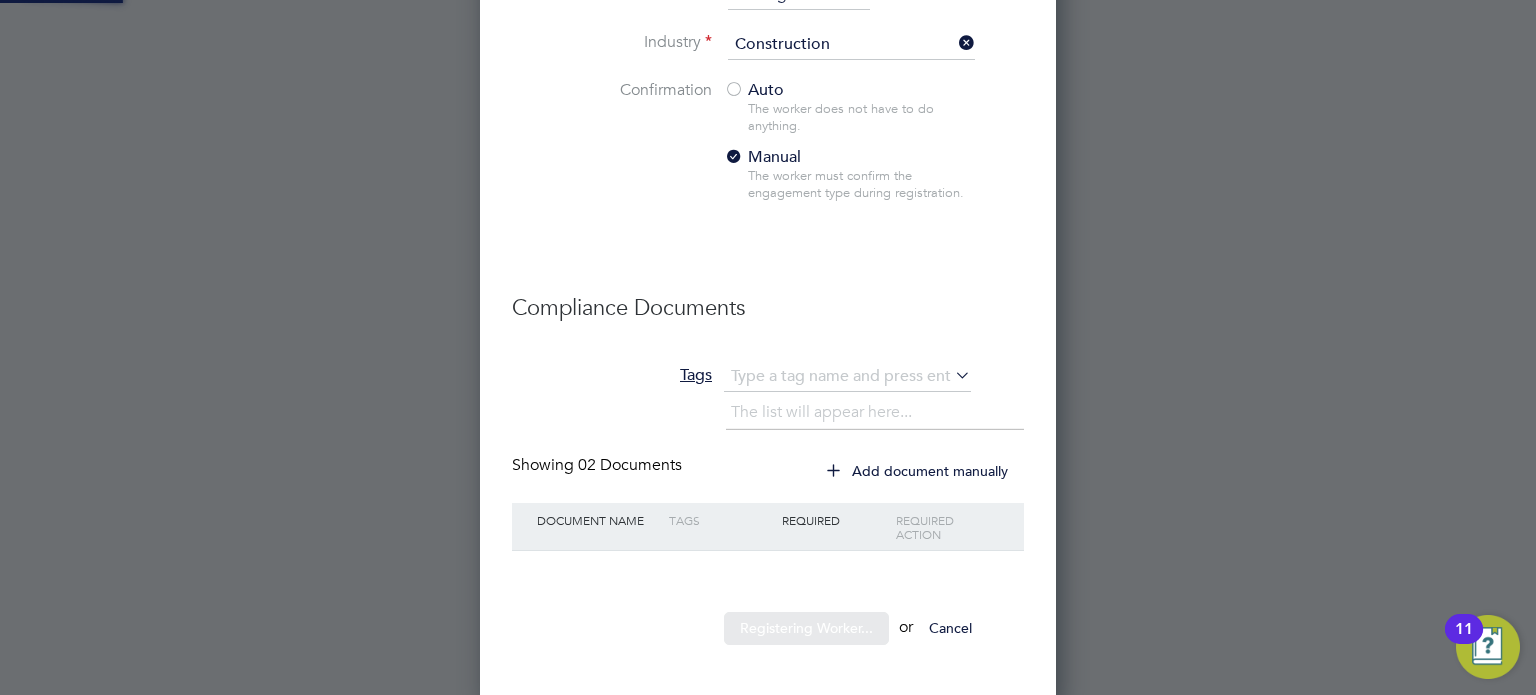 scroll, scrollTop: 0, scrollLeft: 0, axis: both 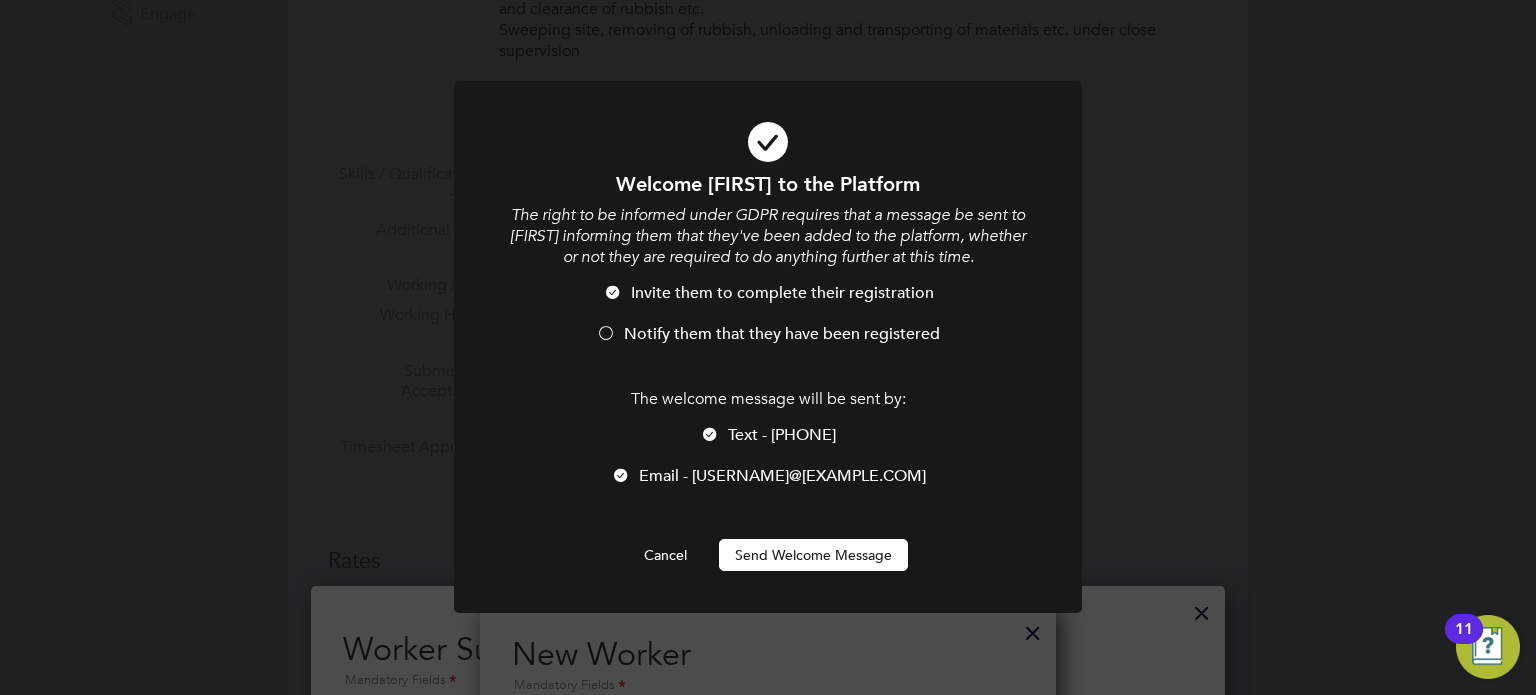 click on "Send Welcome Message" at bounding box center [813, 555] 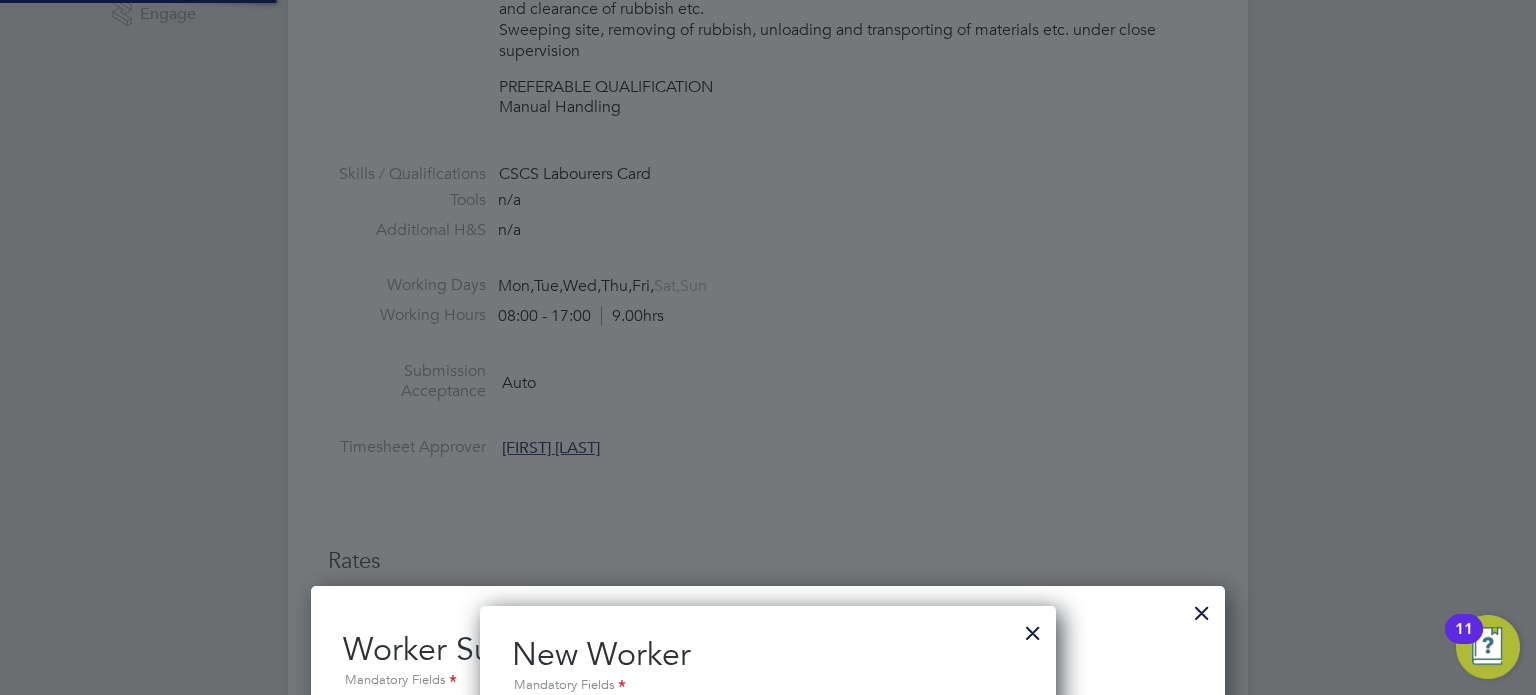 type on "[FIRST] [LAST] (C-001510287)" 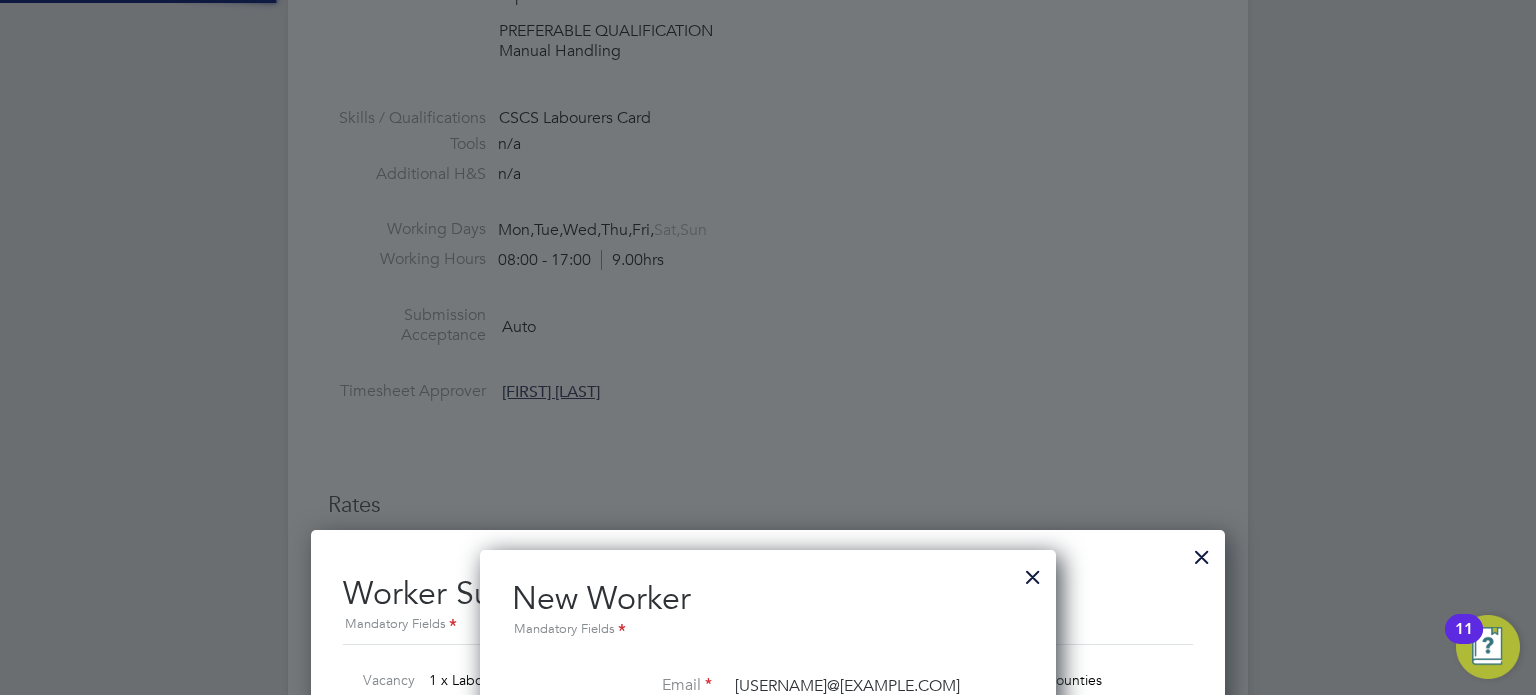 scroll, scrollTop: 9, scrollLeft: 9, axis: both 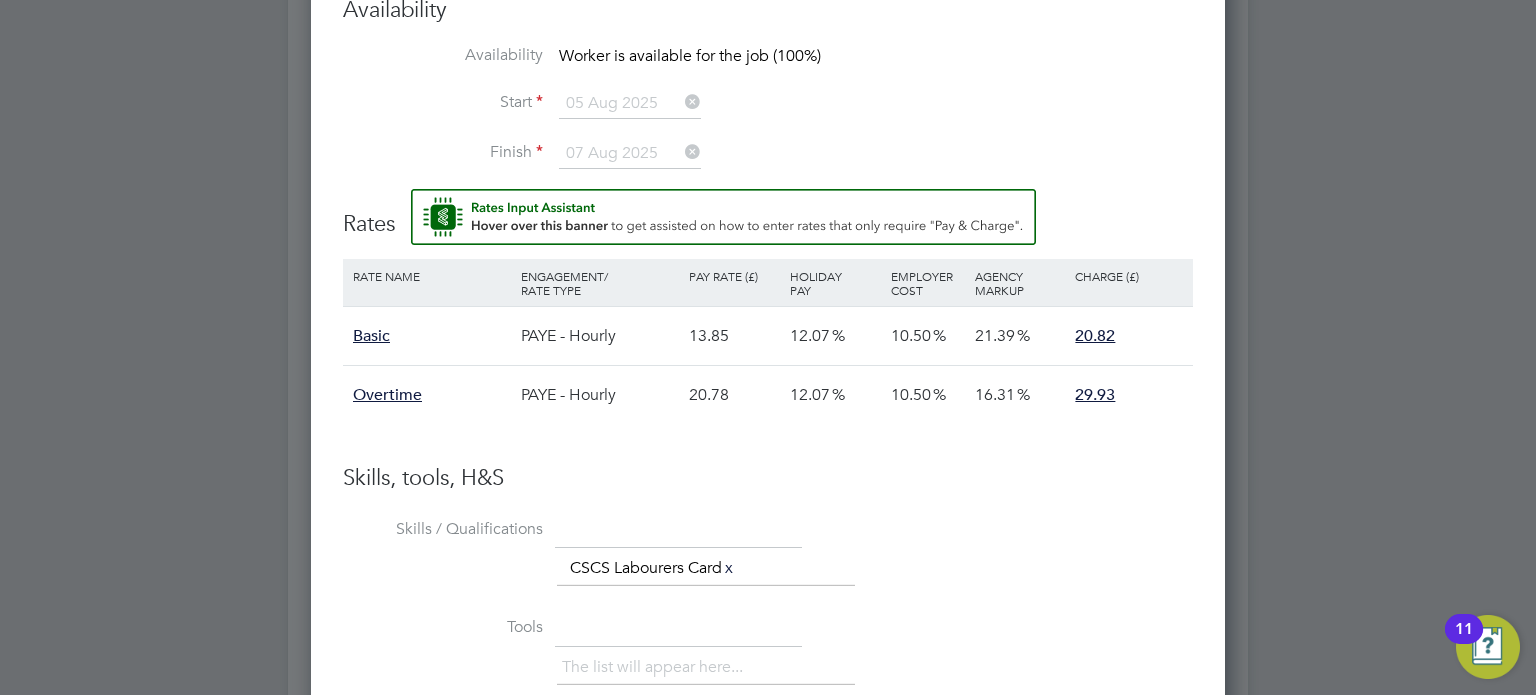 click on "Basic" at bounding box center (371, 336) 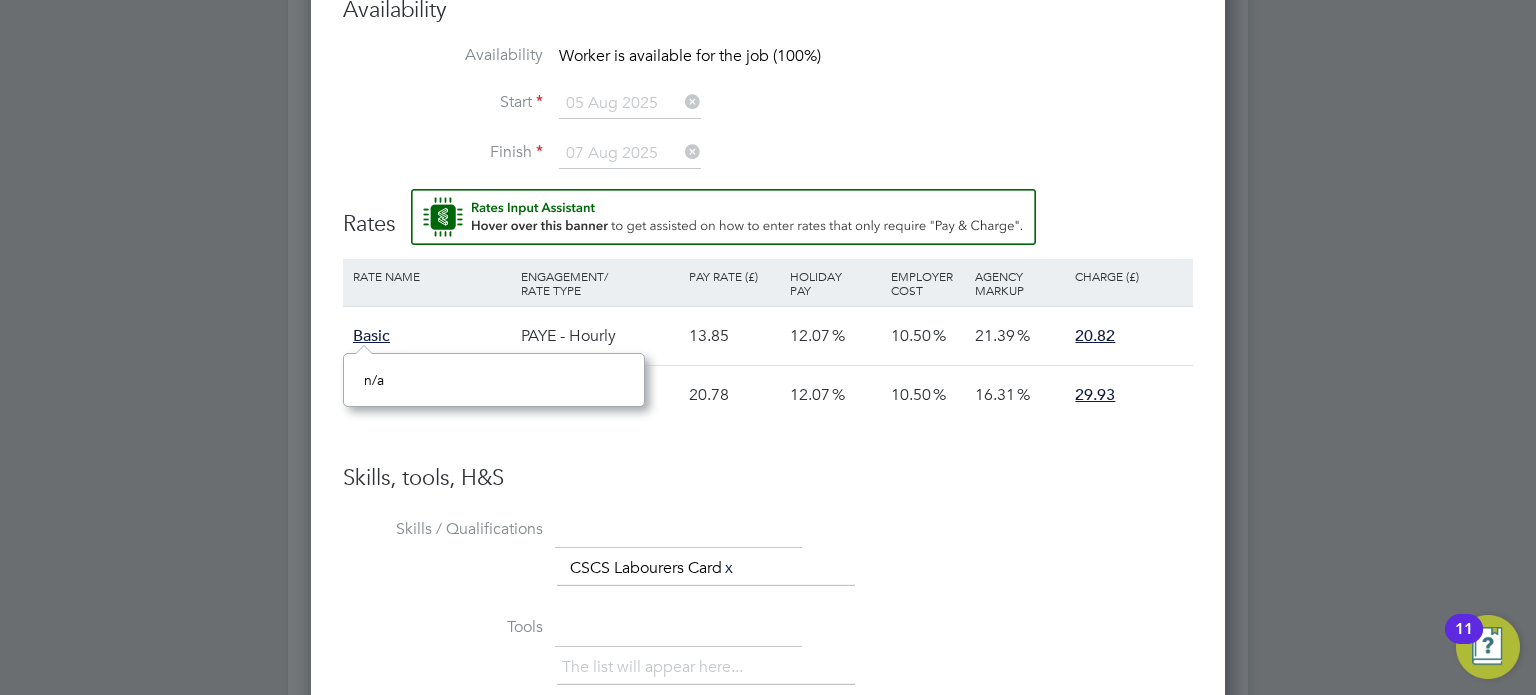 click on "Finish   07 Aug 2025" at bounding box center [768, 164] 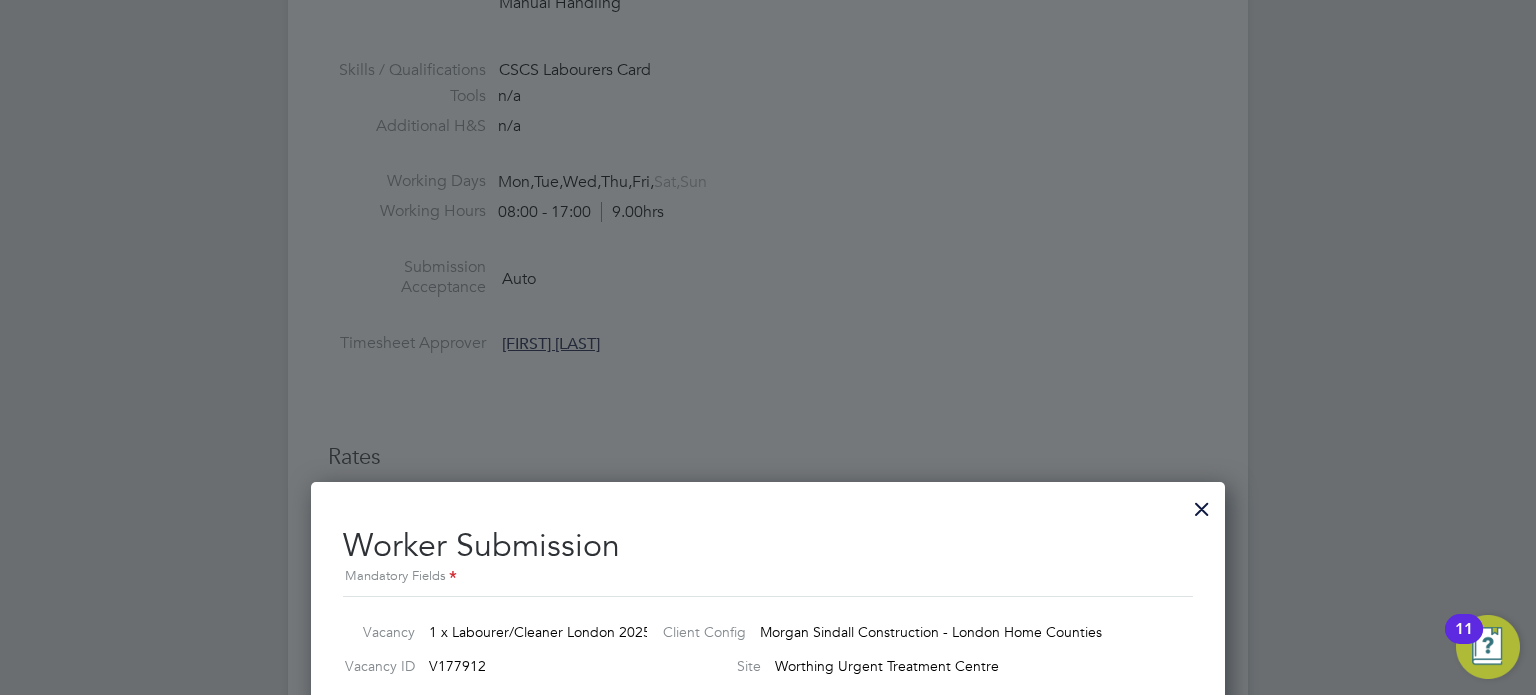 scroll, scrollTop: 801, scrollLeft: 0, axis: vertical 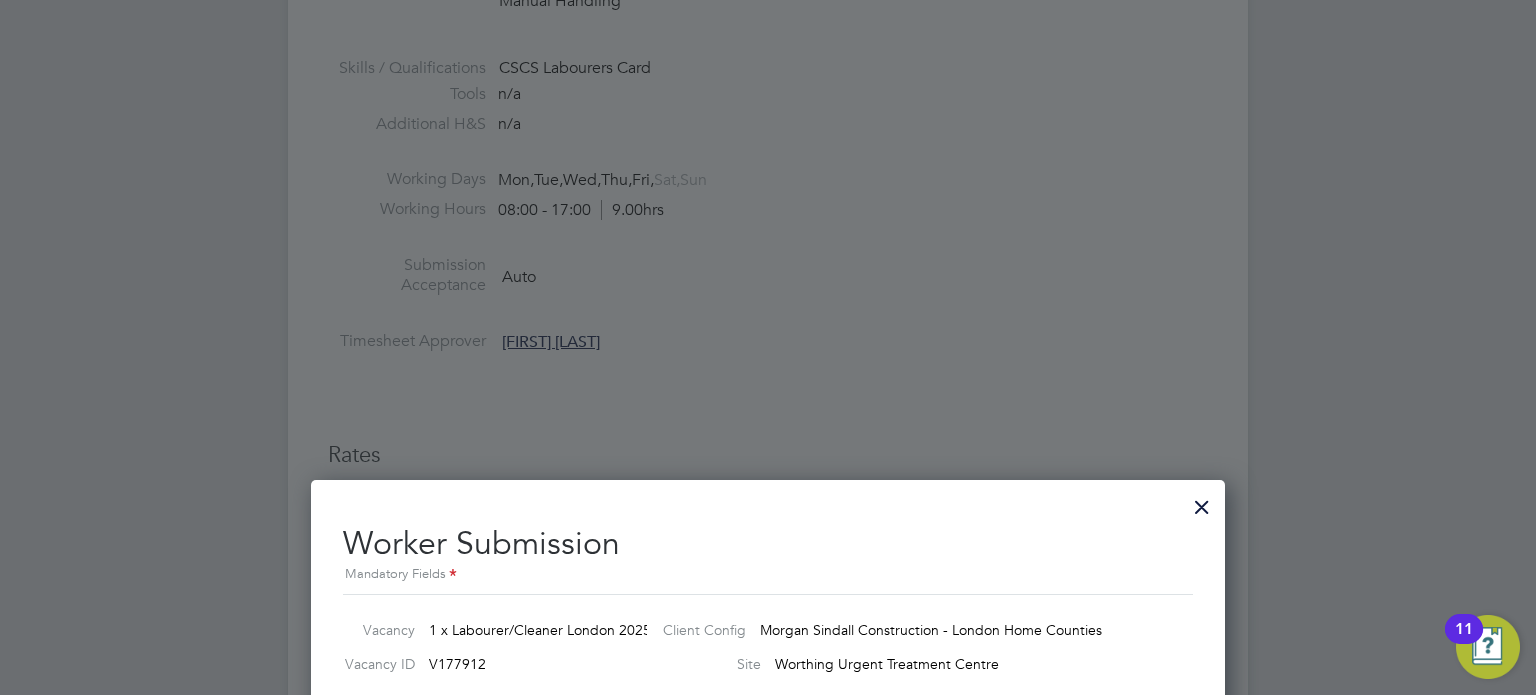 click at bounding box center (1202, 502) 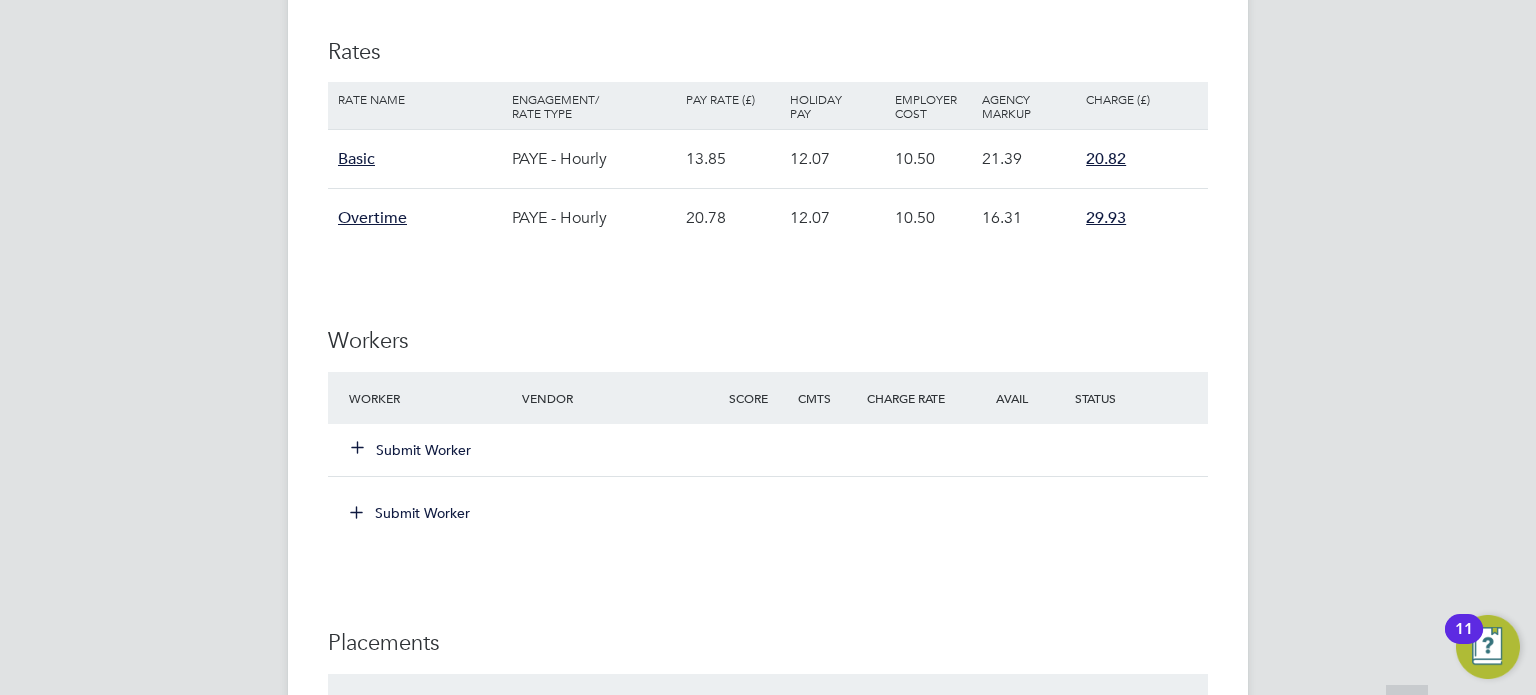 scroll, scrollTop: 1204, scrollLeft: 0, axis: vertical 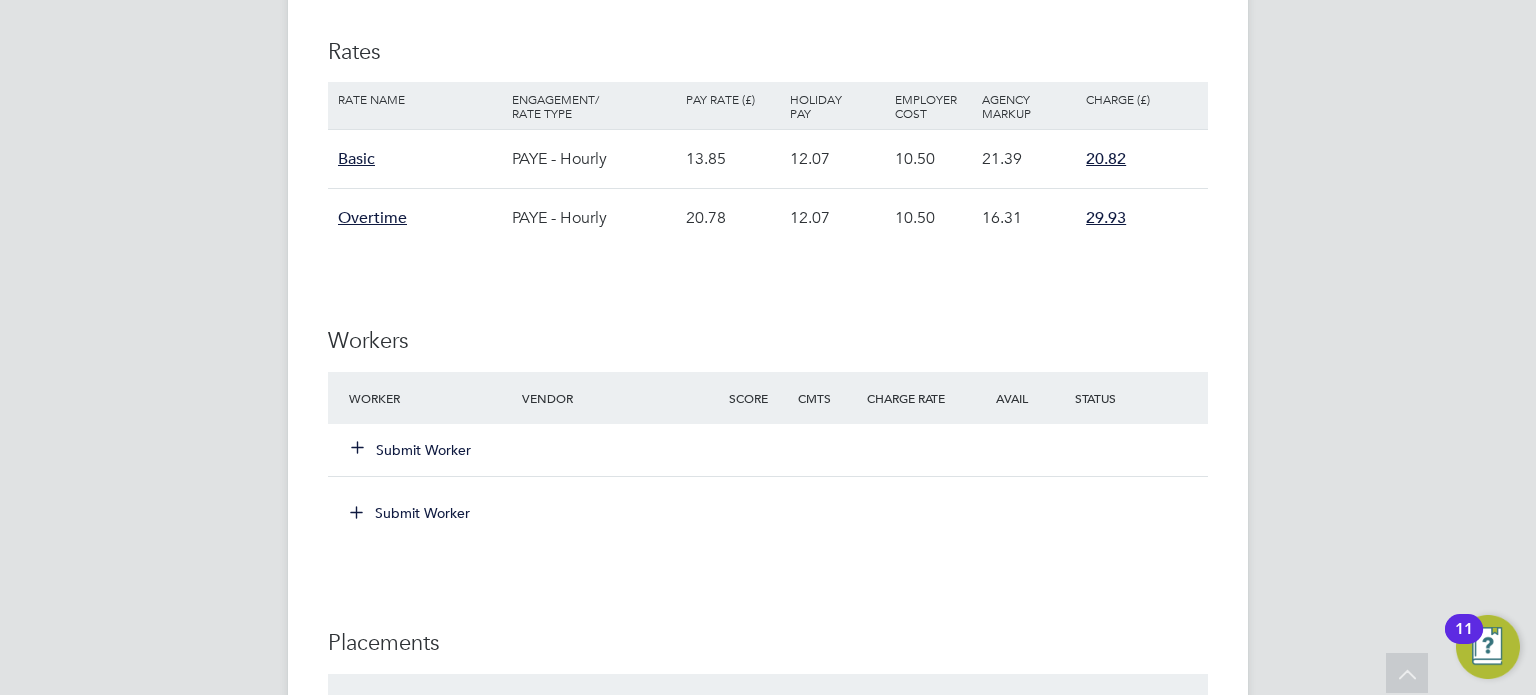 click on "Submit Worker" 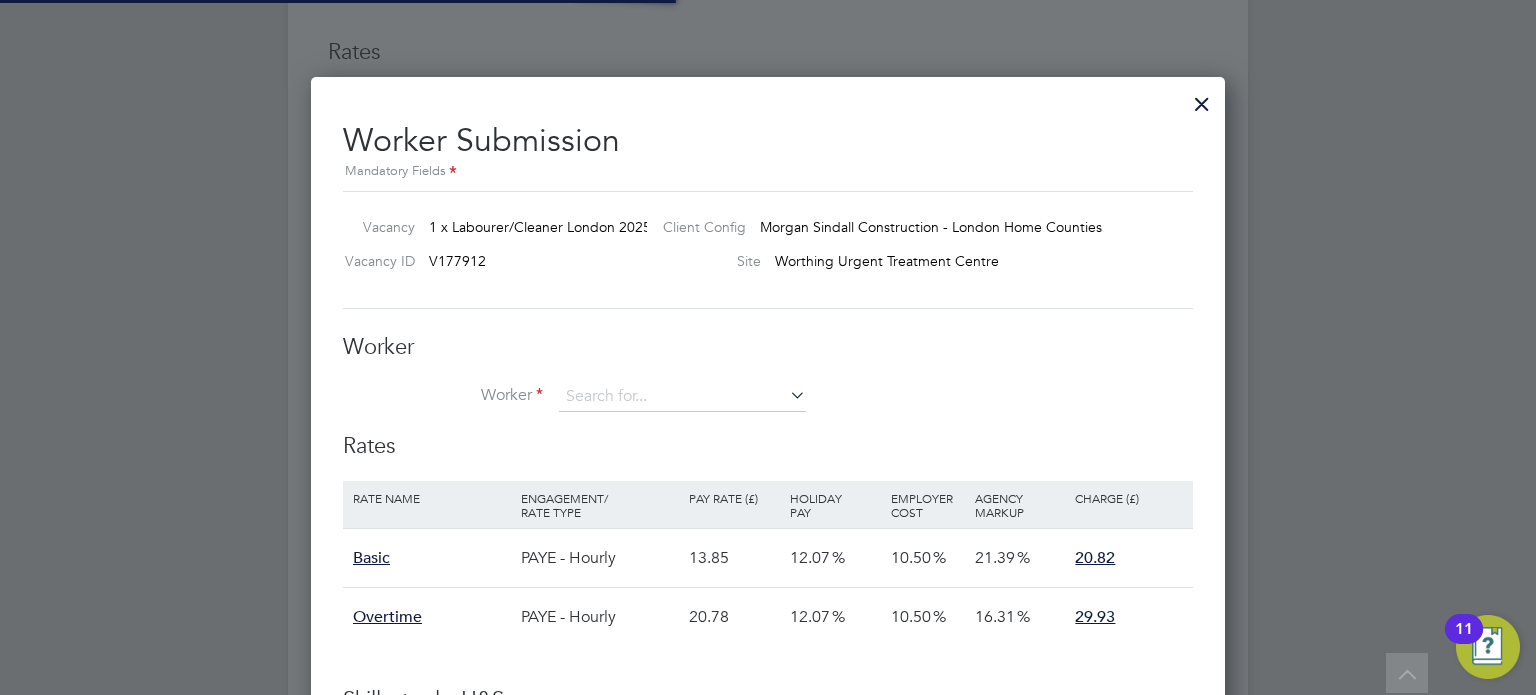 scroll, scrollTop: 10, scrollLeft: 9, axis: both 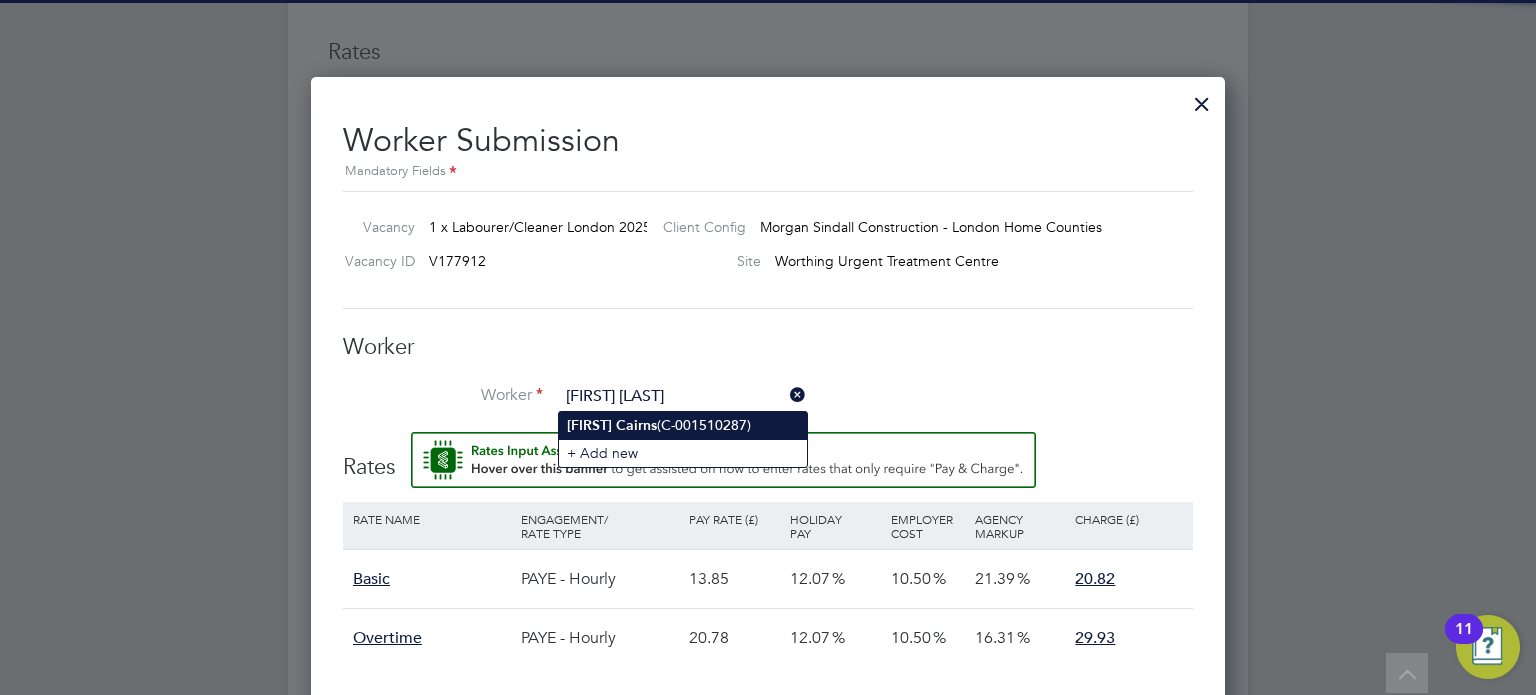 click on "Cairns" 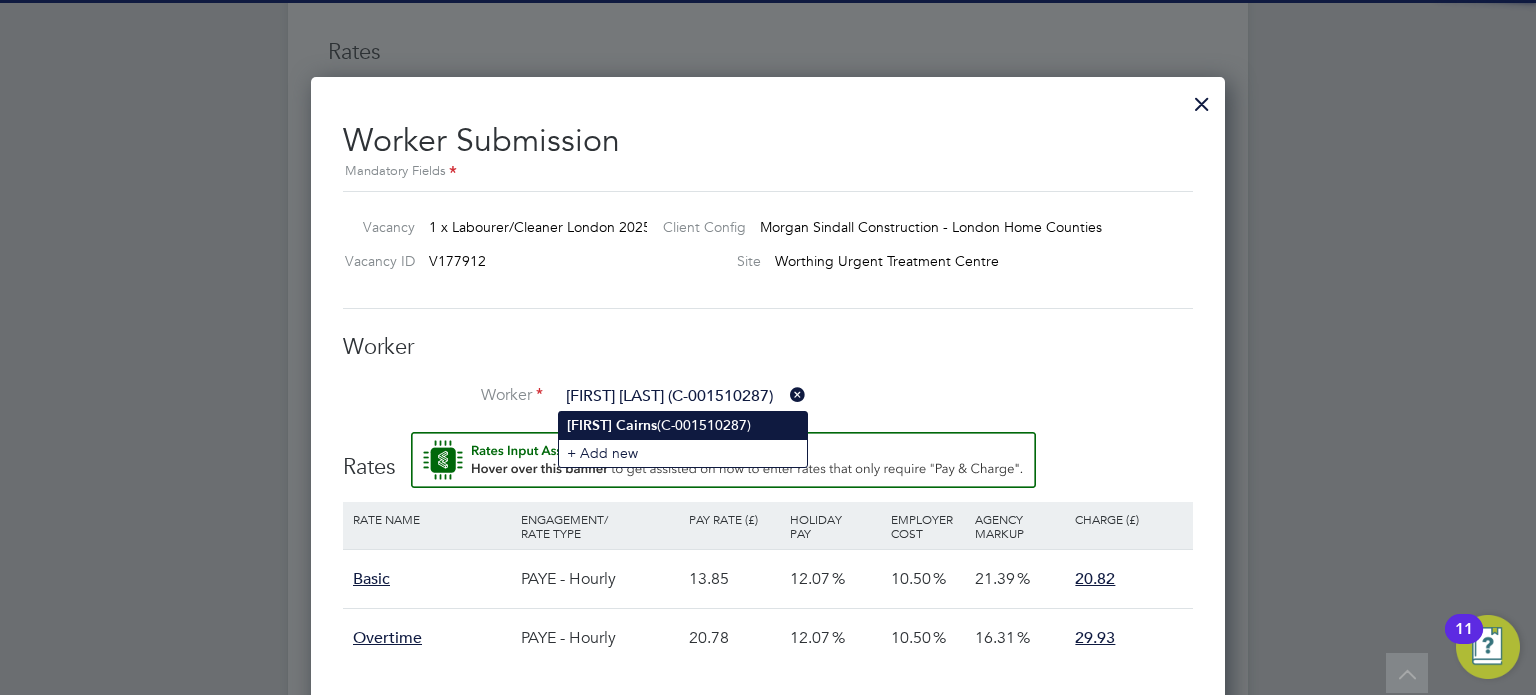scroll, scrollTop: 9, scrollLeft: 9, axis: both 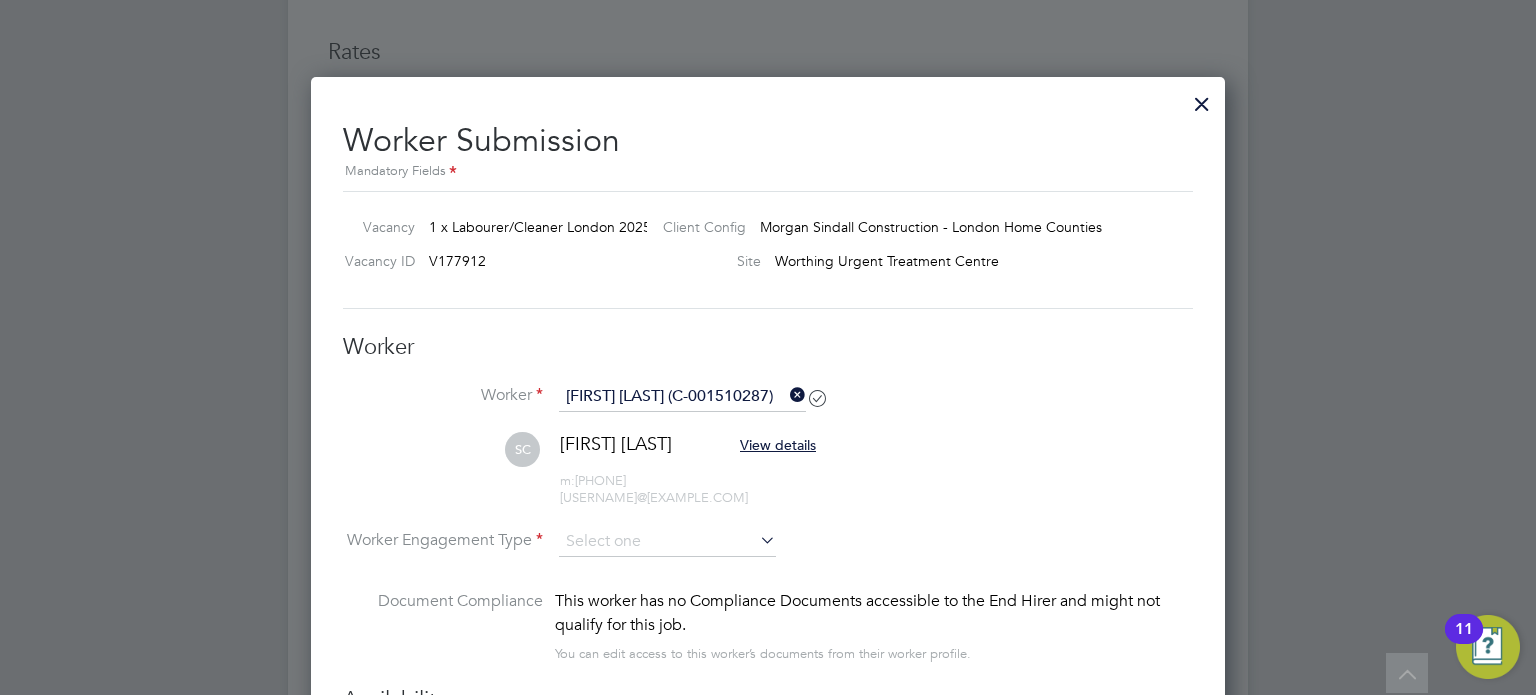 click at bounding box center [756, 540] 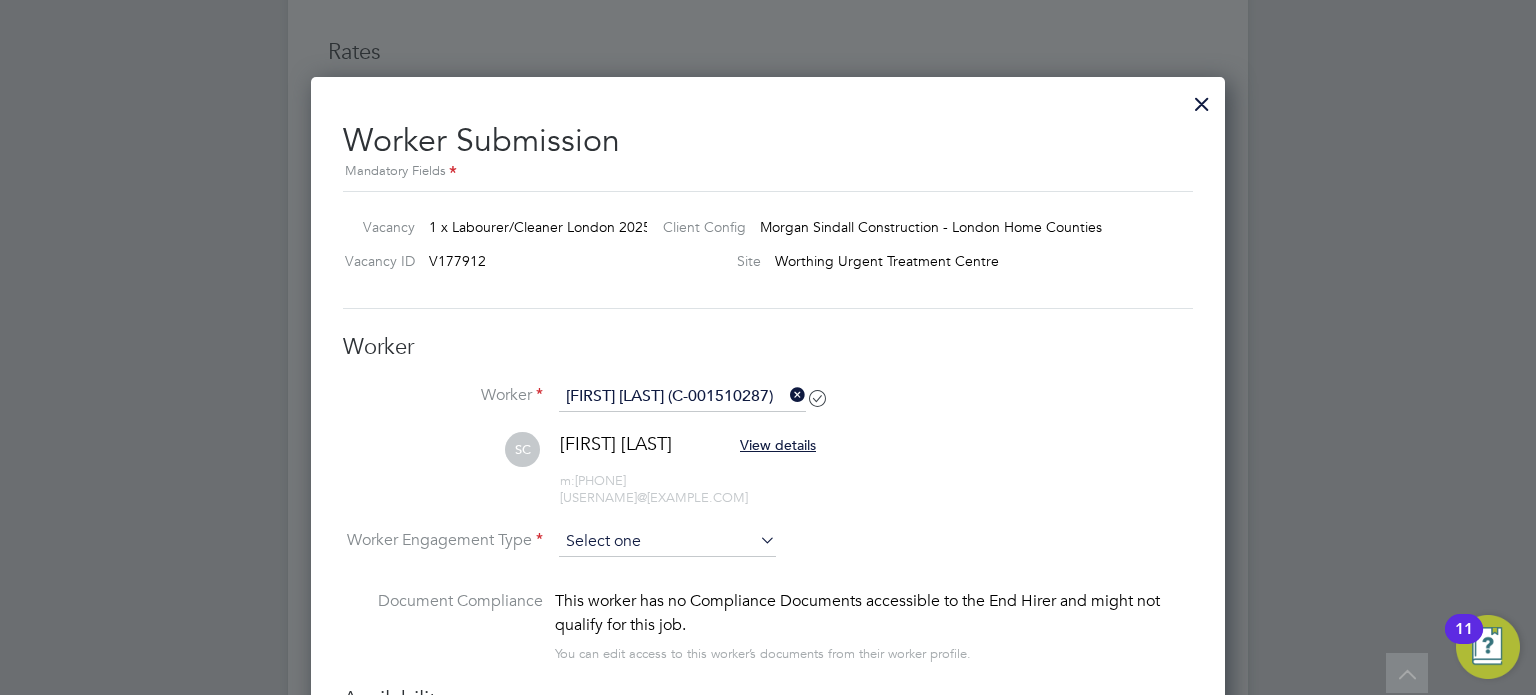 click at bounding box center [667, 542] 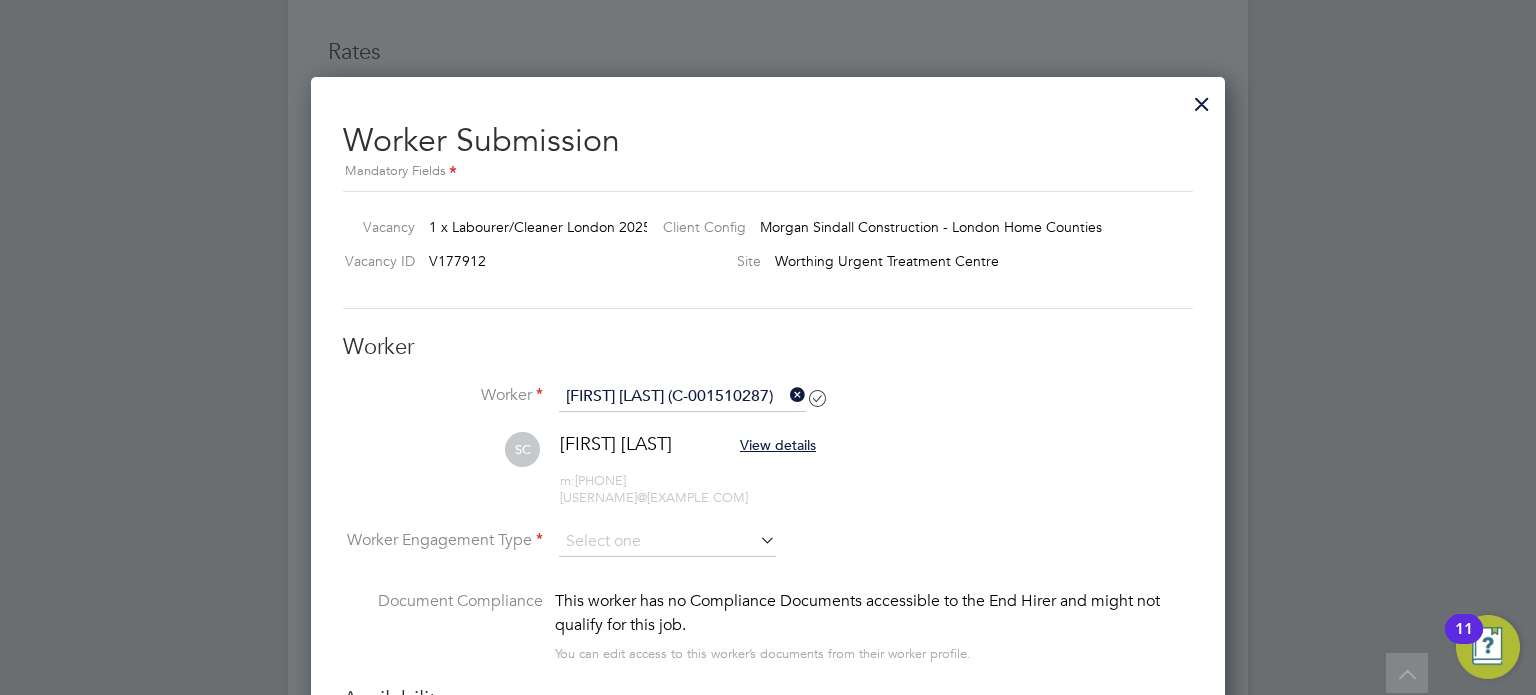 click on "Contract" 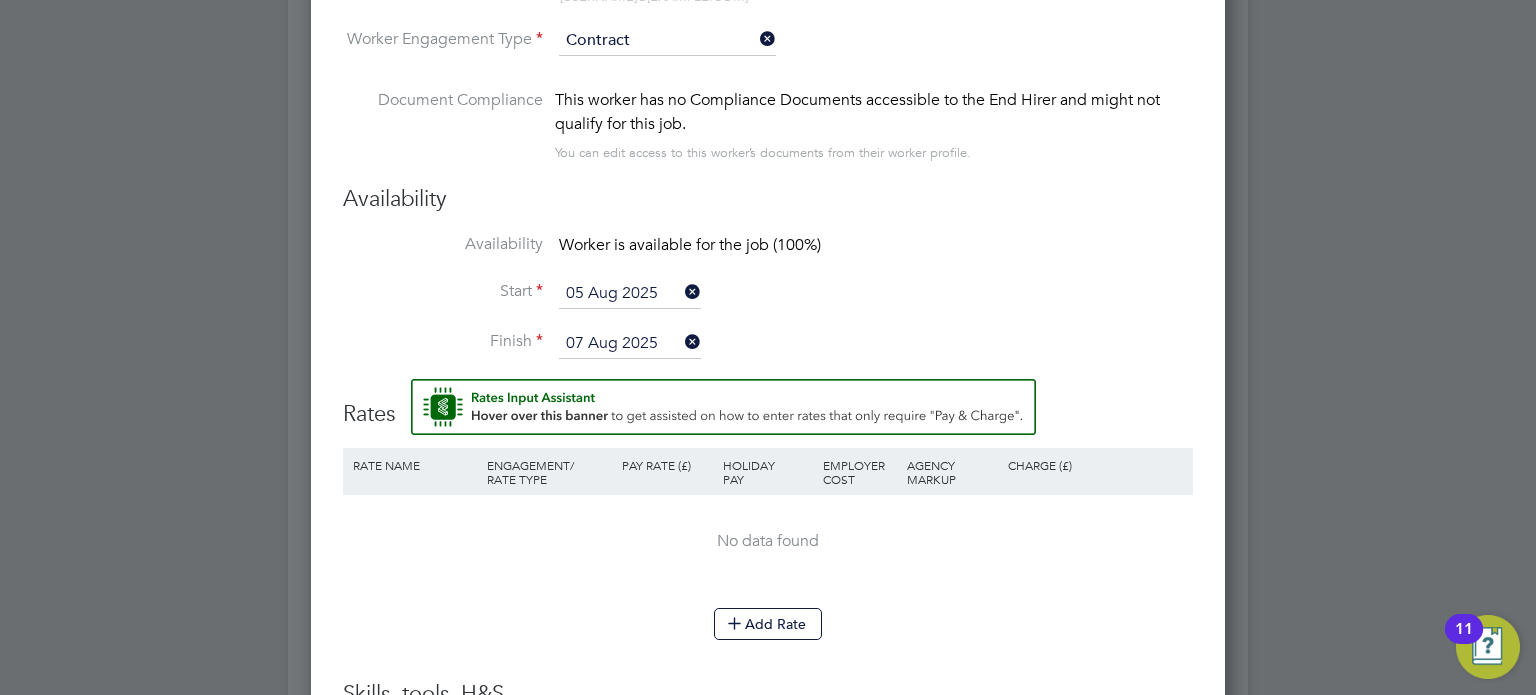 click on "Availability" at bounding box center [768, 199] 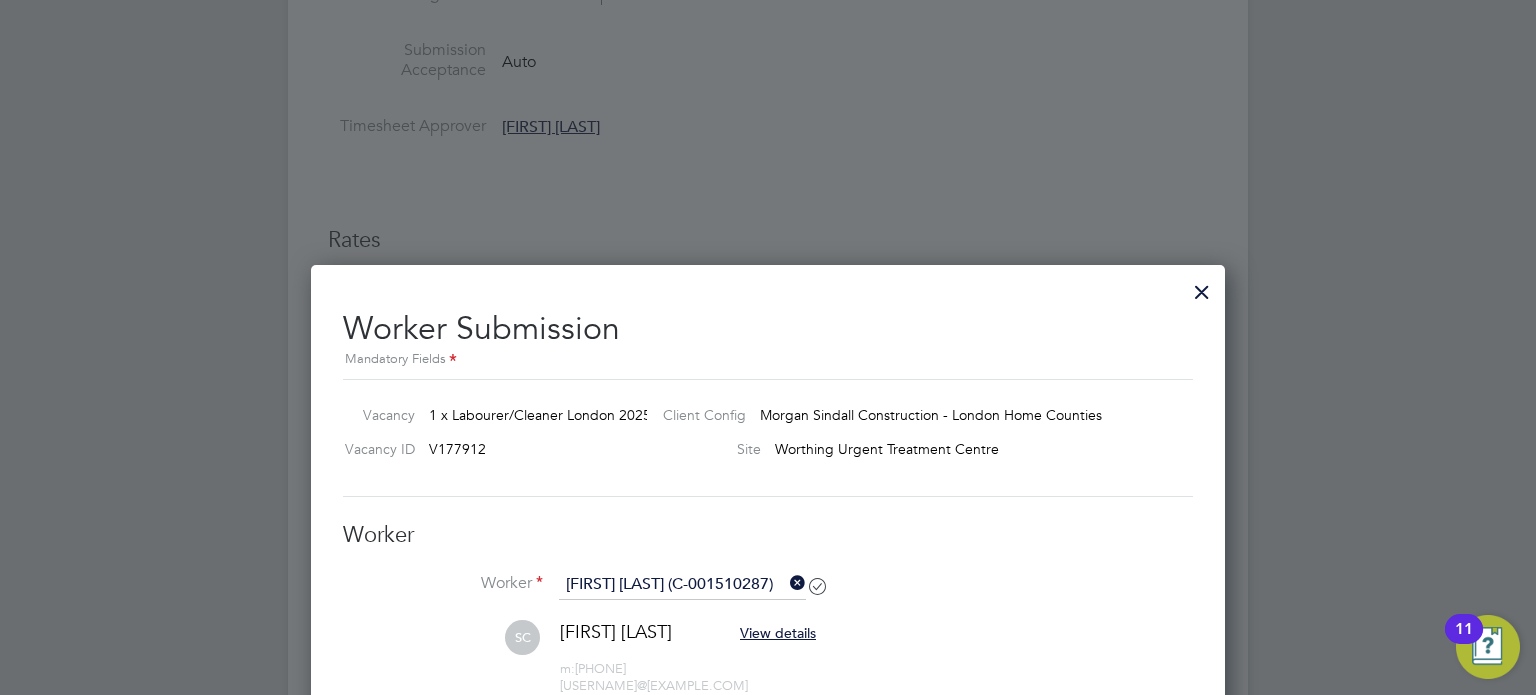 click at bounding box center (1202, 287) 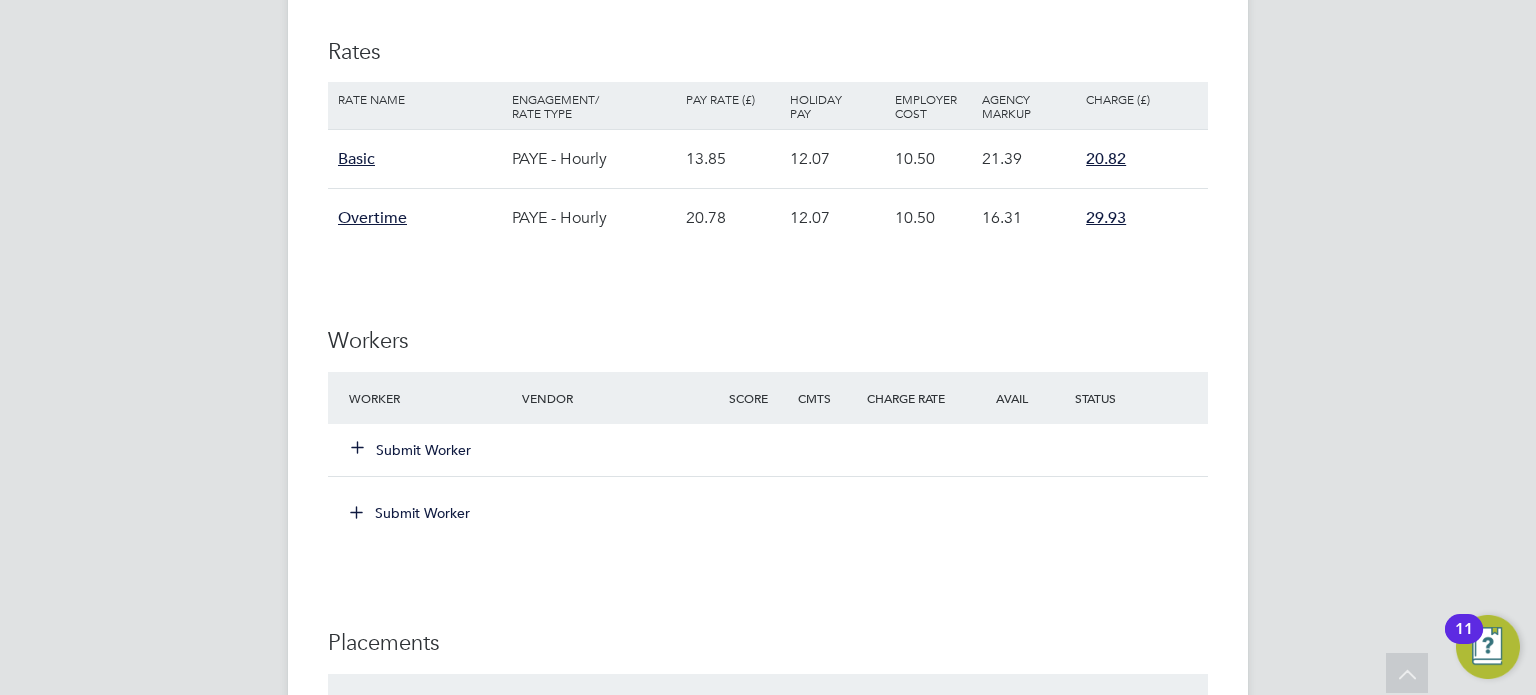 click on "Submit Worker" 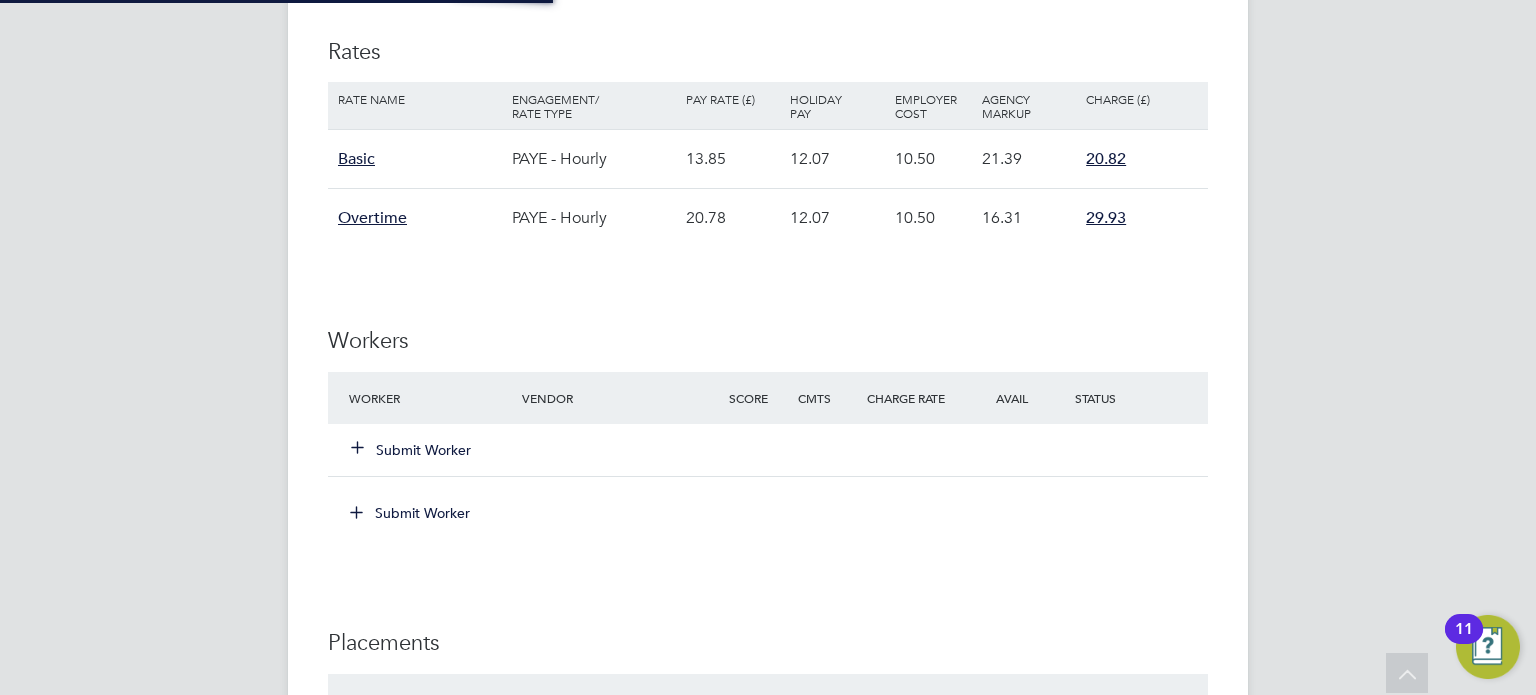 scroll, scrollTop: 10, scrollLeft: 10, axis: both 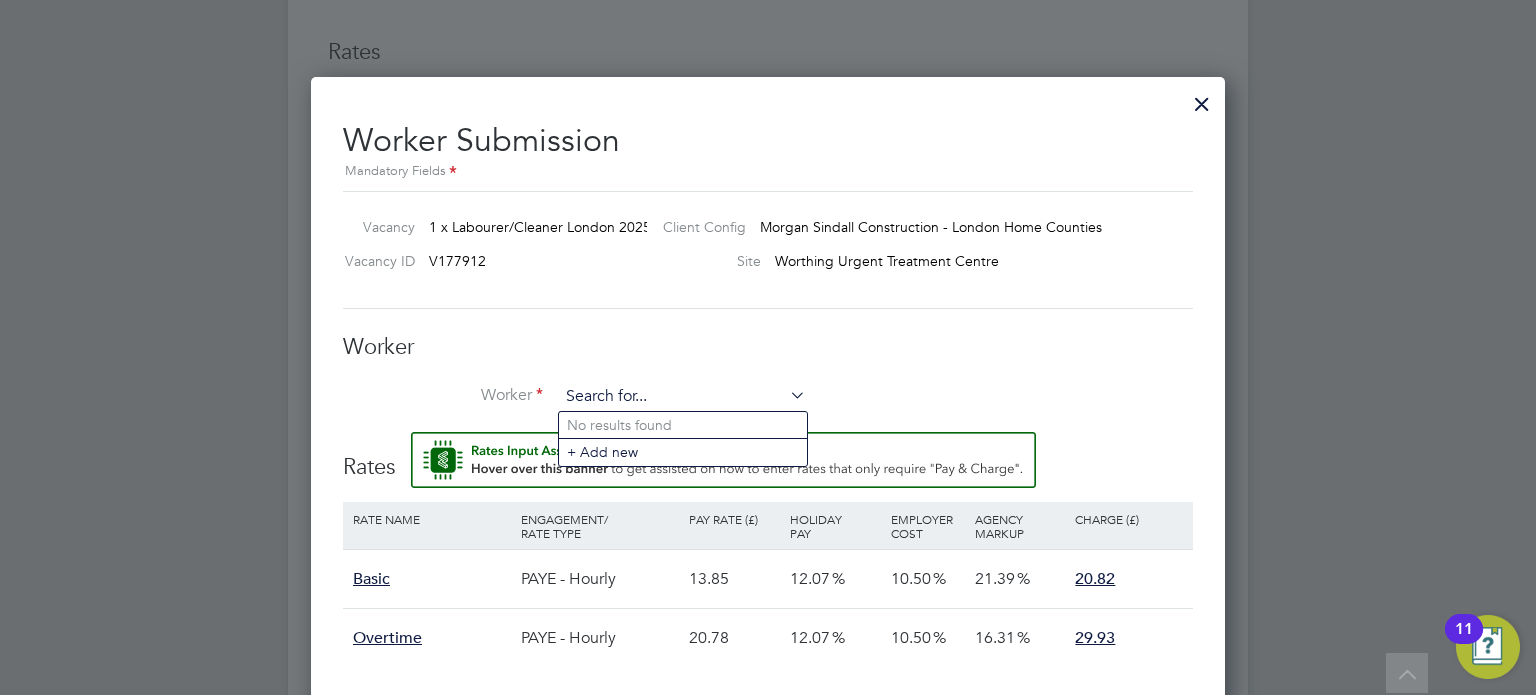click at bounding box center [682, 397] 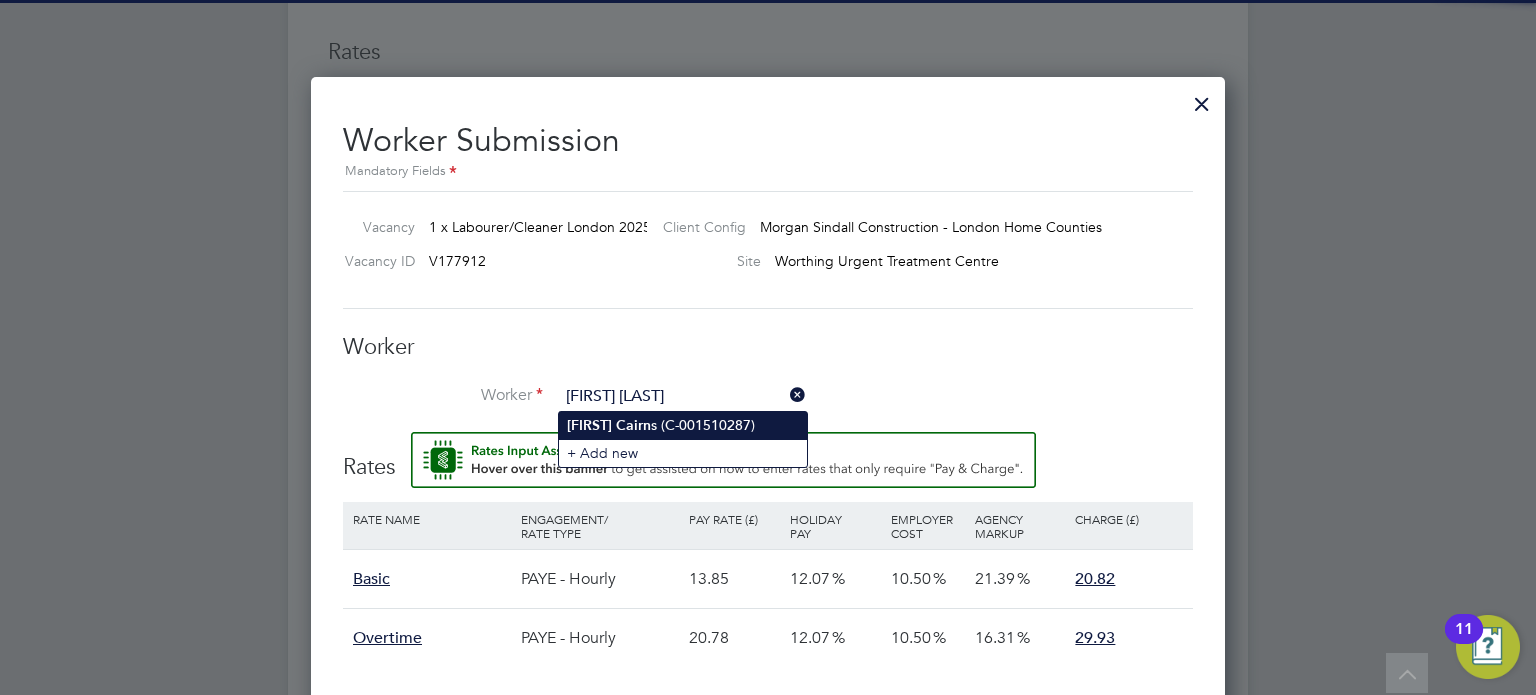 click on "Cairn" 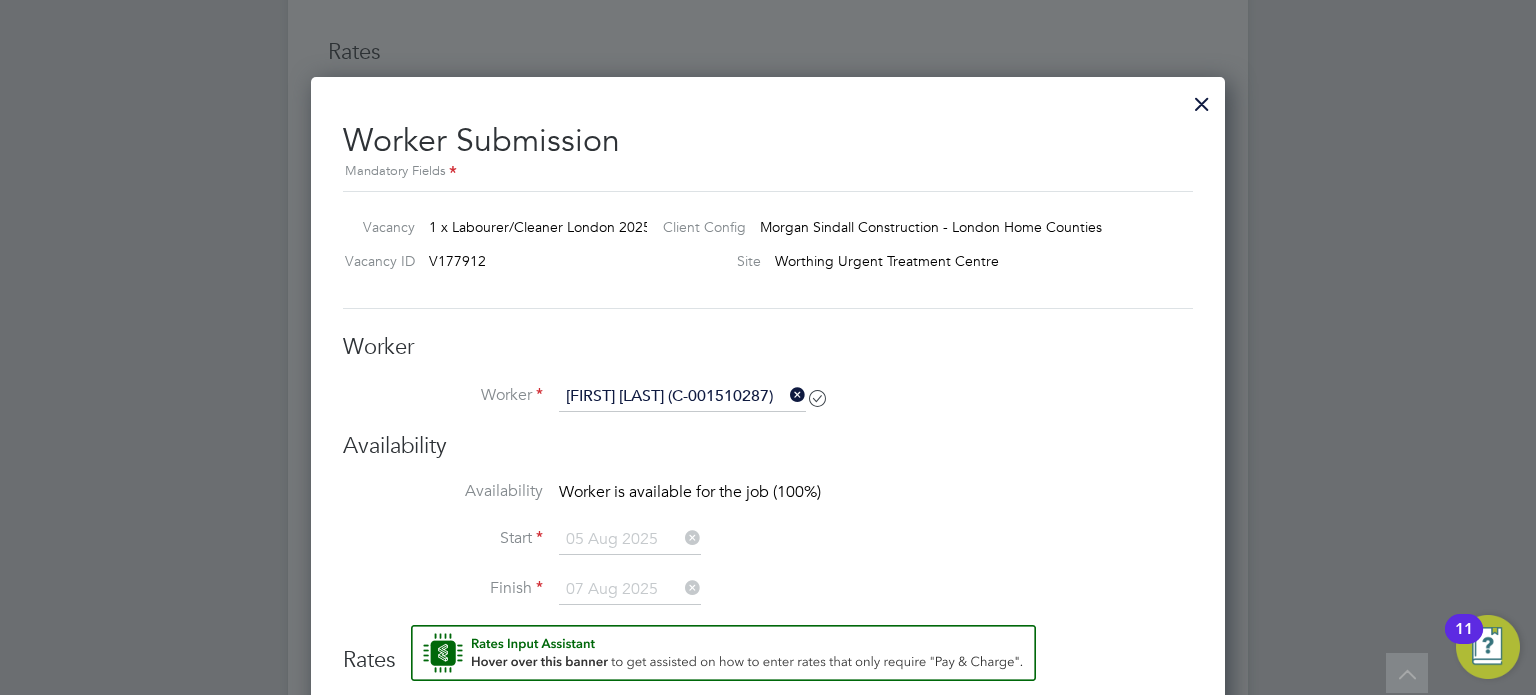 scroll, scrollTop: 9, scrollLeft: 9, axis: both 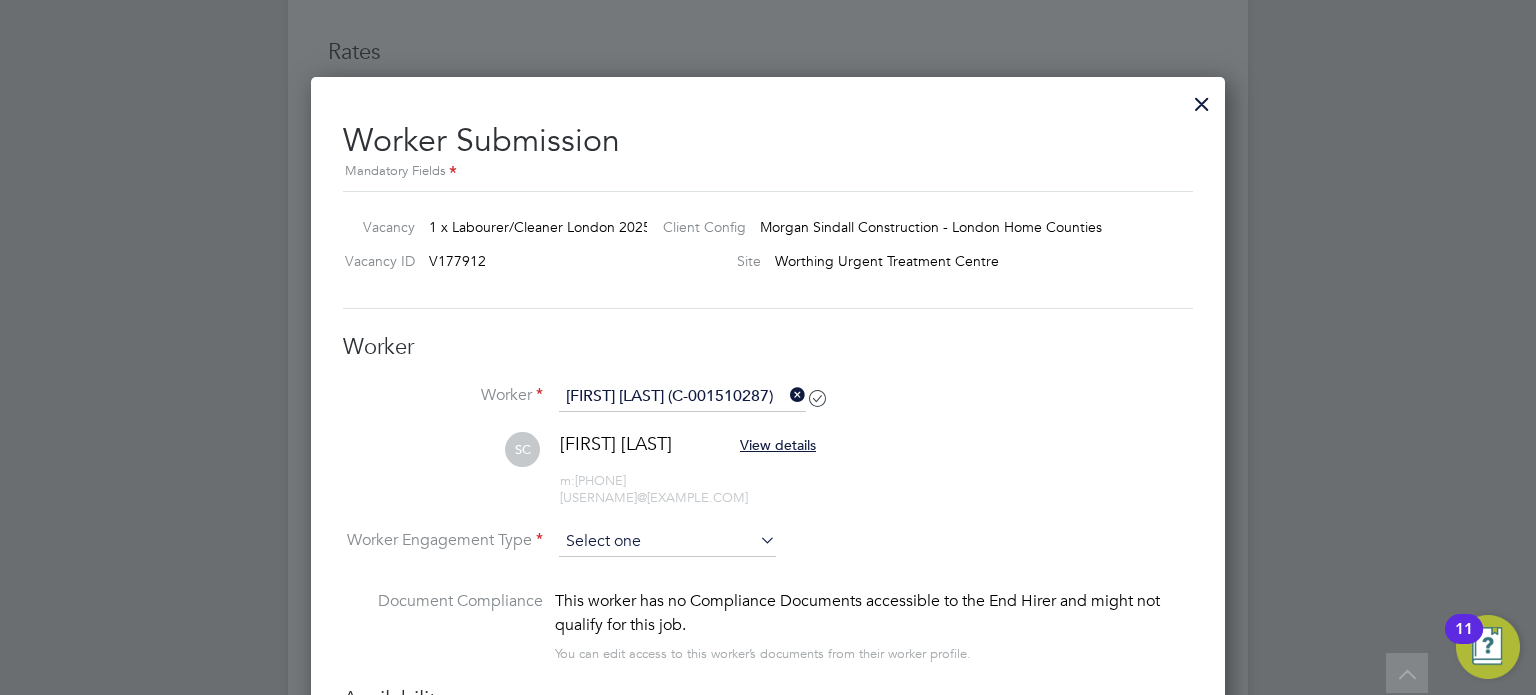 click at bounding box center [667, 542] 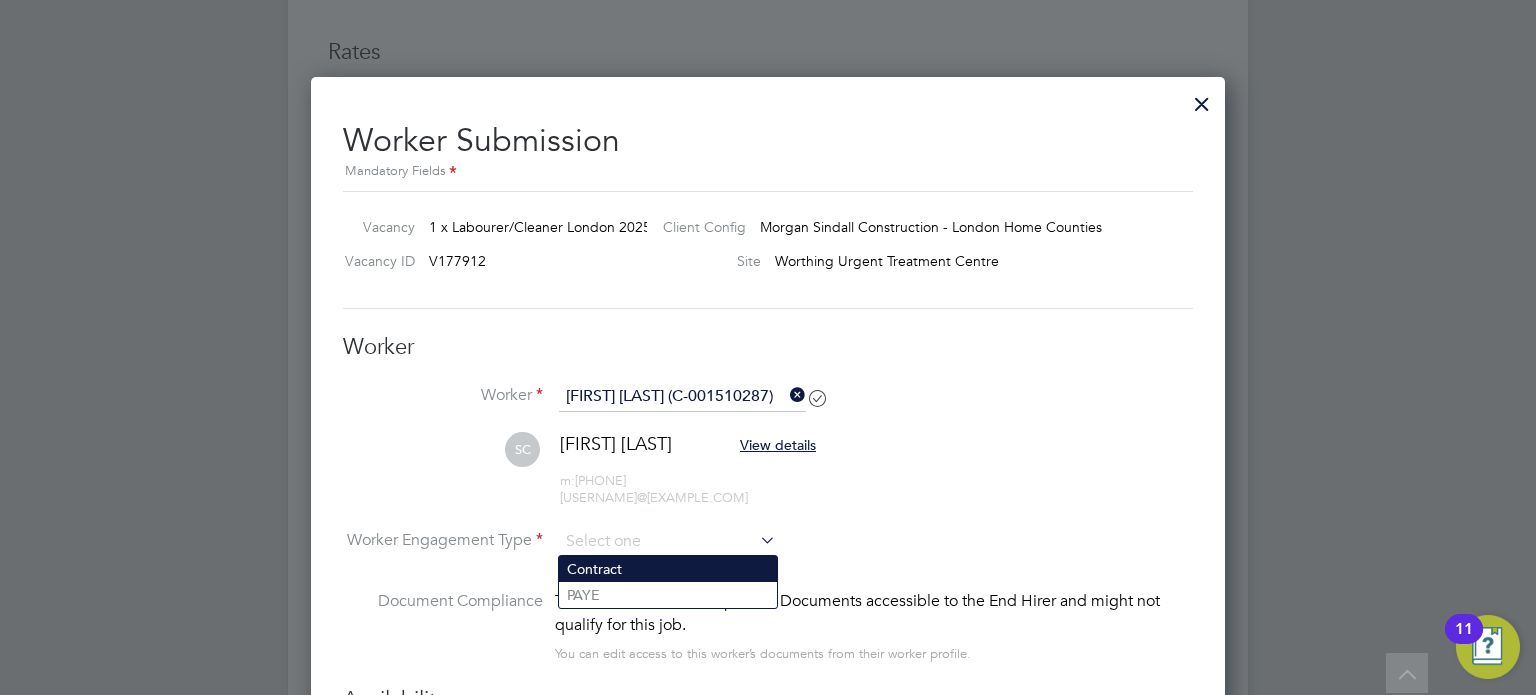 click on "Contract" 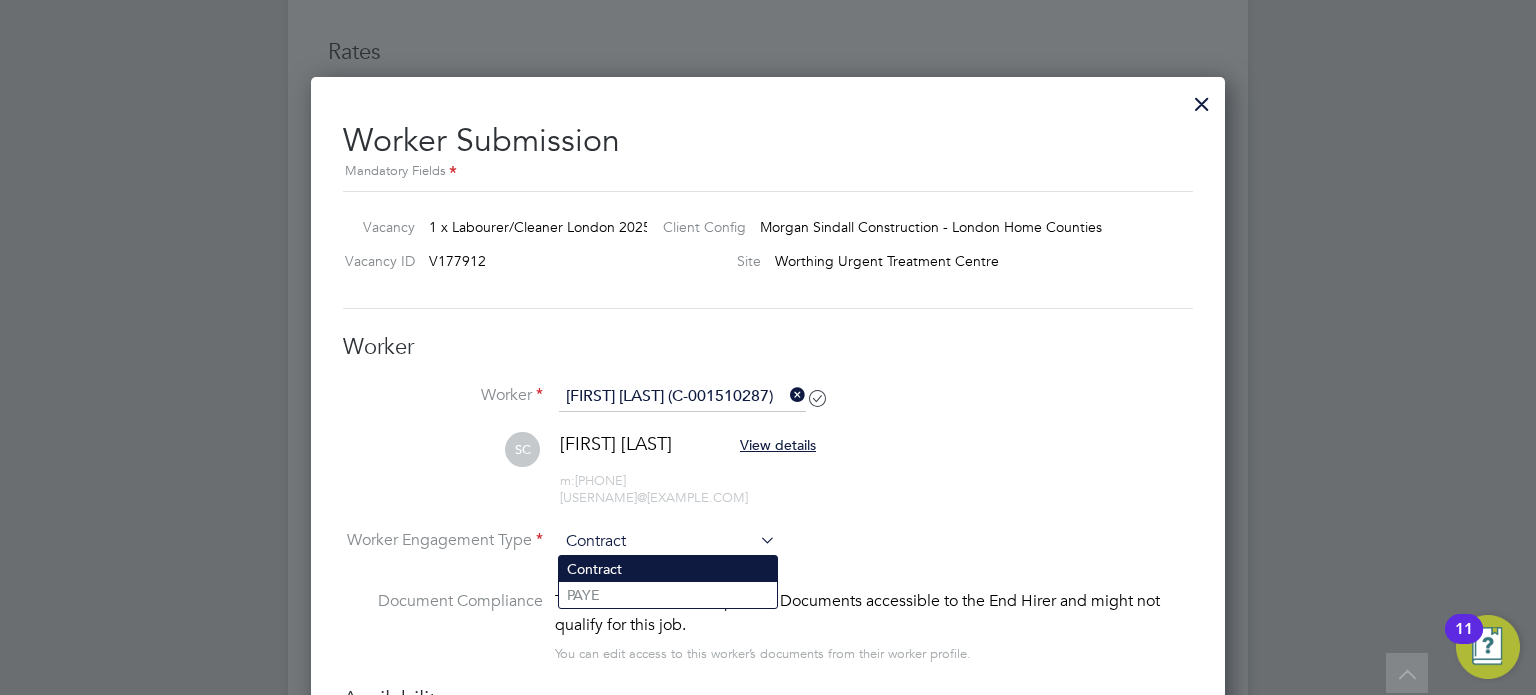 scroll, scrollTop: 9, scrollLeft: 9, axis: both 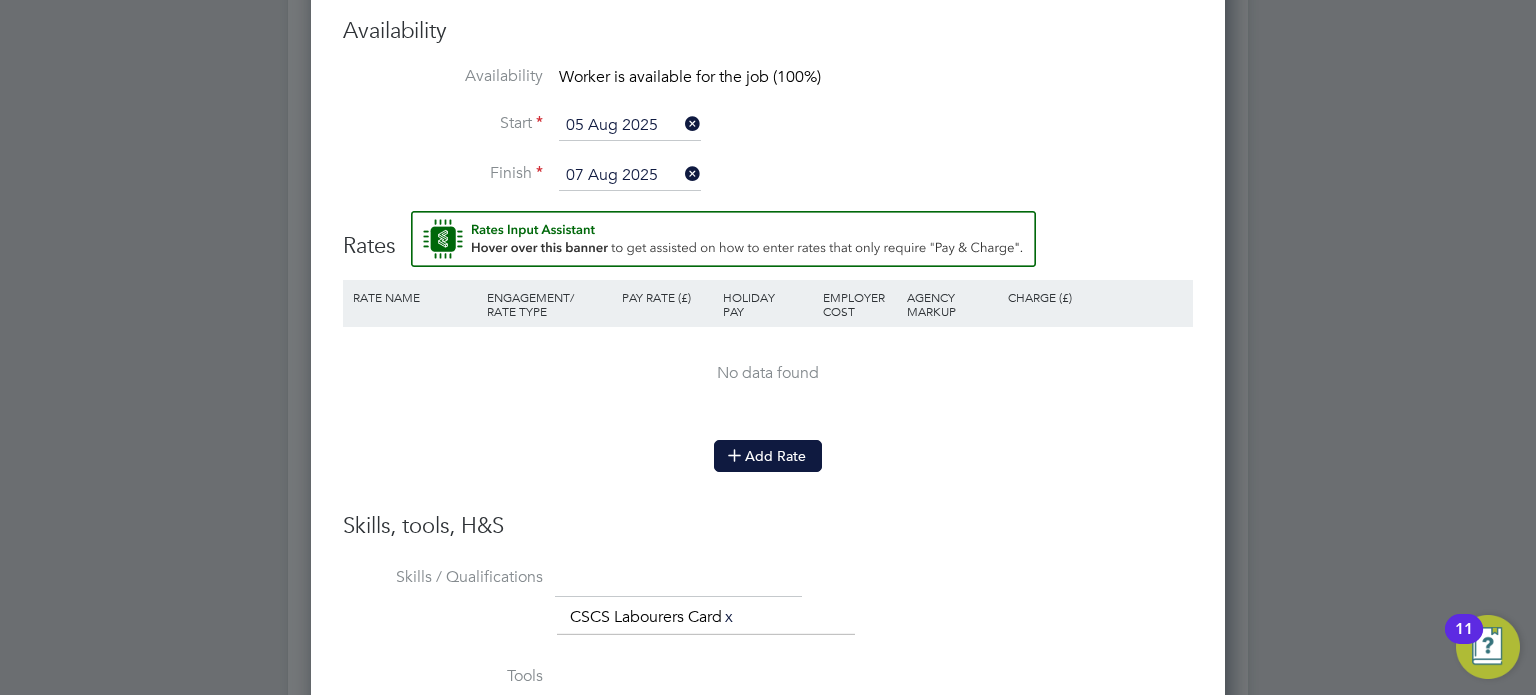 click on "Add Rate" at bounding box center (768, 456) 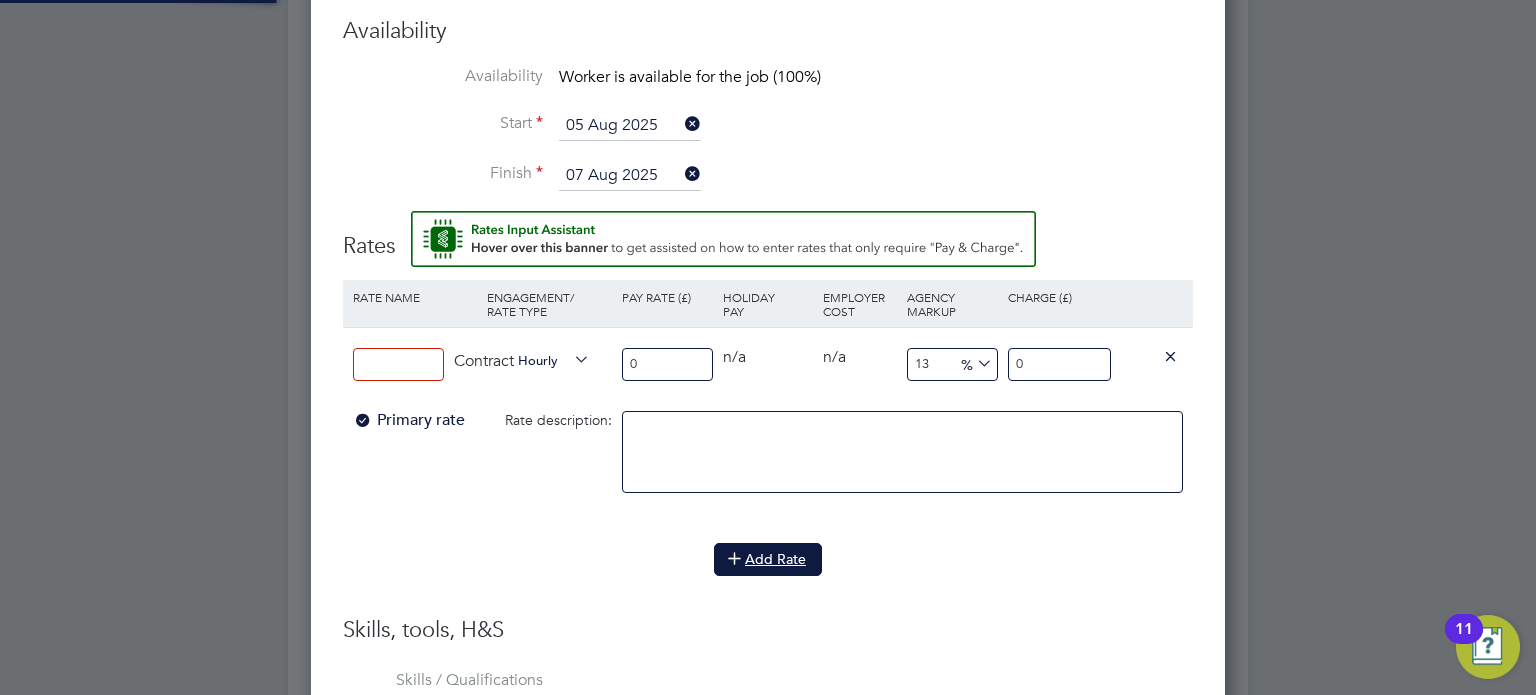scroll, scrollTop: 10, scrollLeft: 9, axis: both 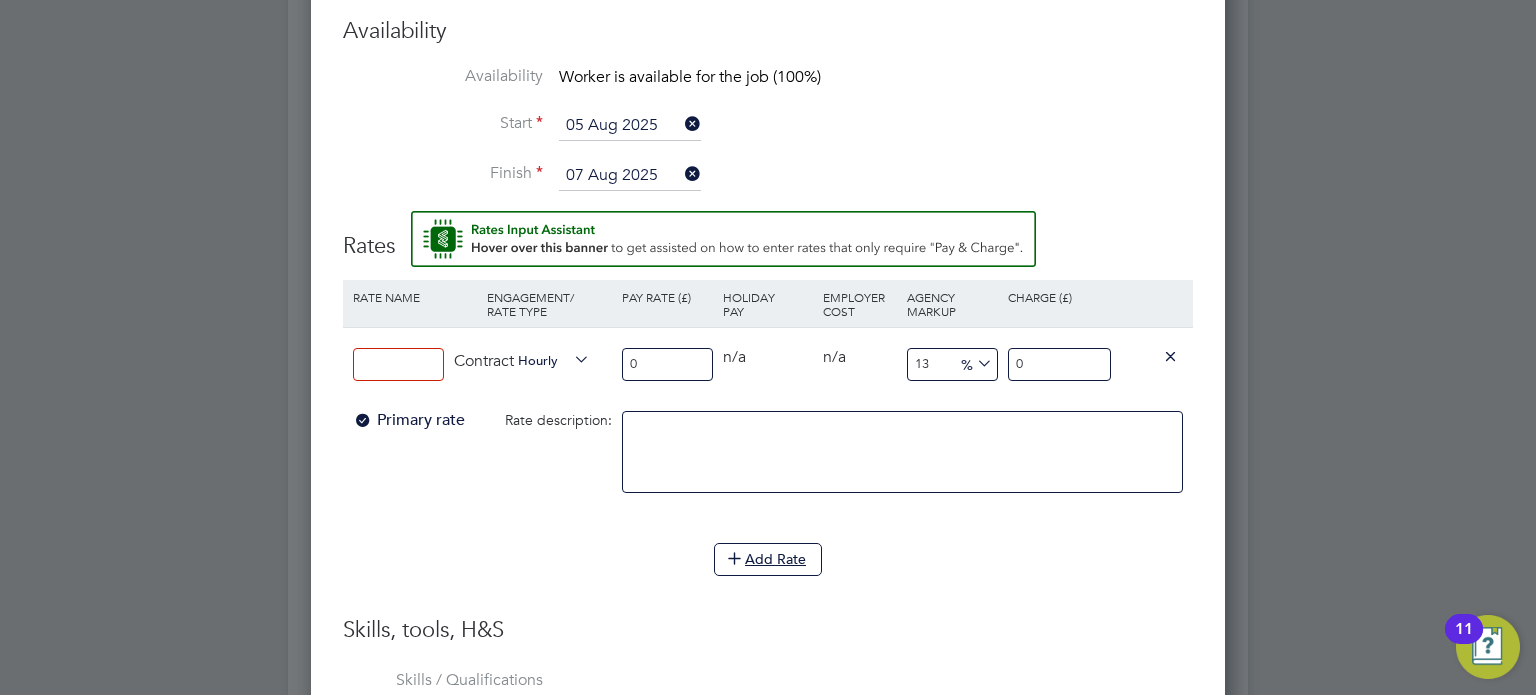 click at bounding box center [398, 364] 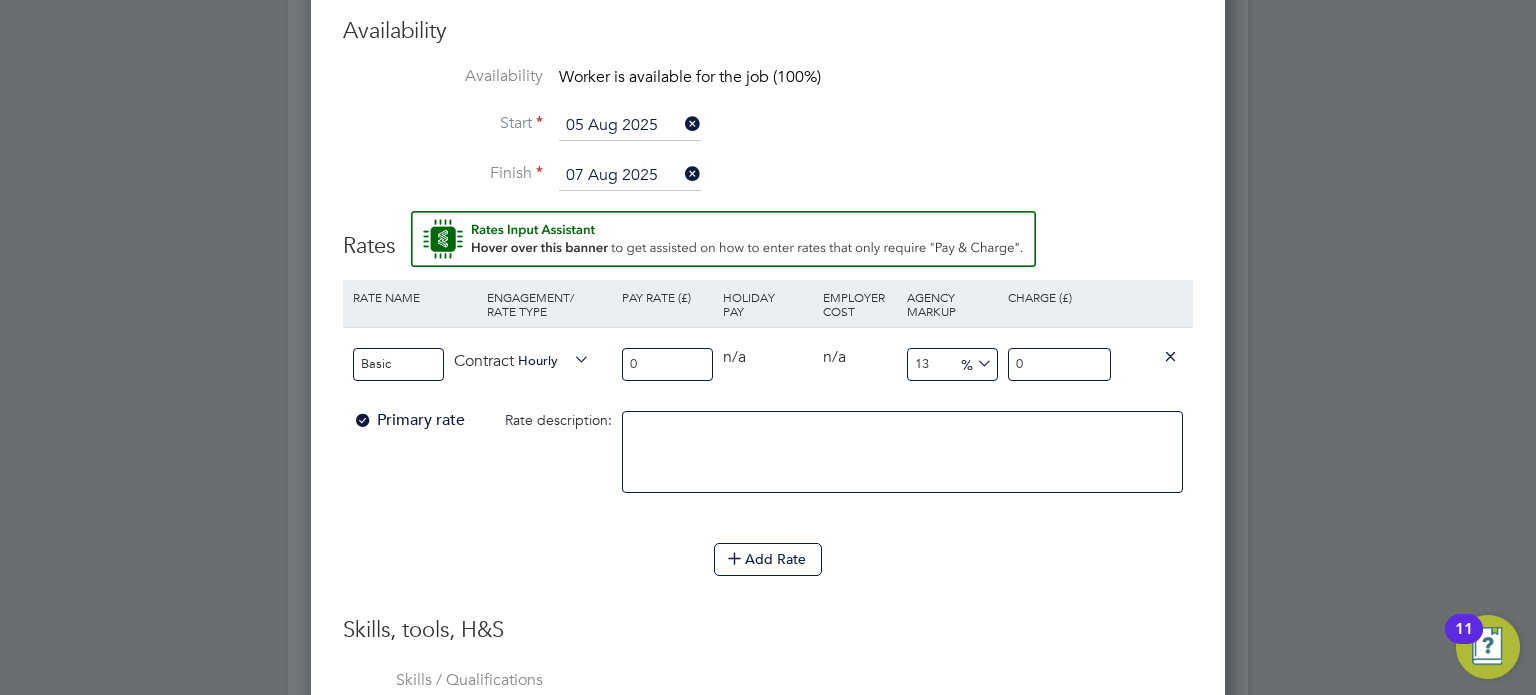 type on "Basic" 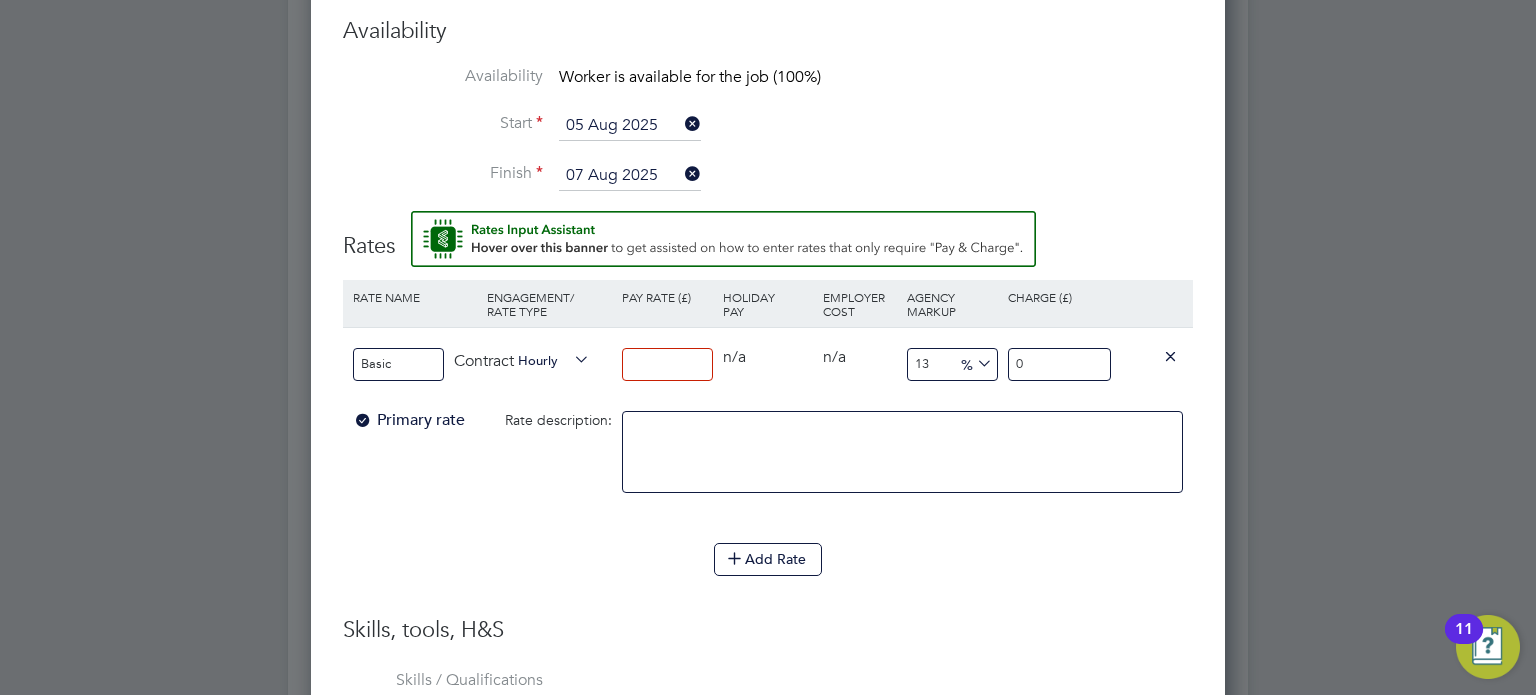 type on "1" 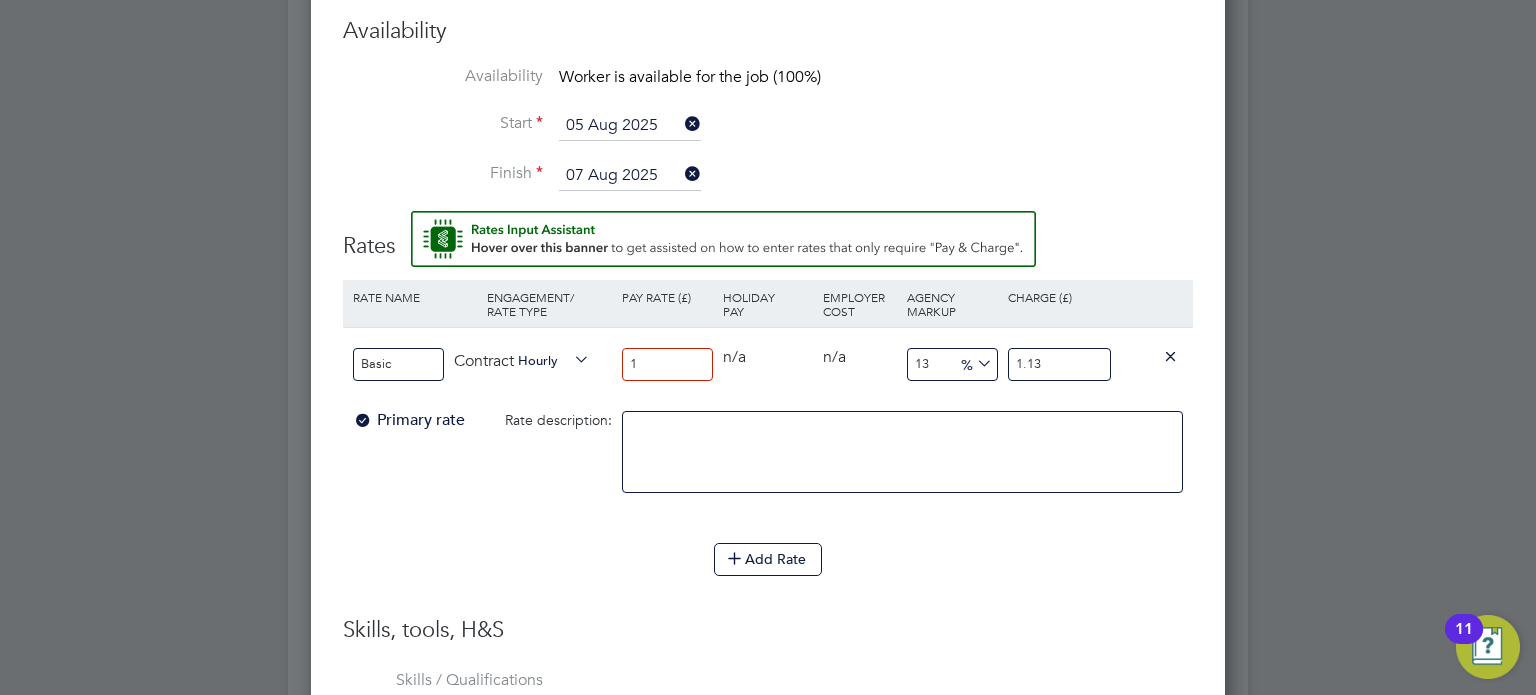 type on "16" 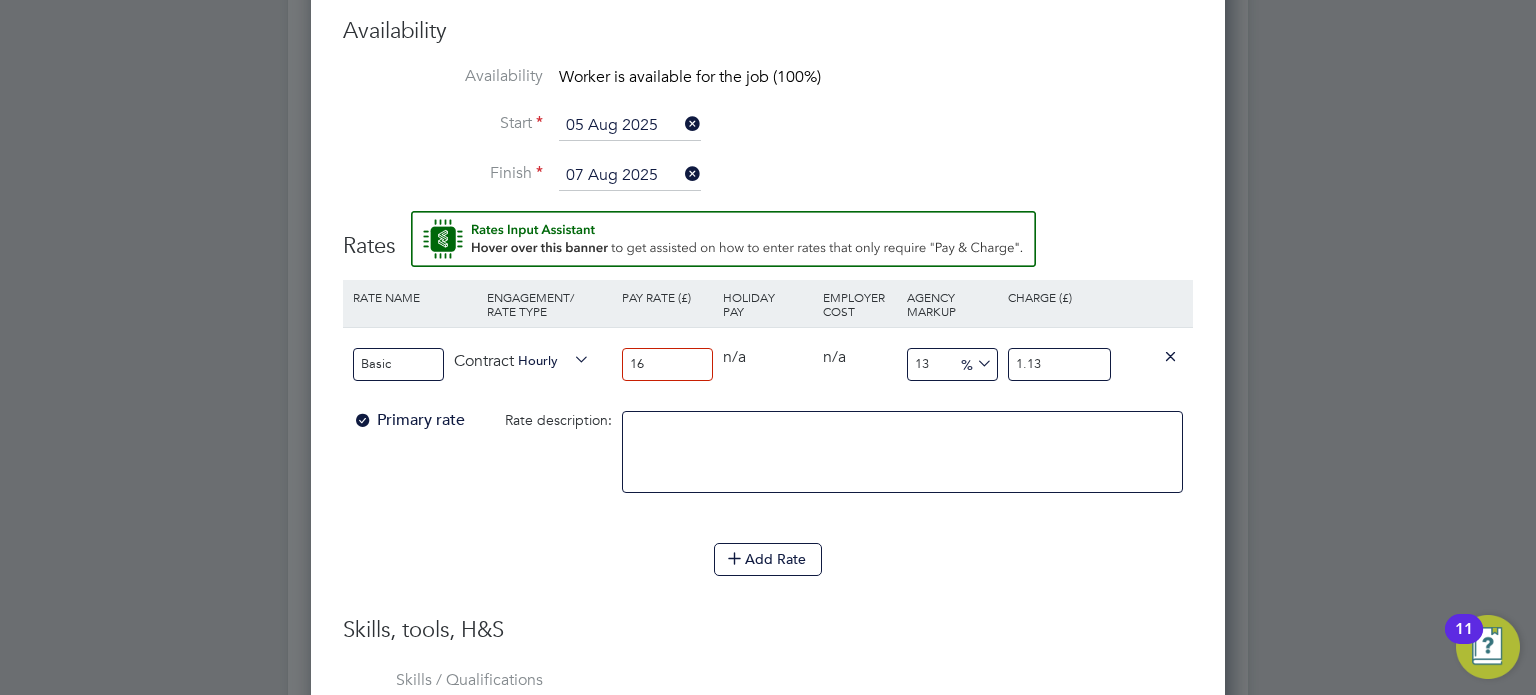 type on "18.08" 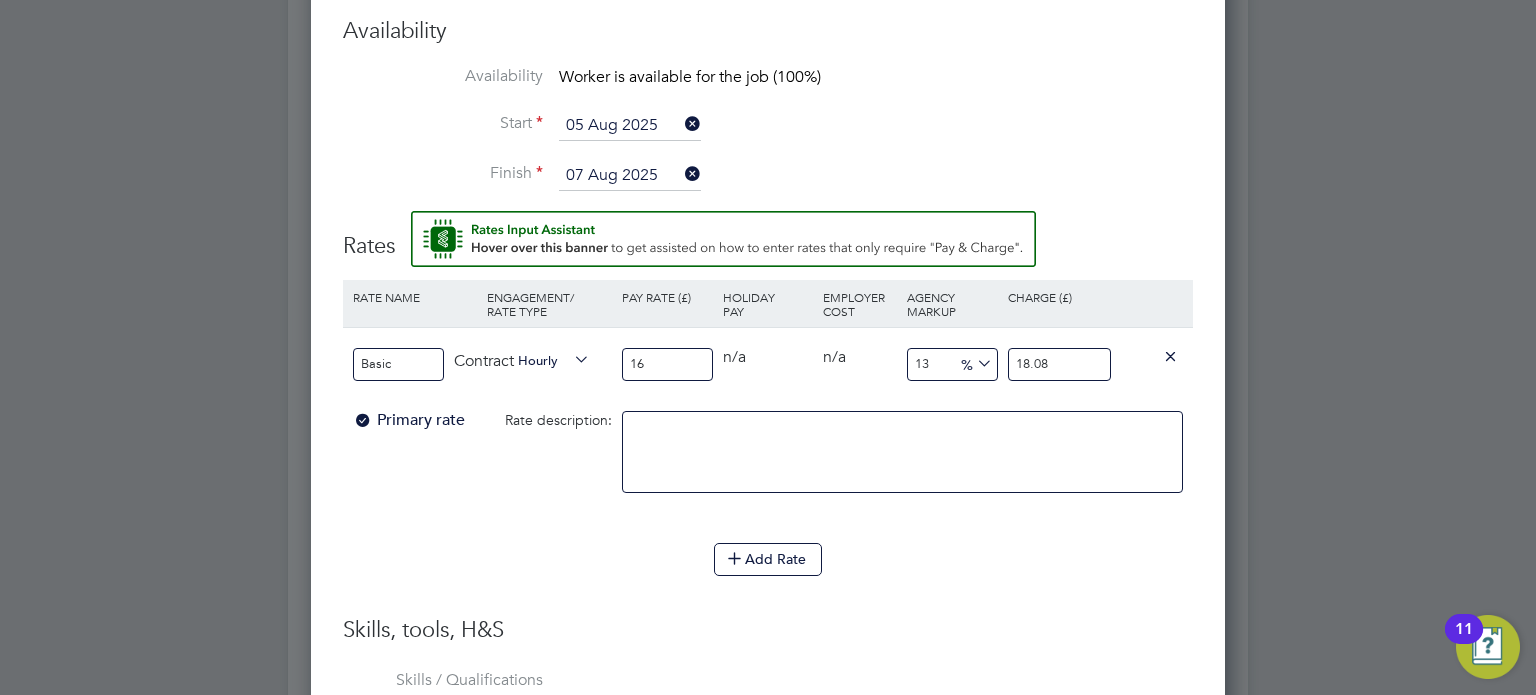type on "16.5" 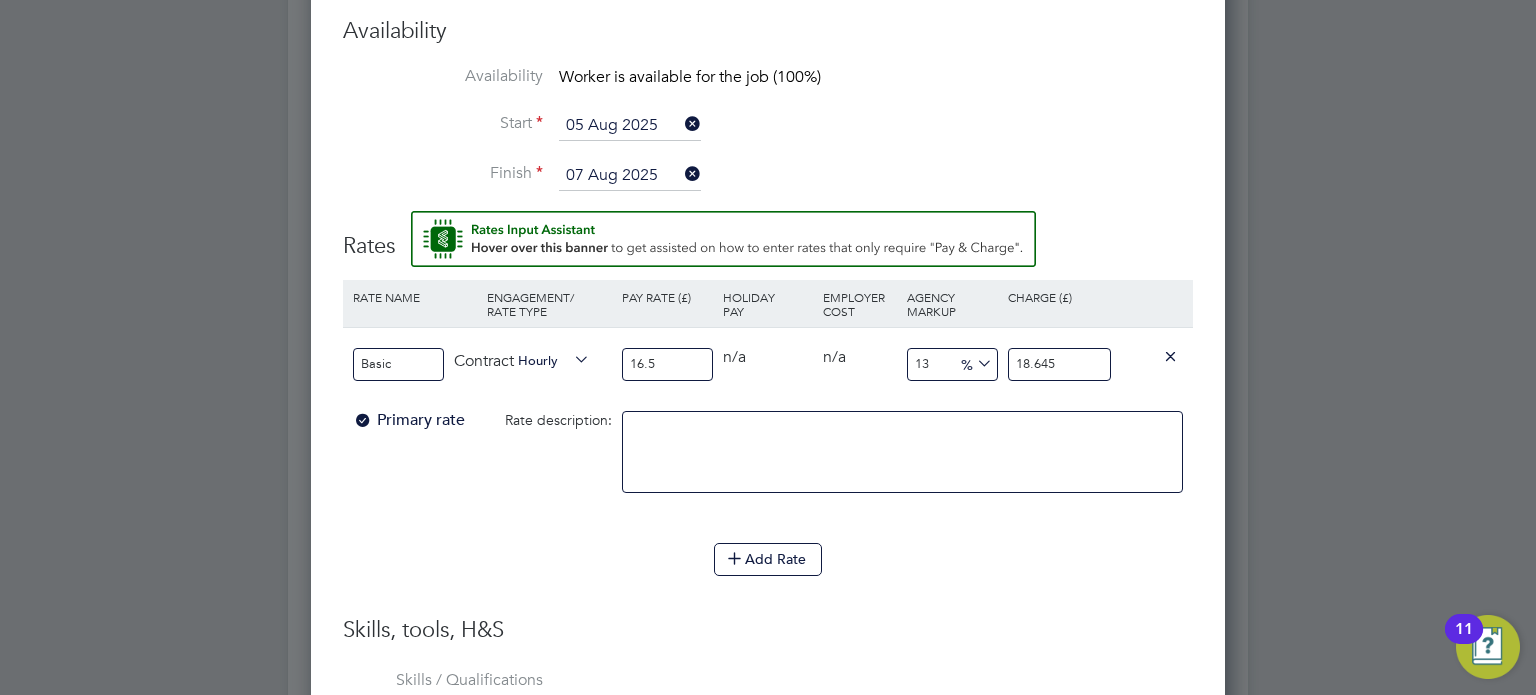 type on "16.56" 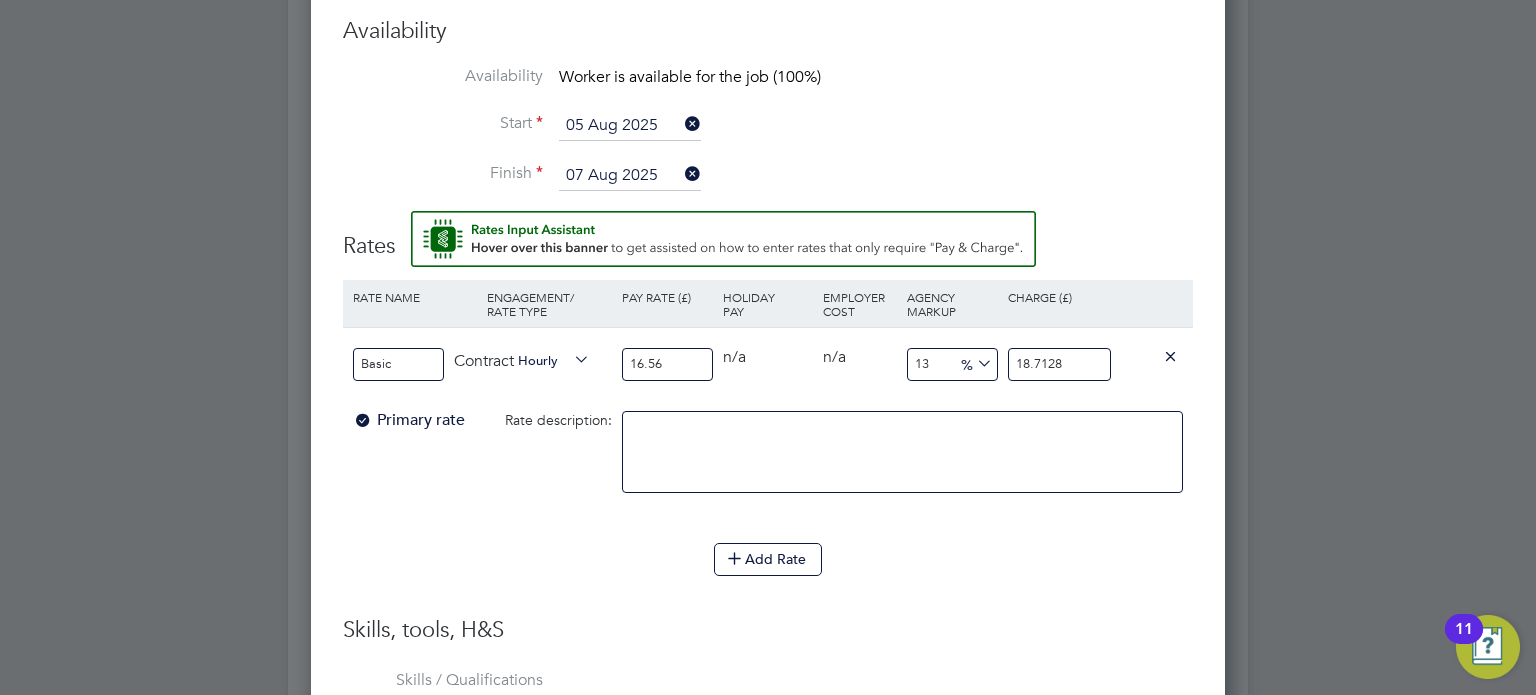 type on "16.56" 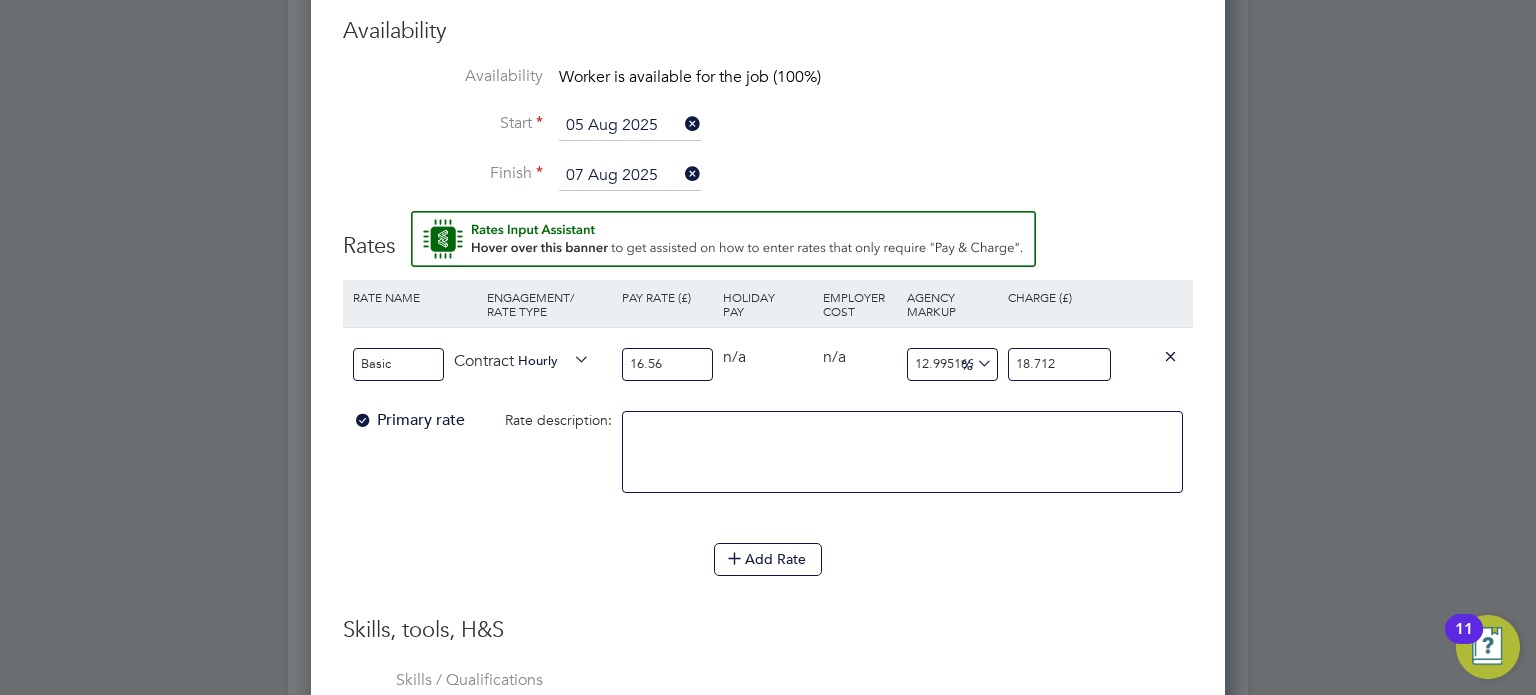 type on "12.983091787439614" 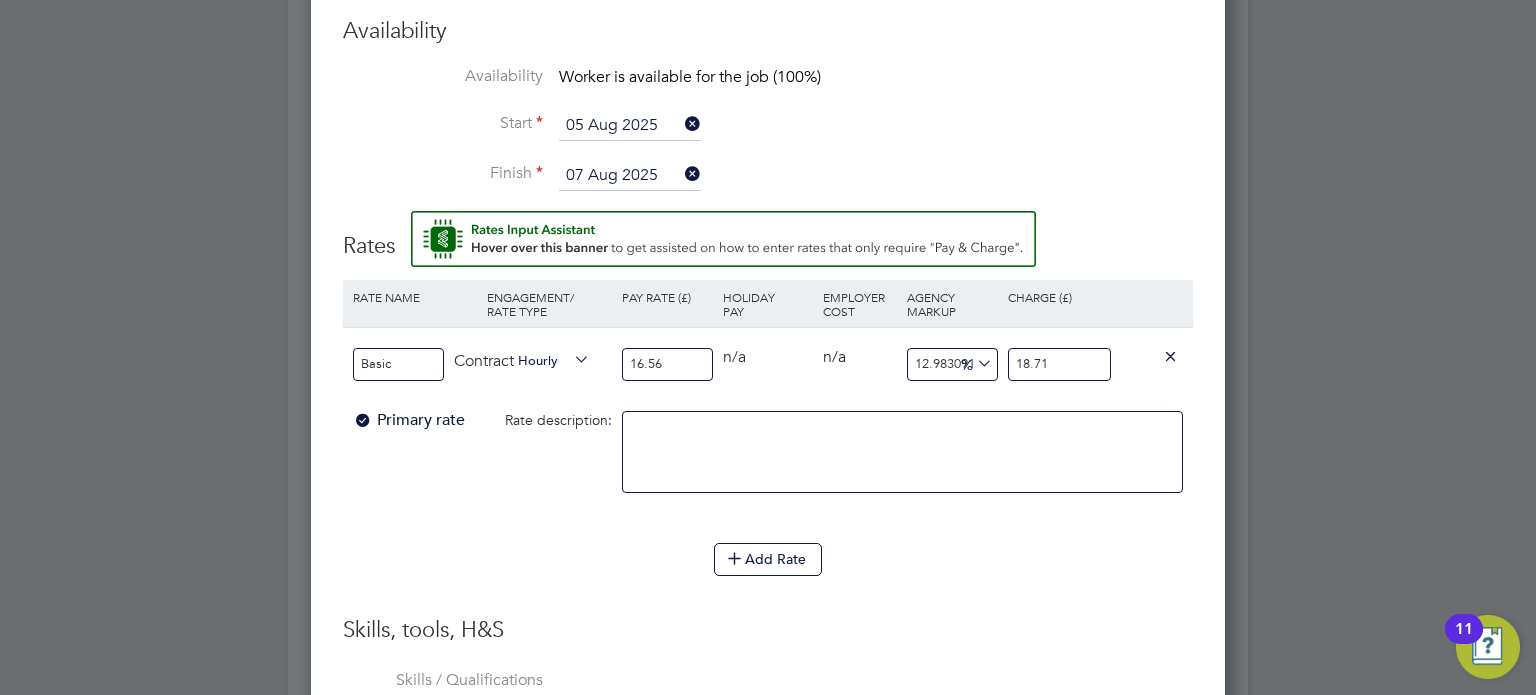 type on "12.922705314009661" 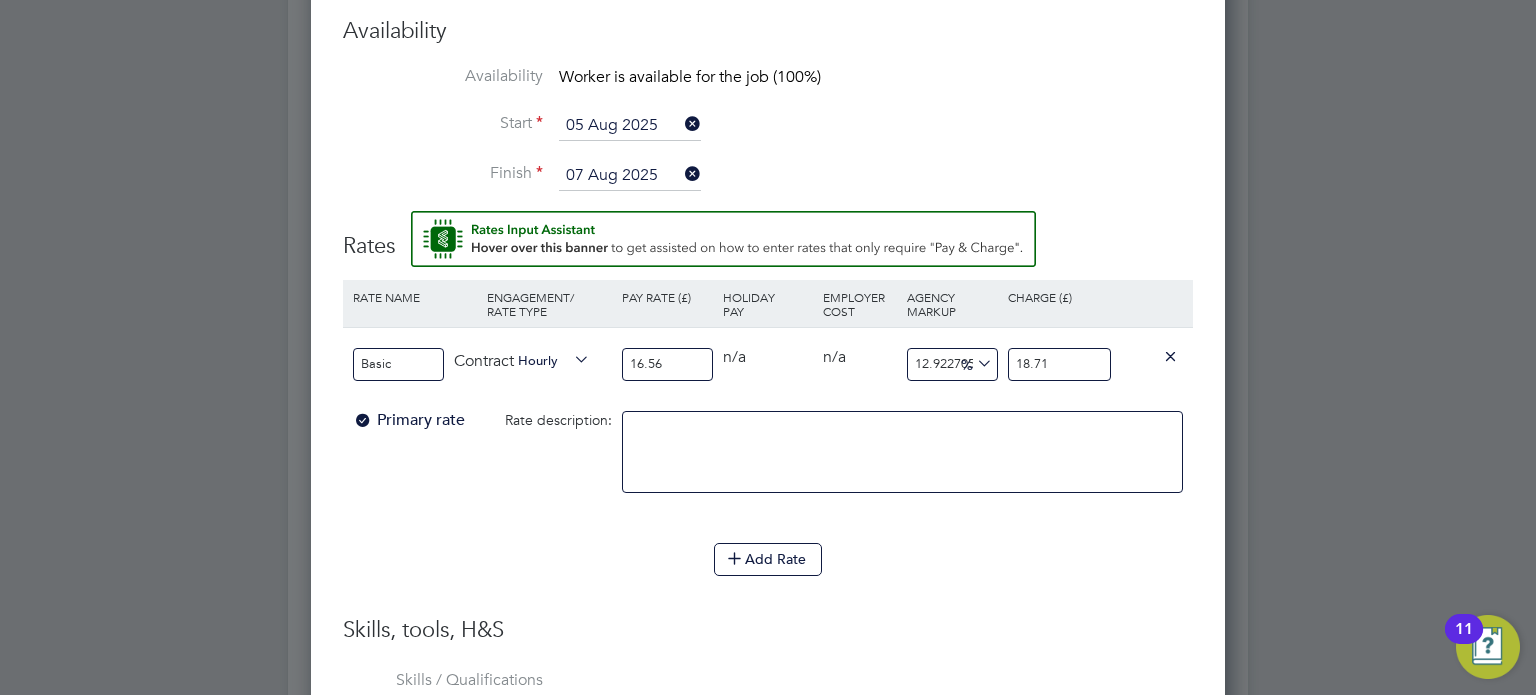 type on "18.7" 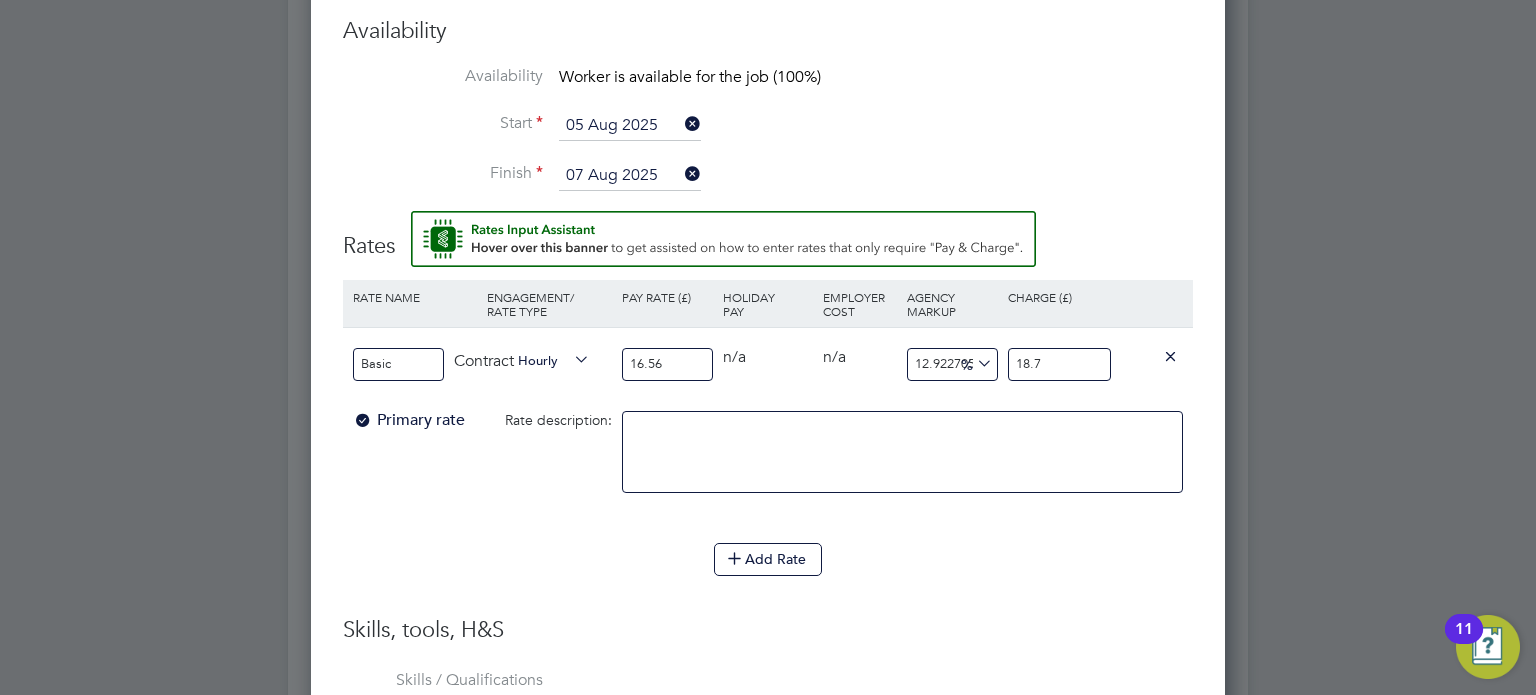type on "8.695652173913043" 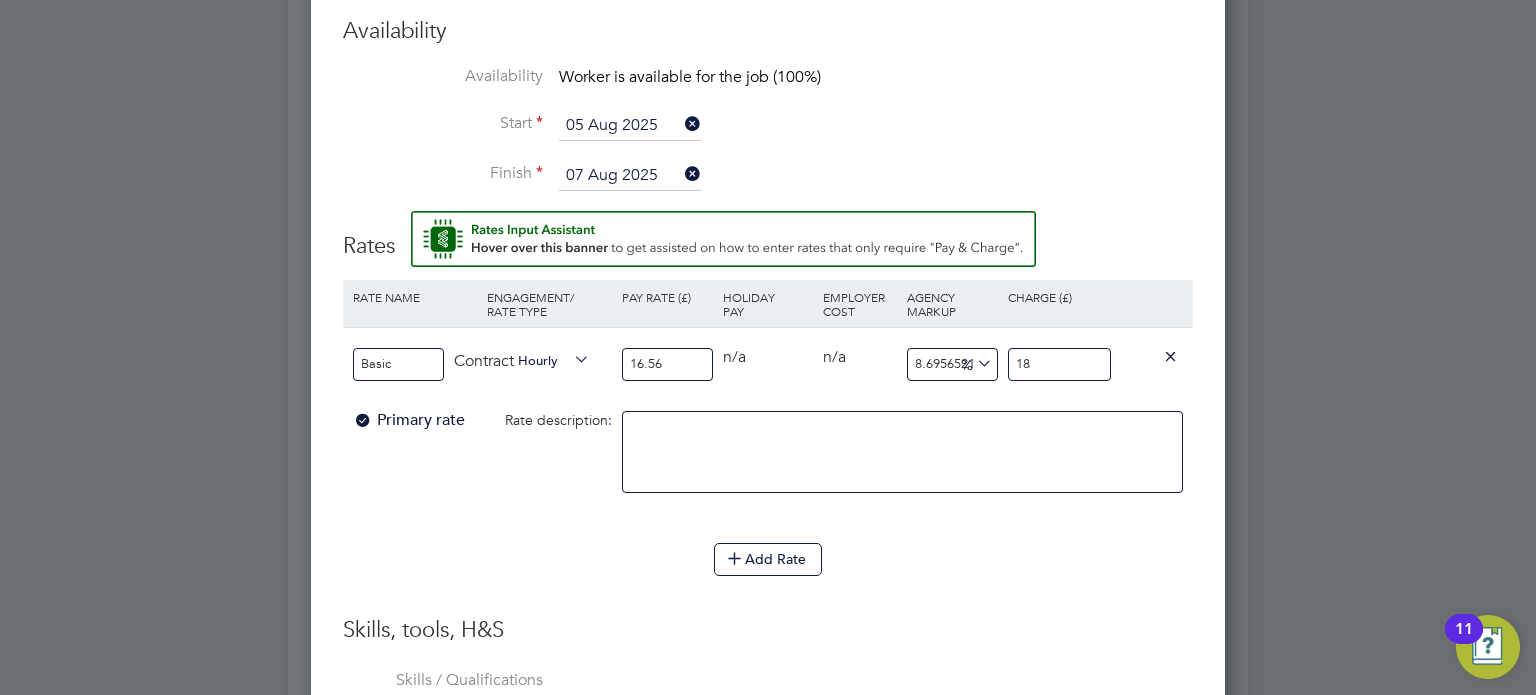 type on "-93.96135265700484" 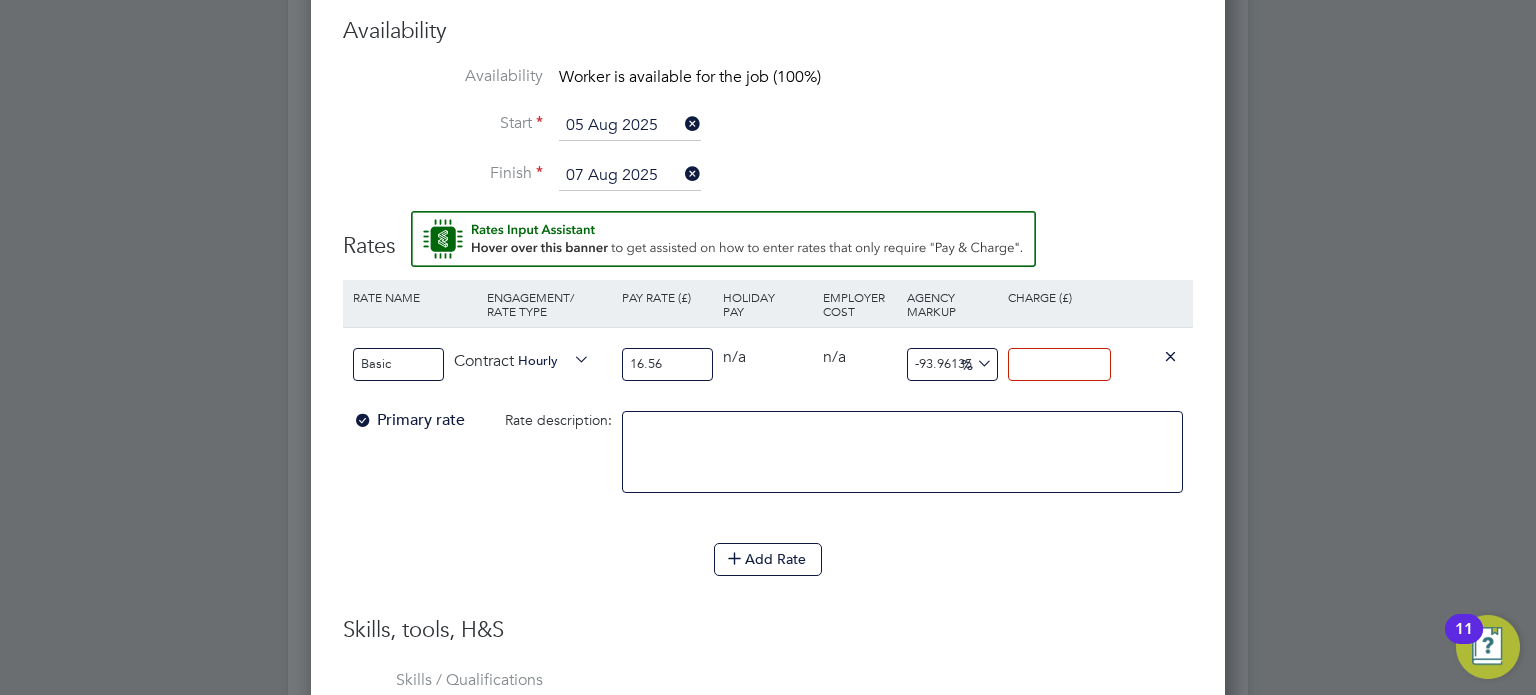 type on "1" 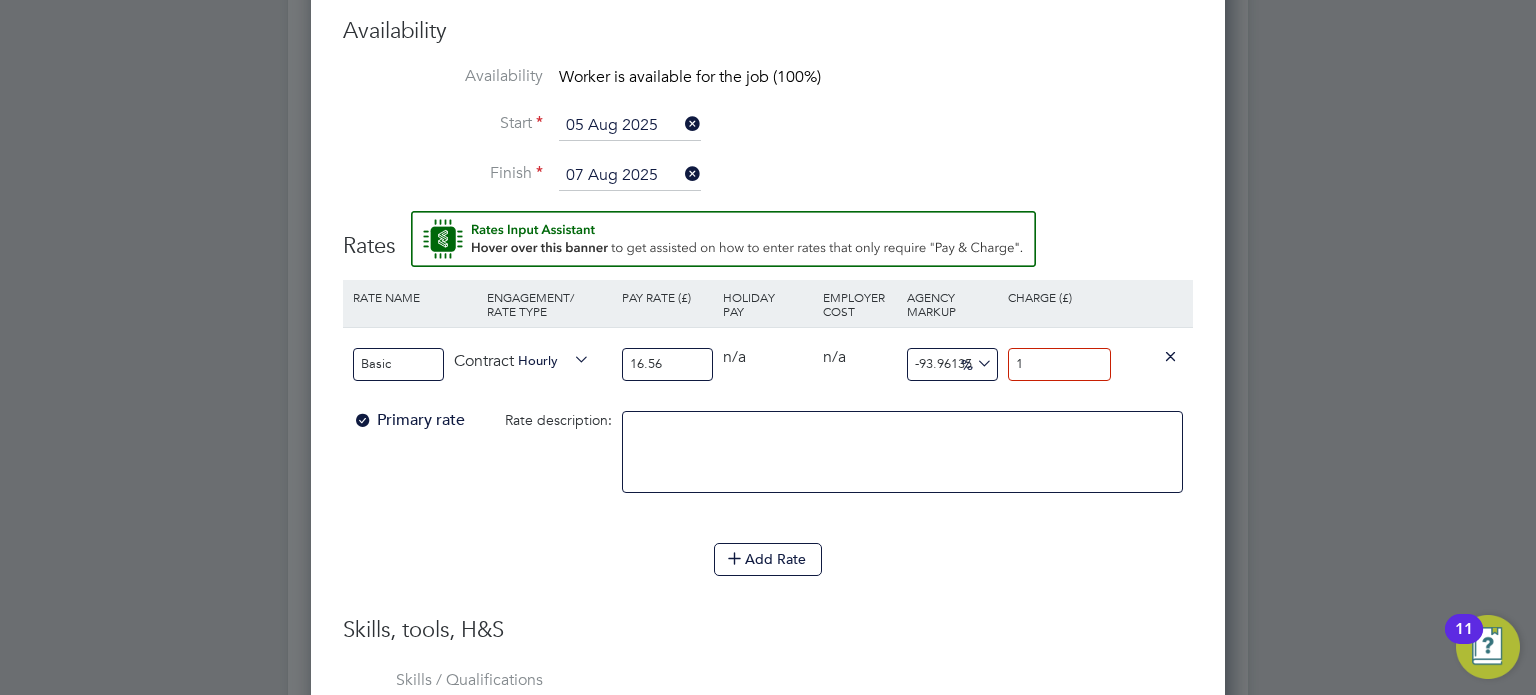 type on "14.734299516908212" 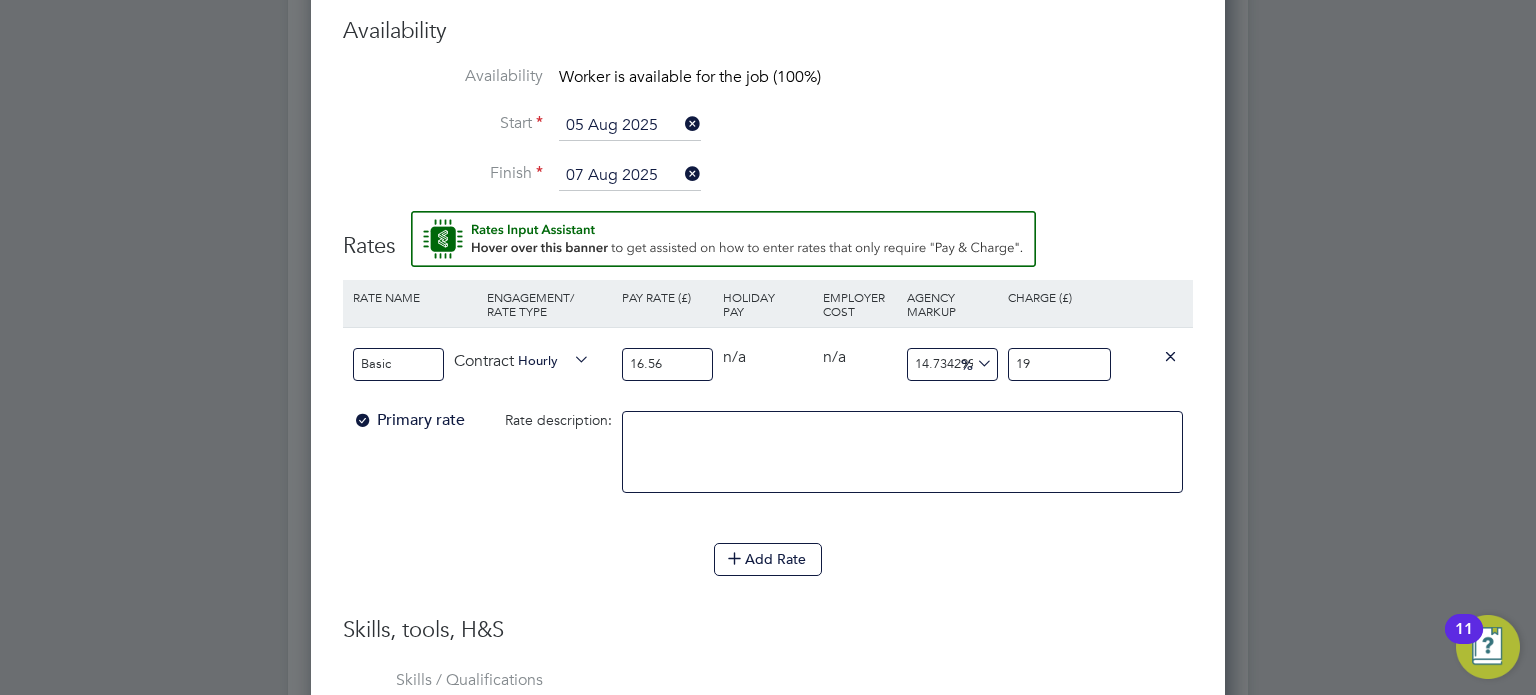 type on "15.33816425120773" 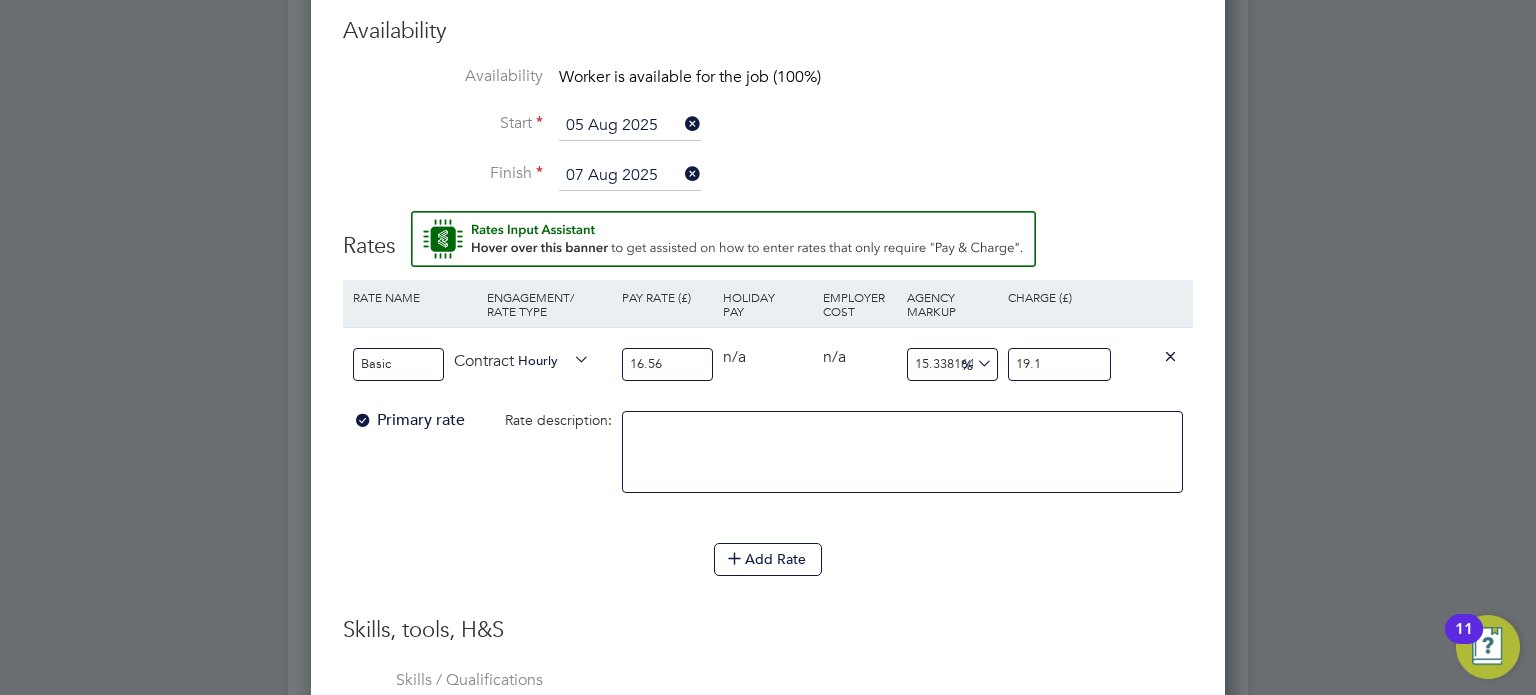 type on "19.16" 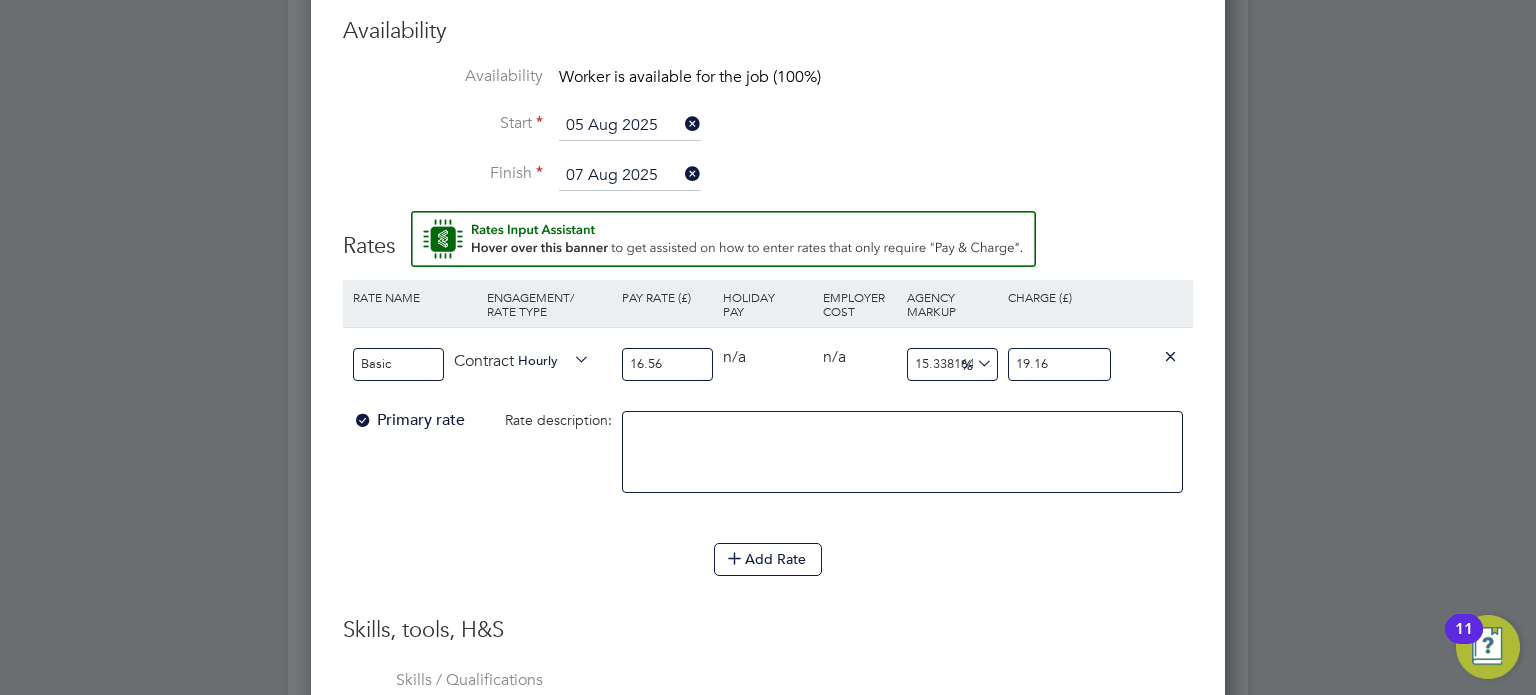 type on "15.70048309178744" 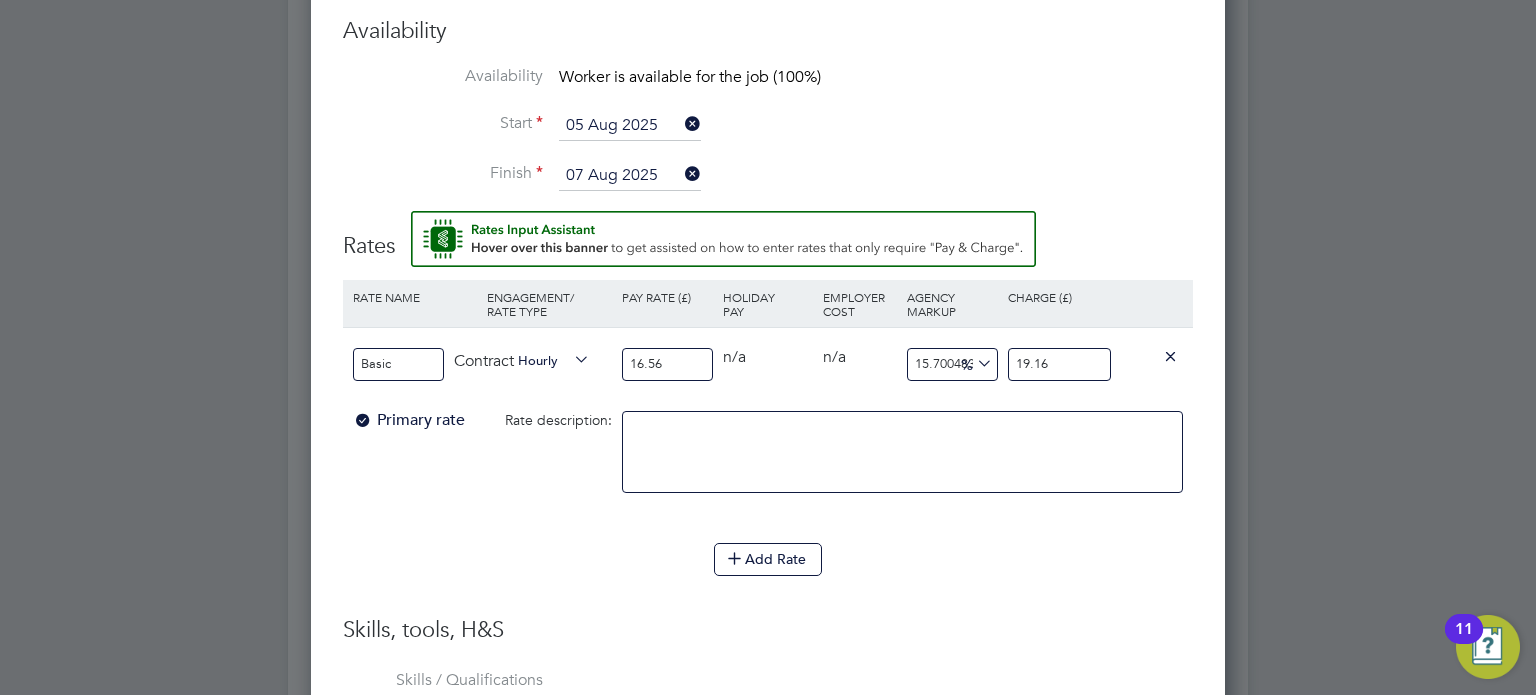 type on "19.16" 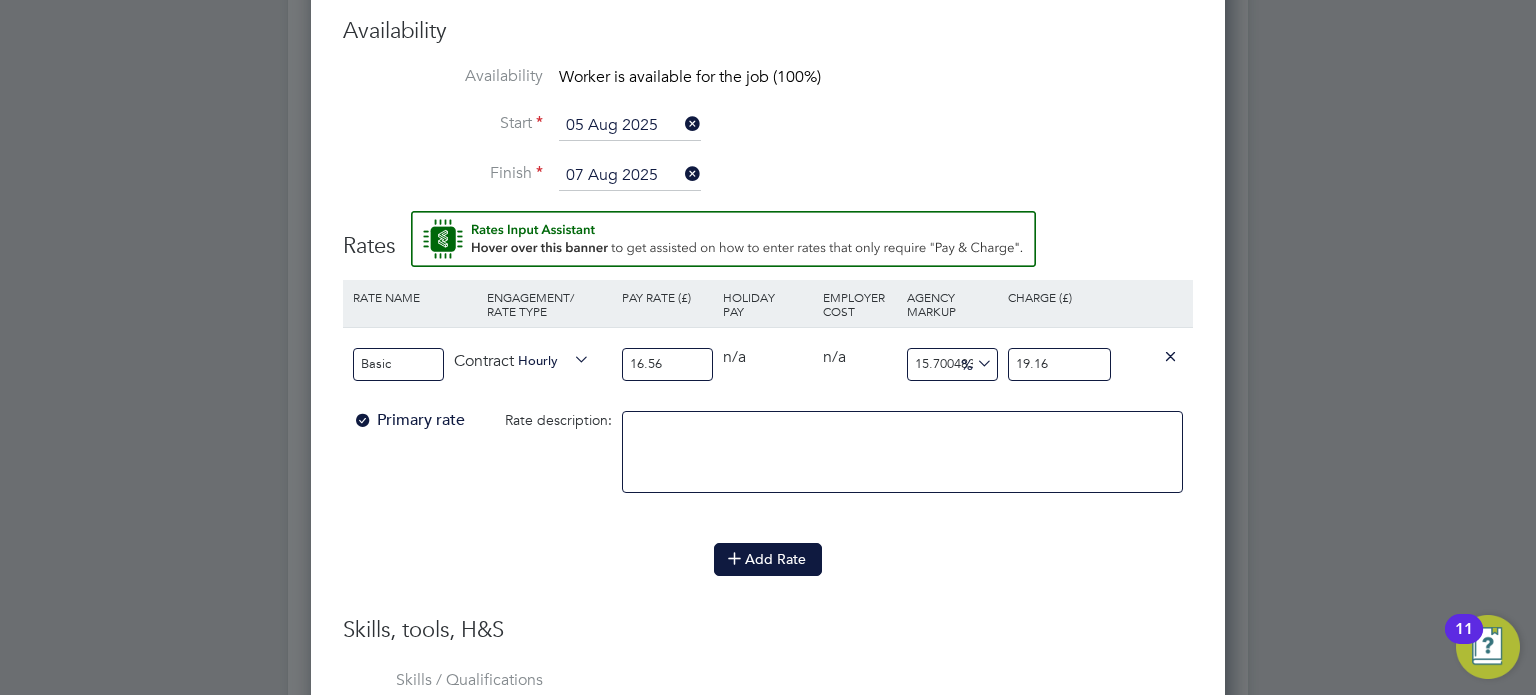 click on "Add Rate" at bounding box center (768, 559) 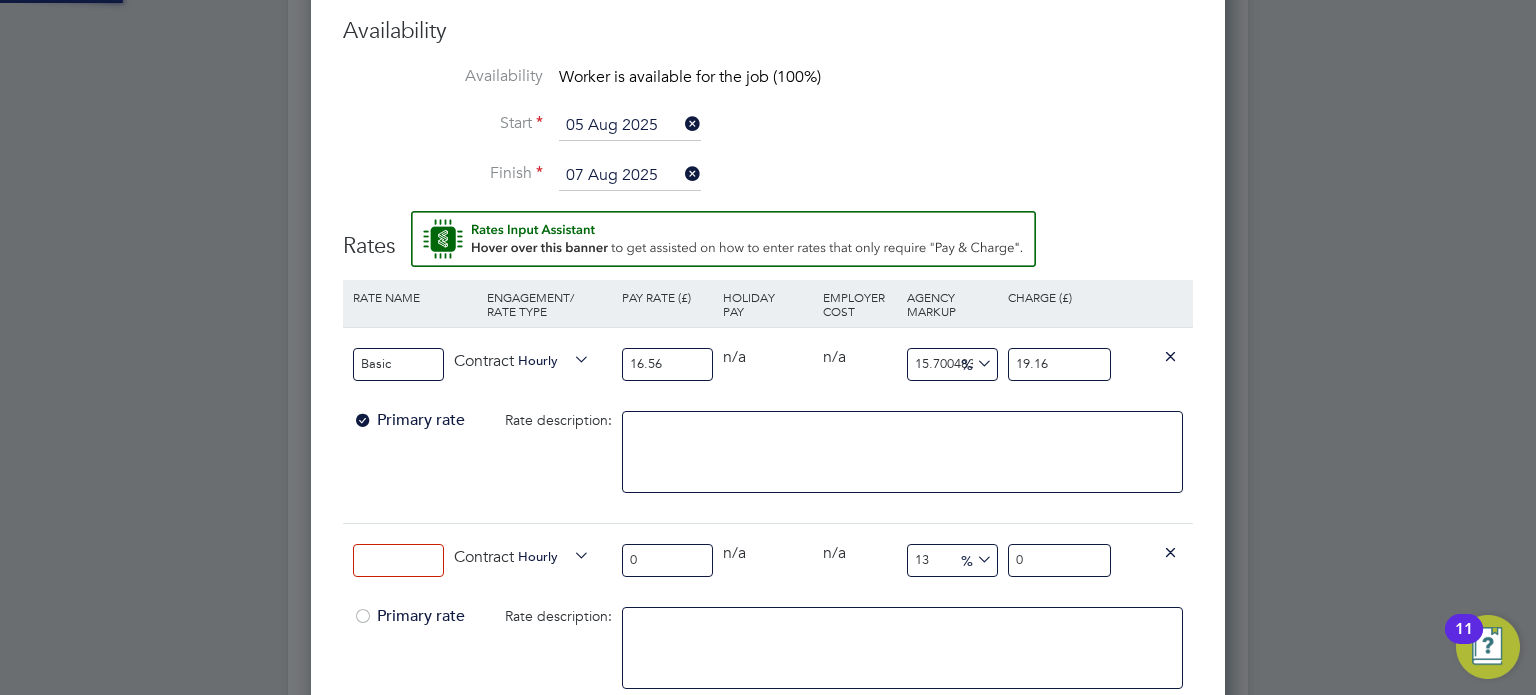 scroll, scrollTop: 10, scrollLeft: 9, axis: both 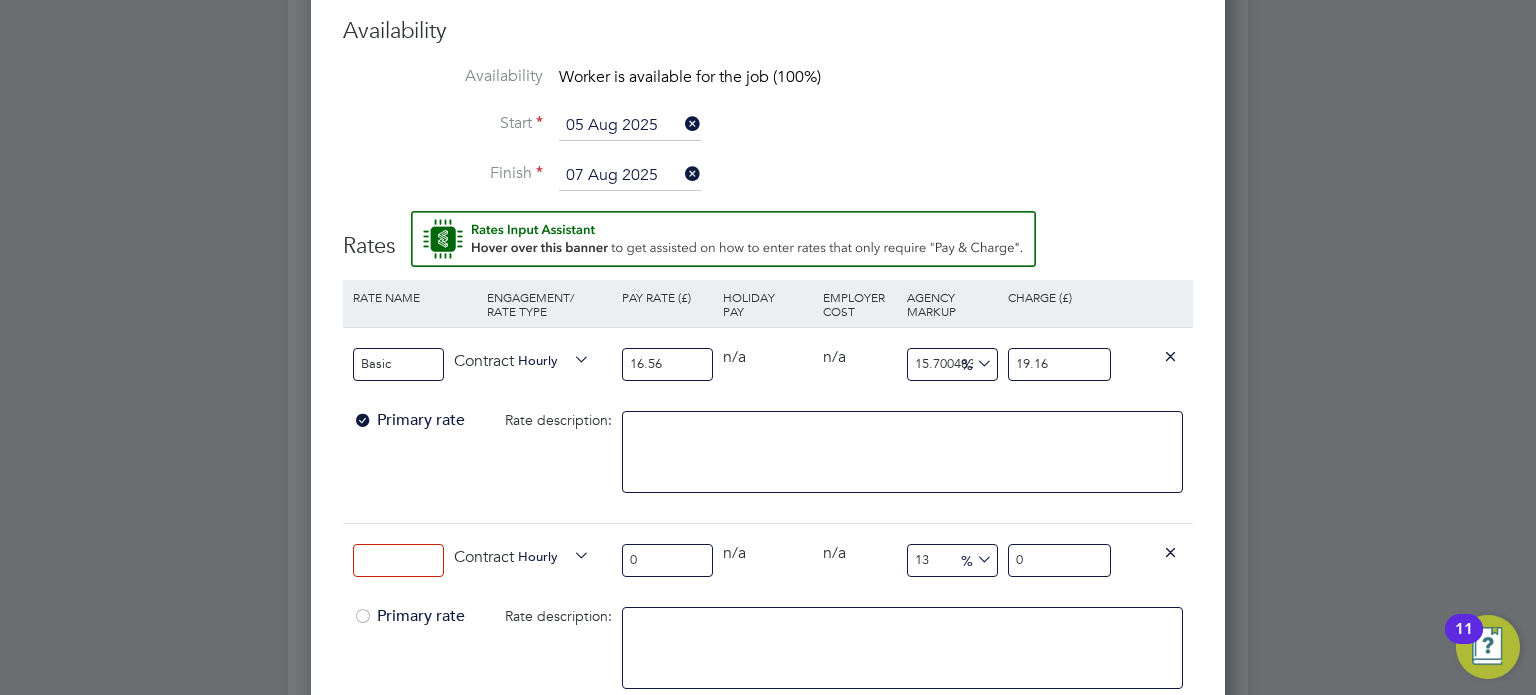 click at bounding box center [398, 560] 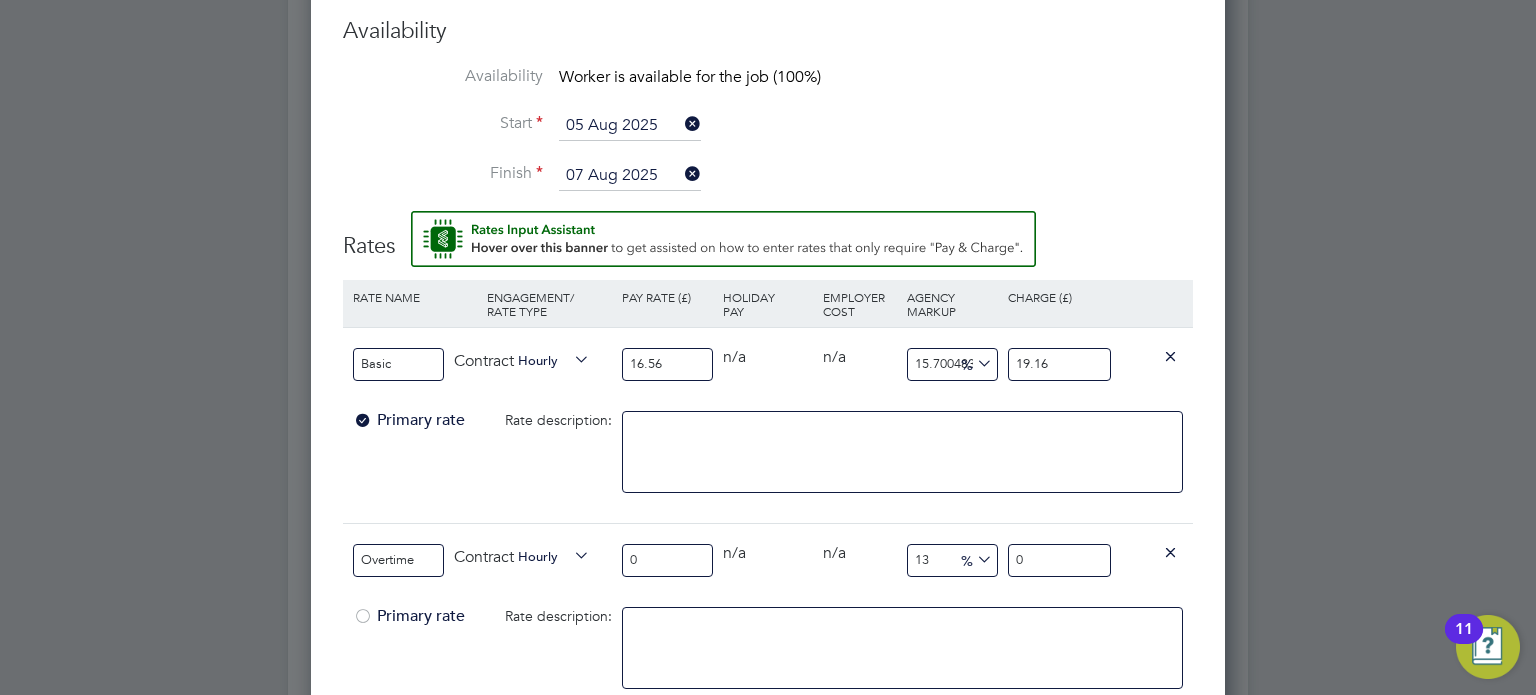type on "Overtime" 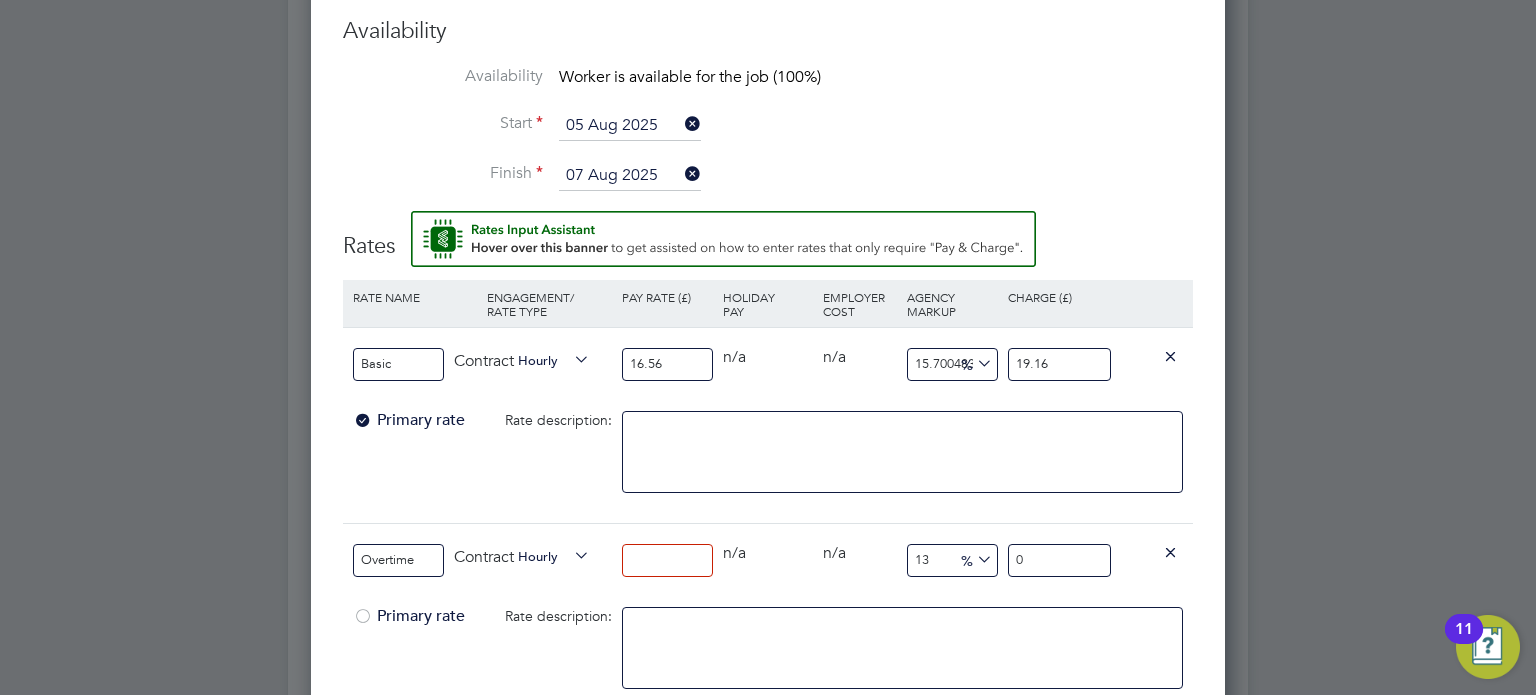 type on "2" 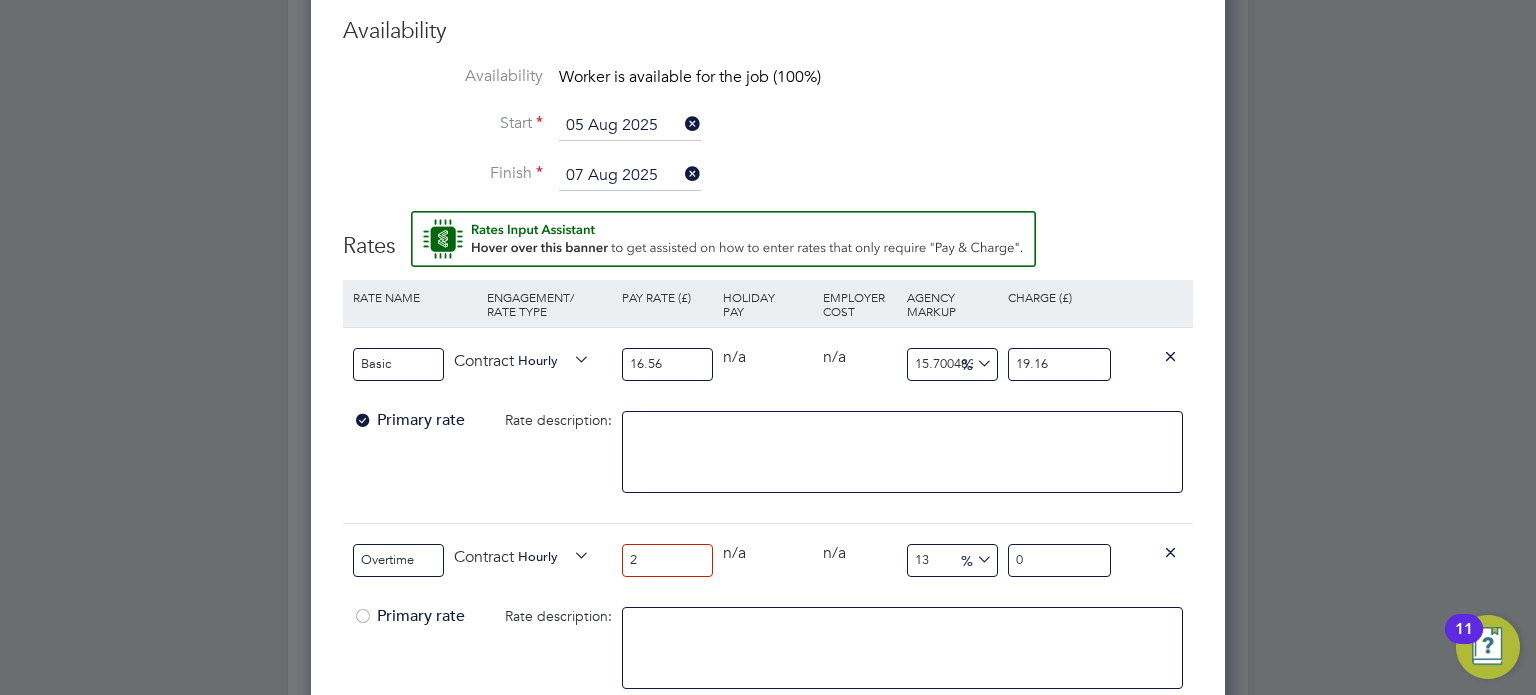 type on "2.26" 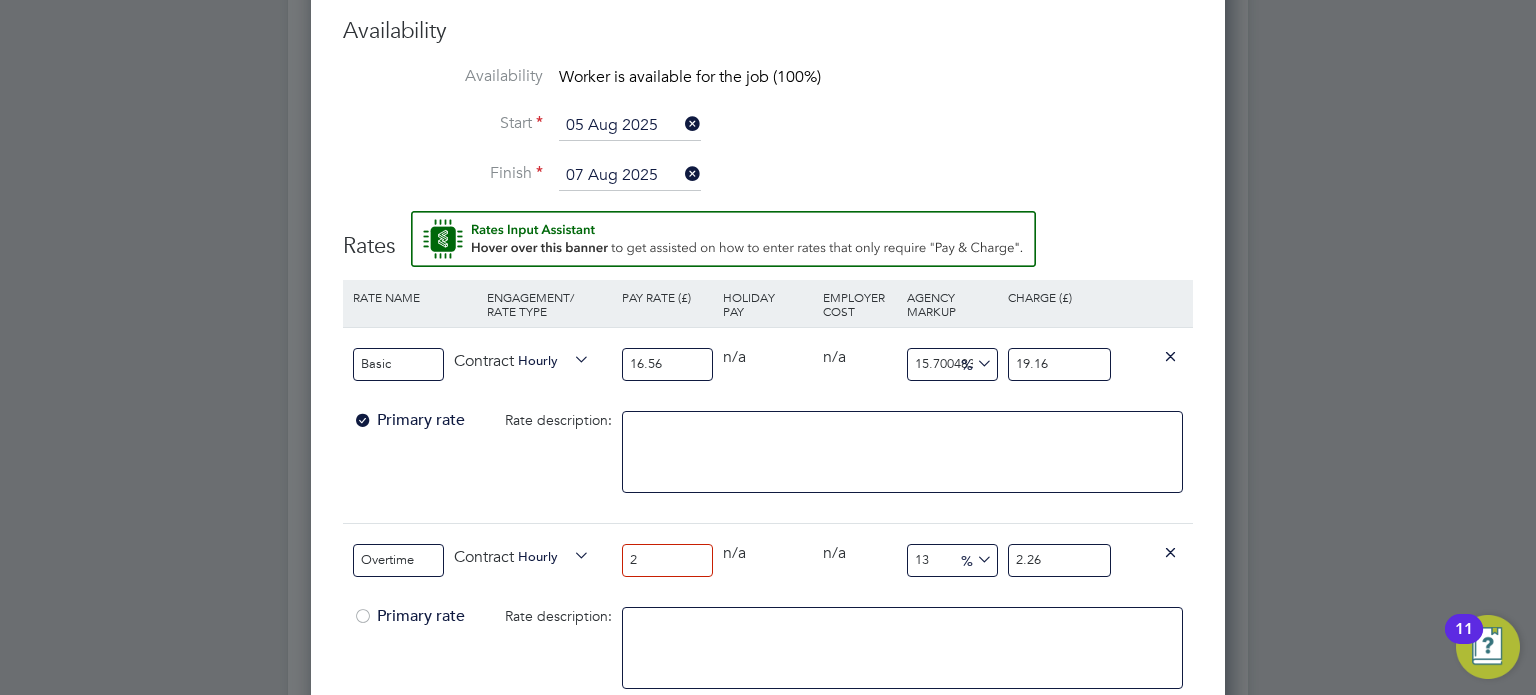type on "24" 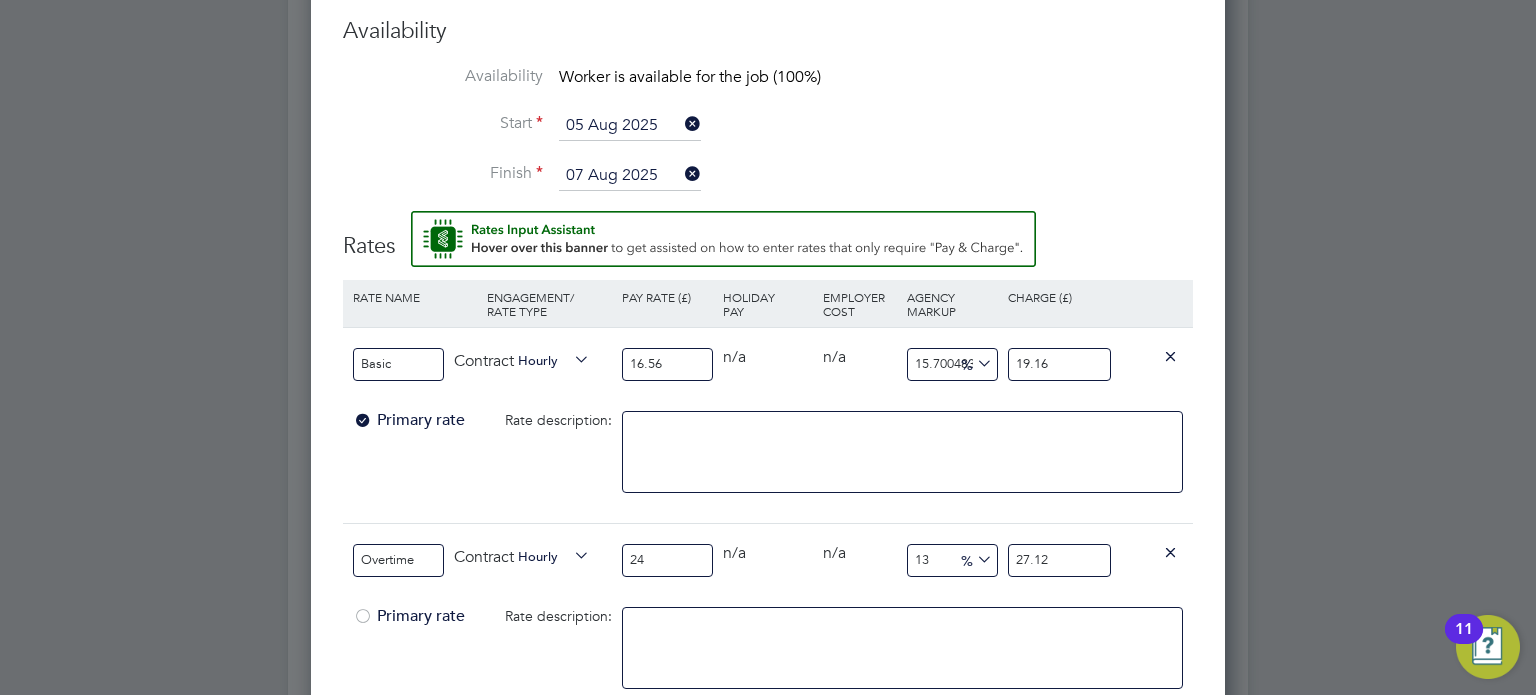 type on "24.8" 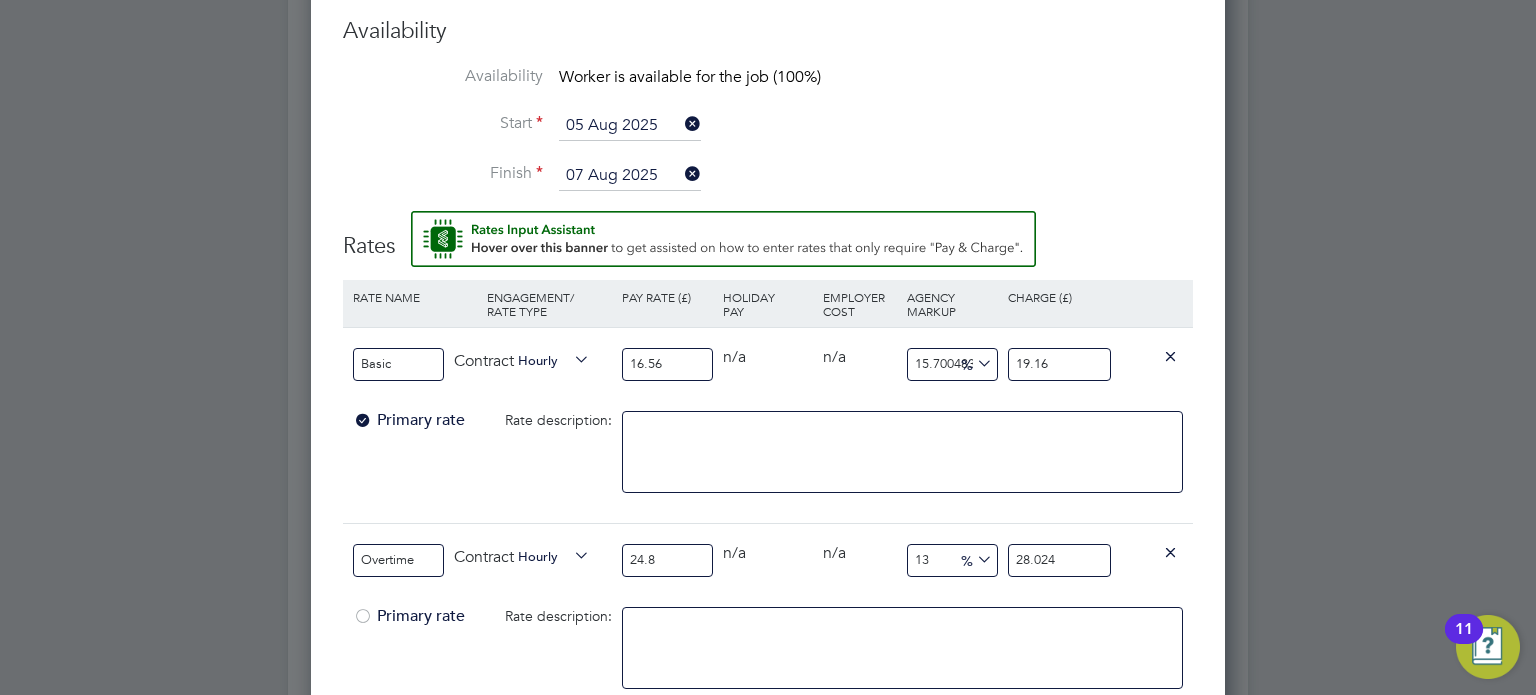 type on "24.84" 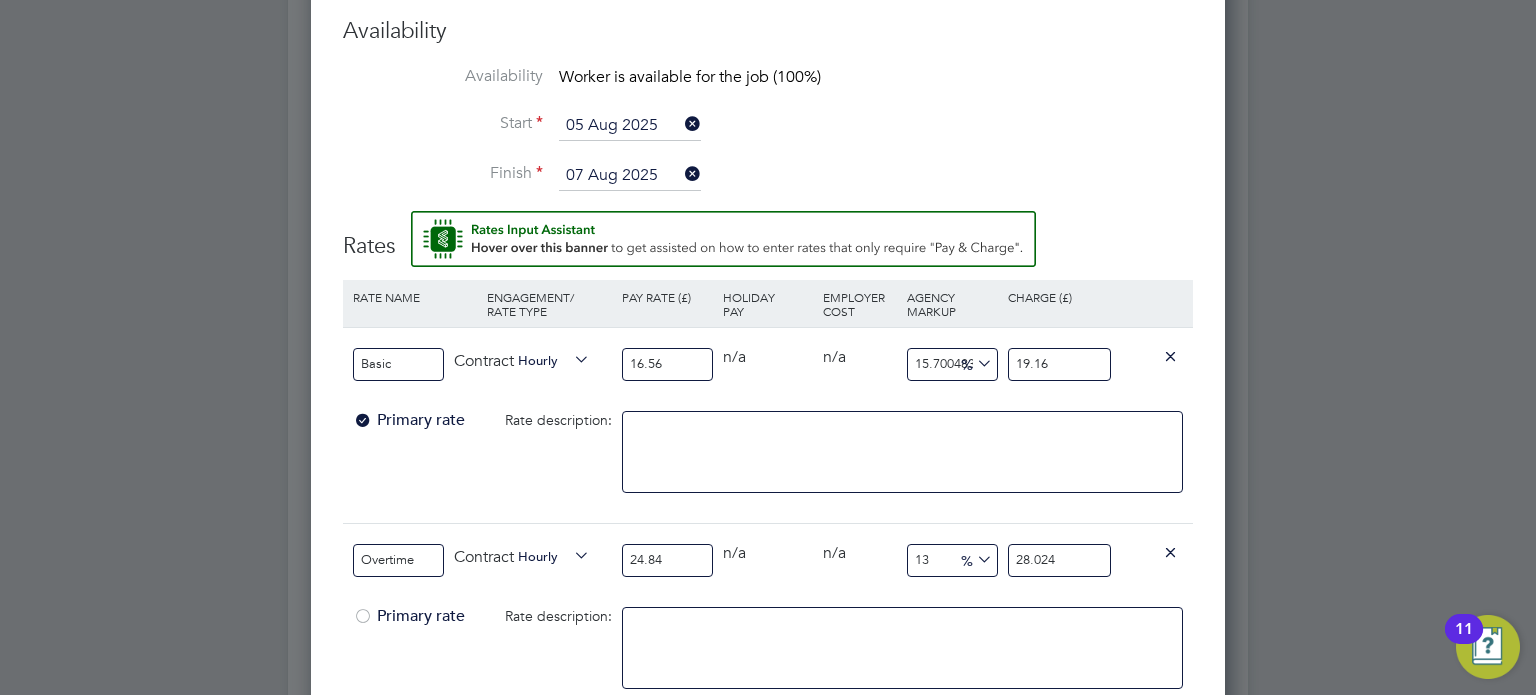 type on "28.0692" 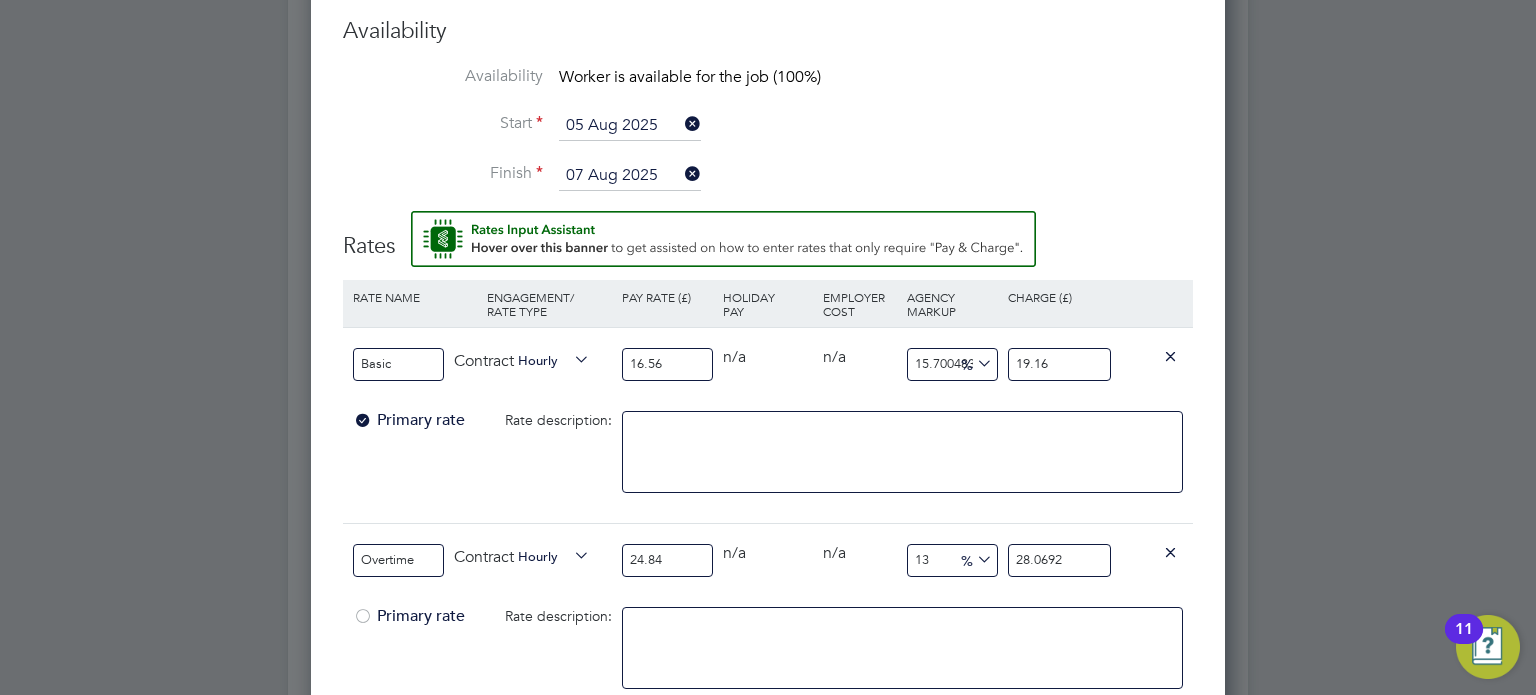 type on "24.84" 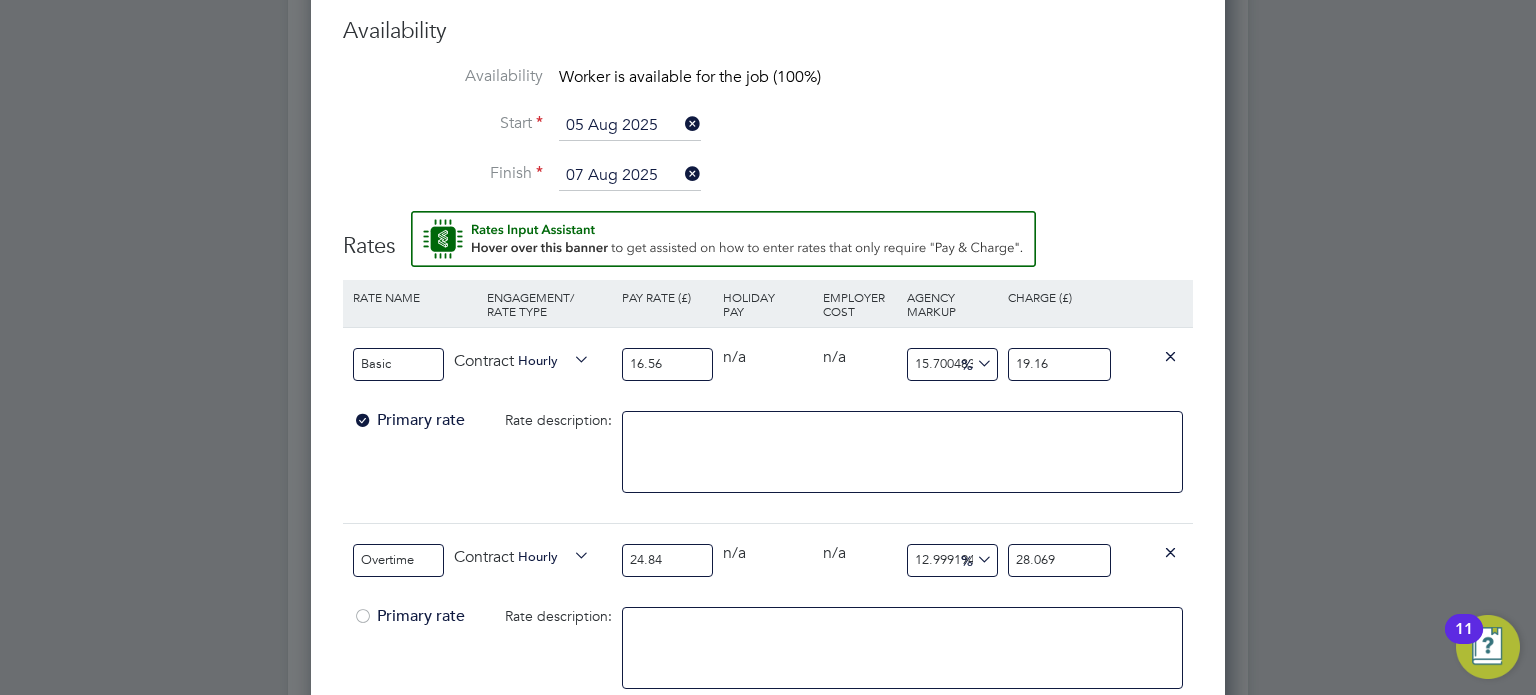 type on "12.962962962962964" 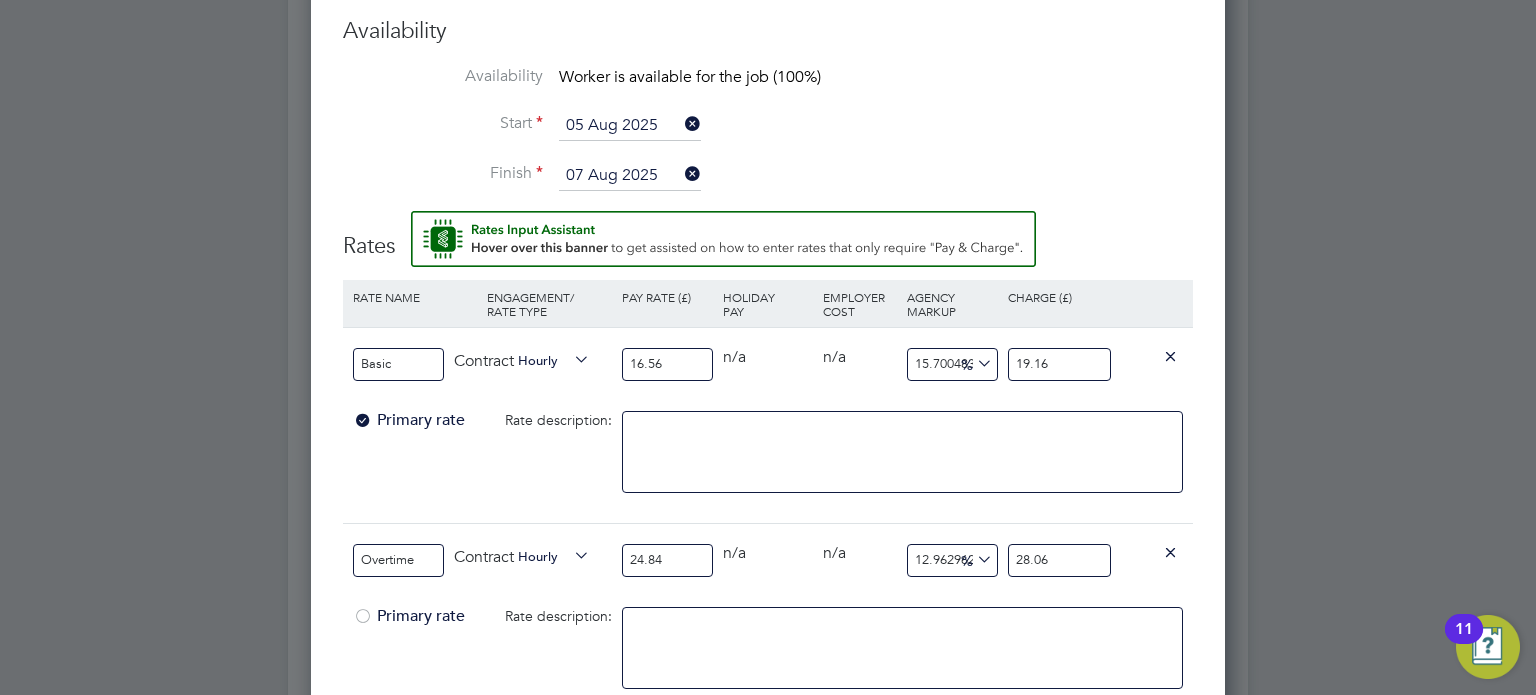type on "12.721417069243156" 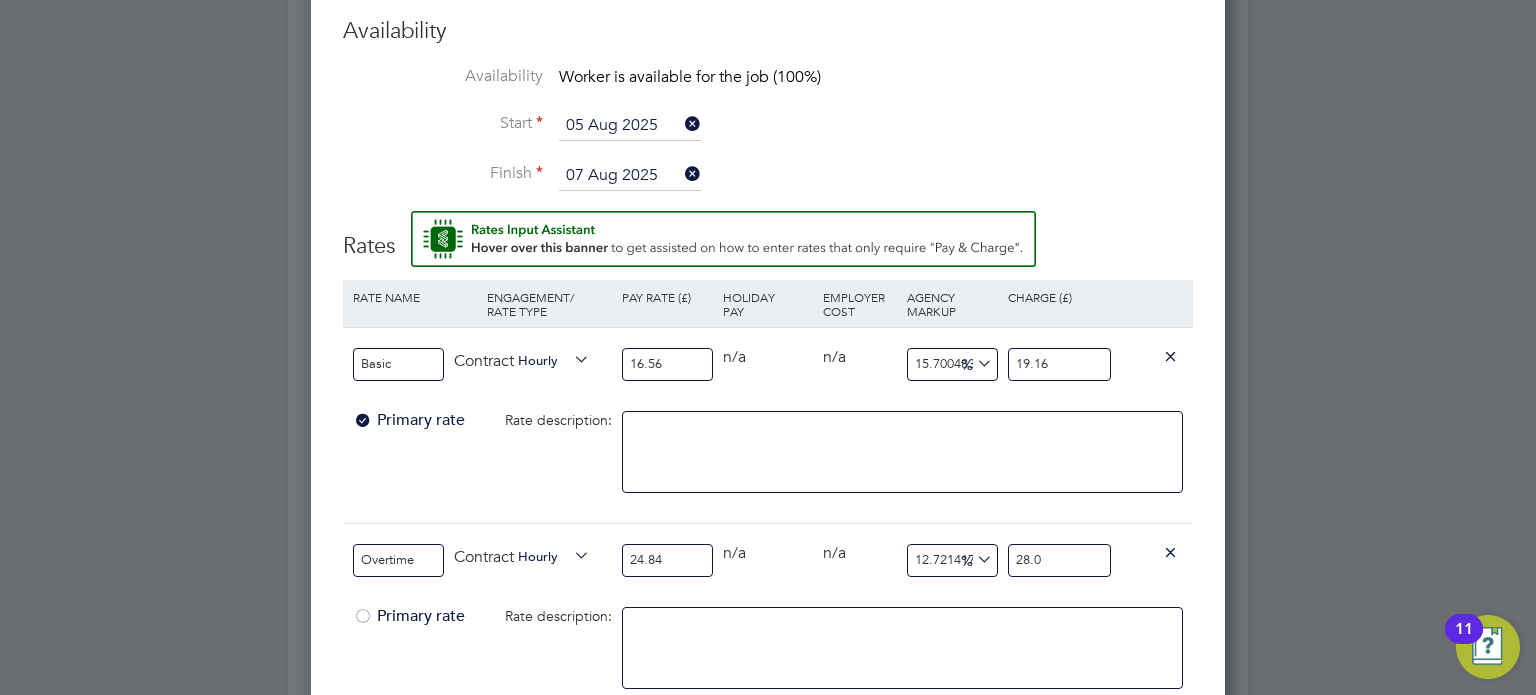 type on "28" 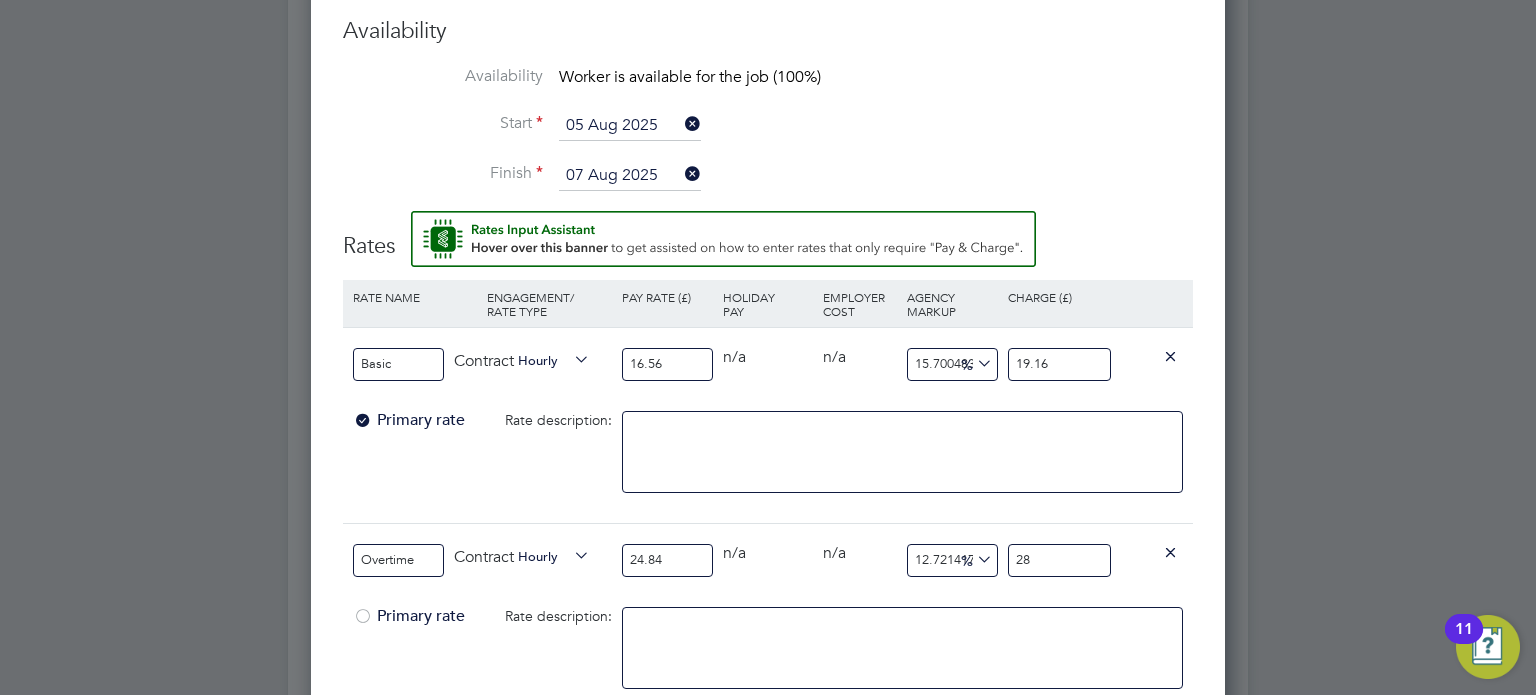 type on "-91.94847020933977" 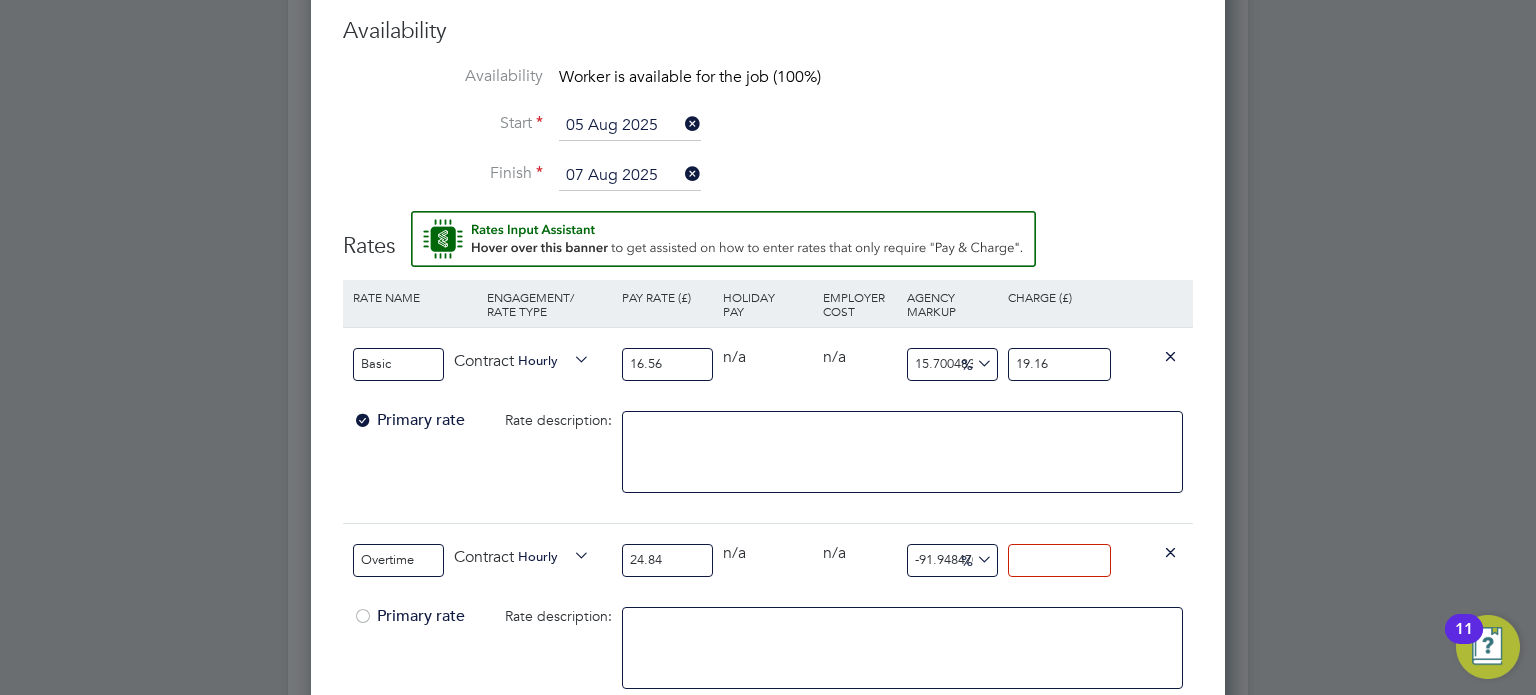type on "2" 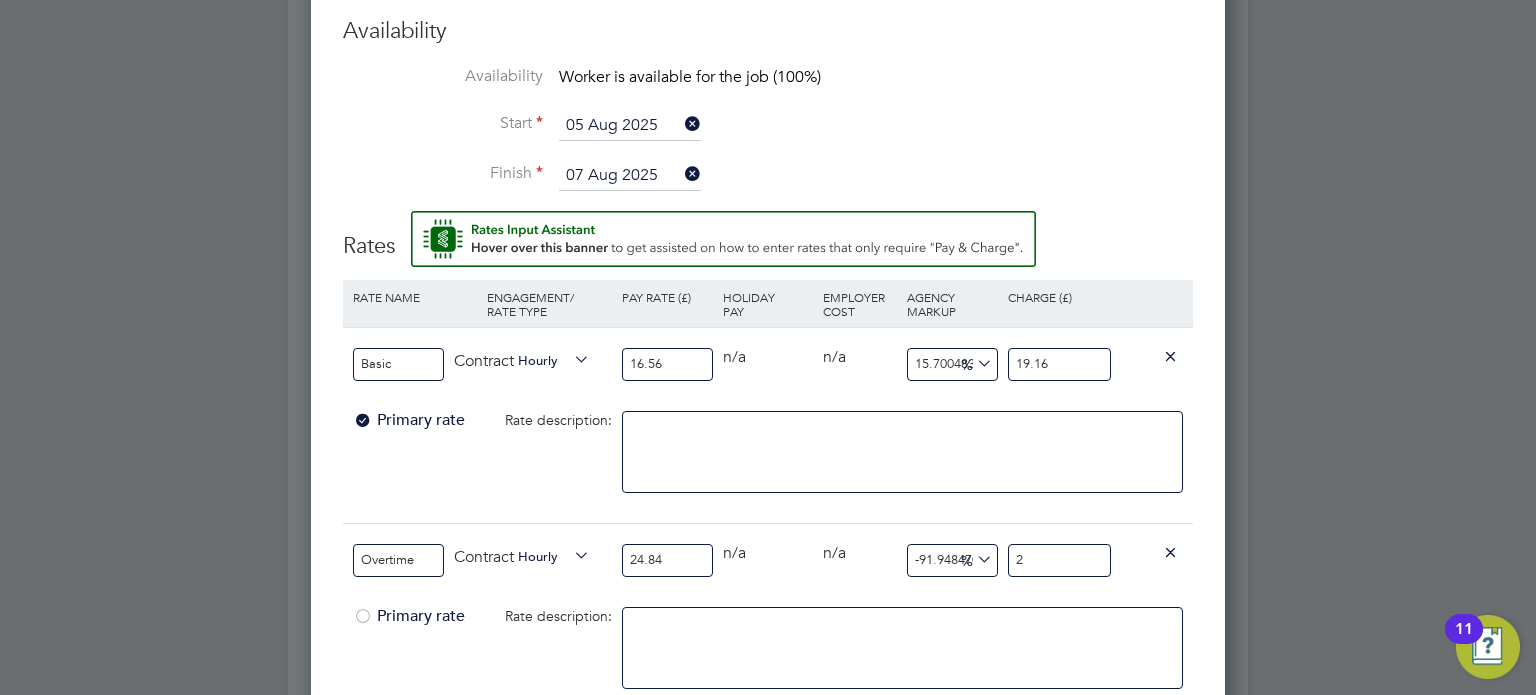 type on "8.695652173913043" 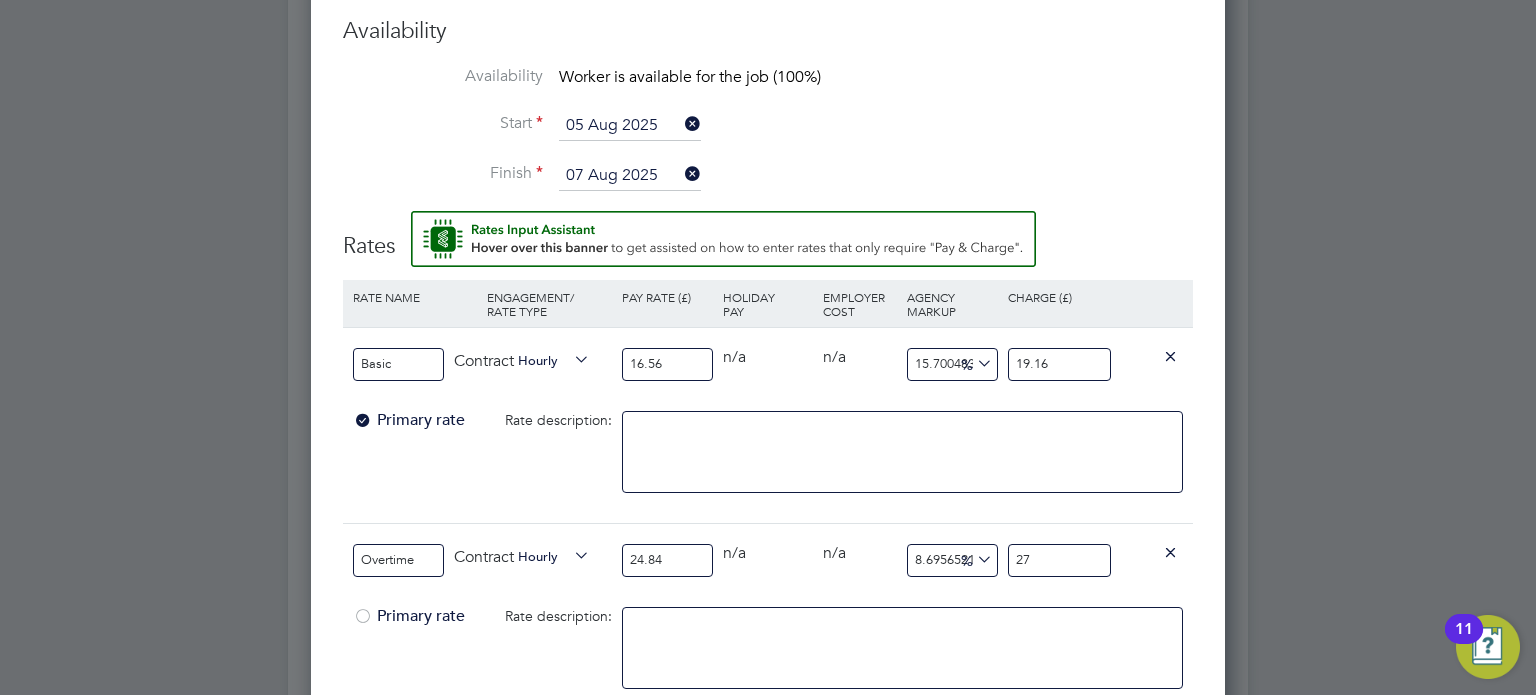 type on "10.305958132045088" 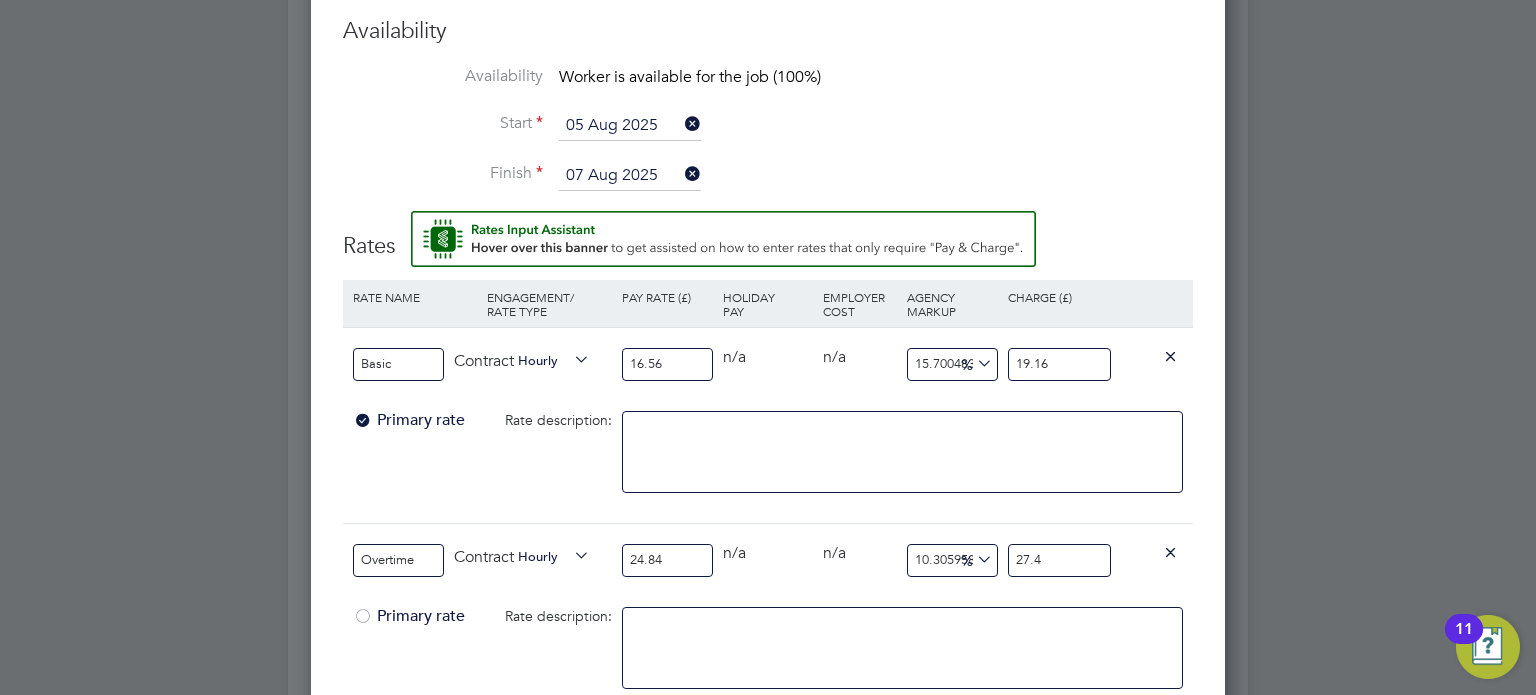 type on "10.466988727858293" 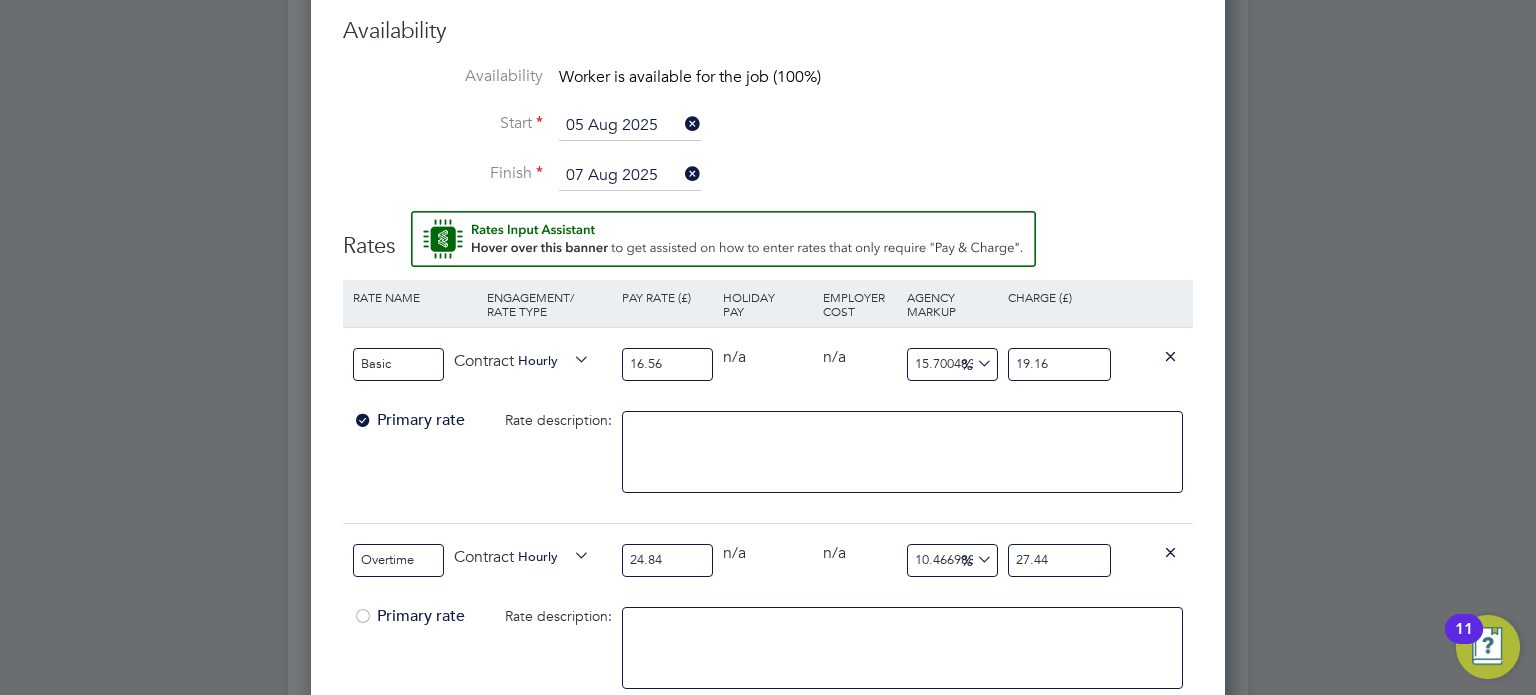 type on "27.44" 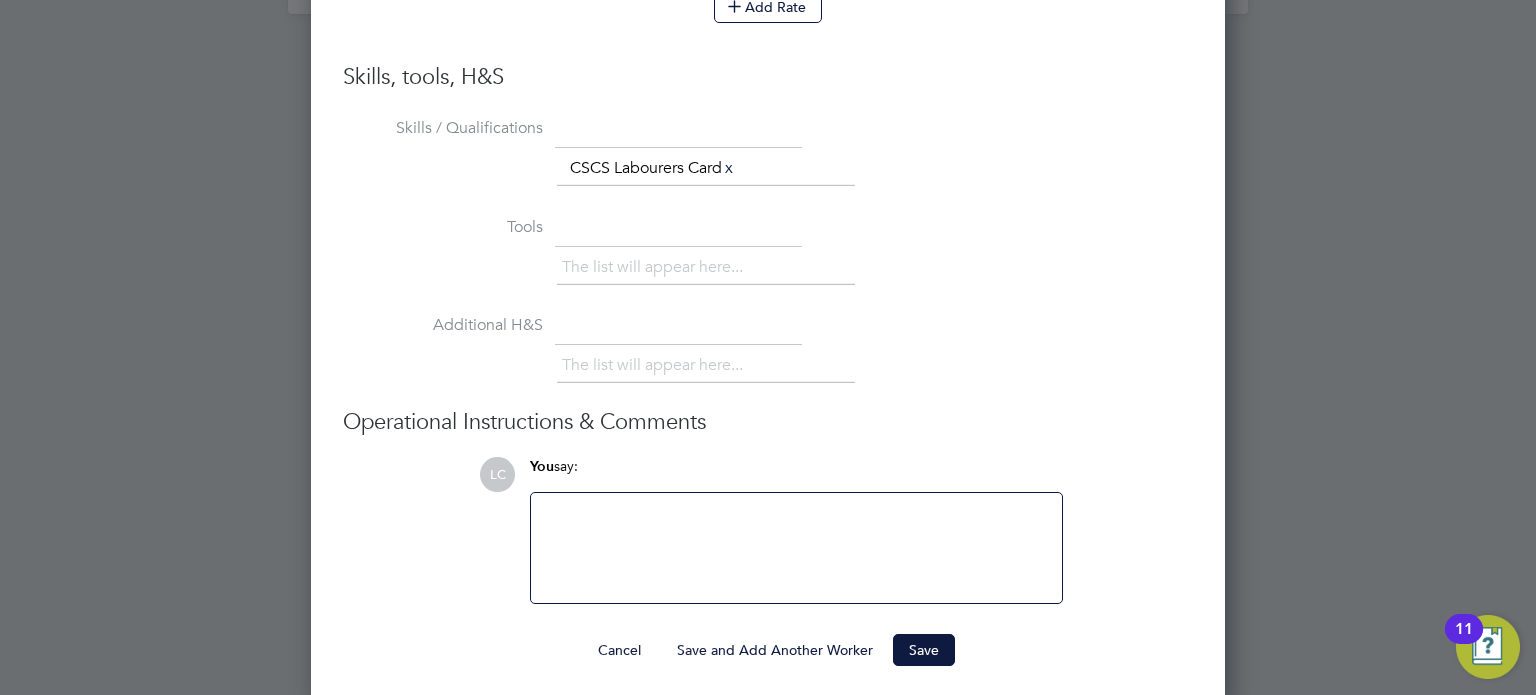 scroll, scrollTop: 2624, scrollLeft: 0, axis: vertical 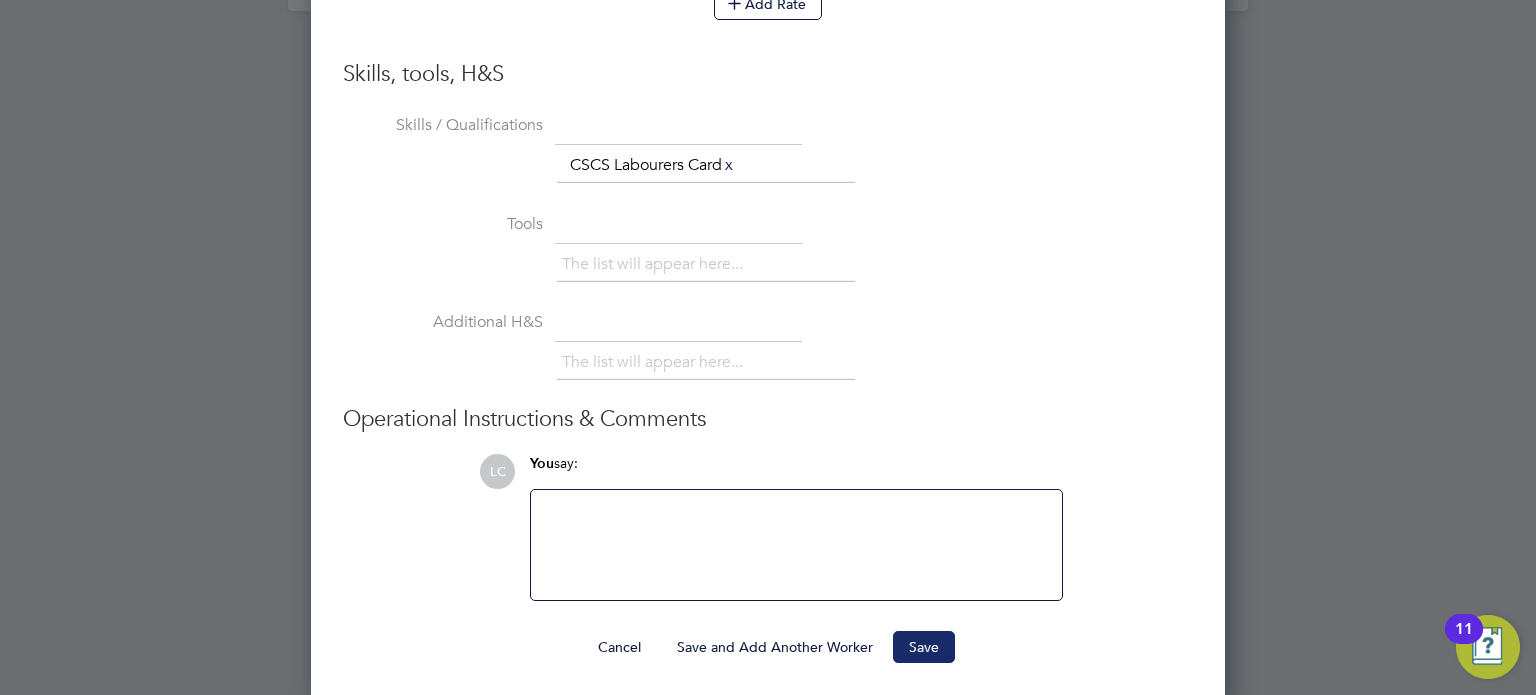click on "Save" at bounding box center (924, 647) 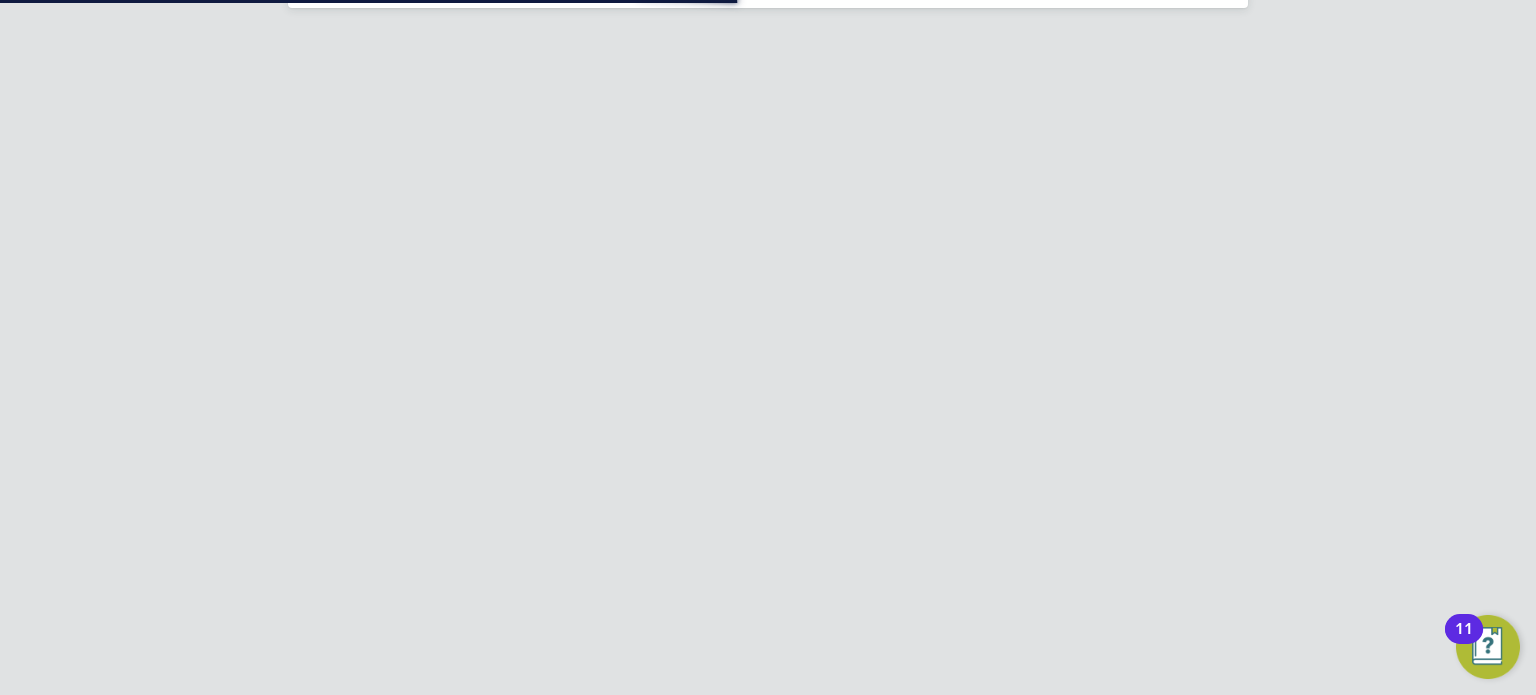 scroll, scrollTop: 1356, scrollLeft: 0, axis: vertical 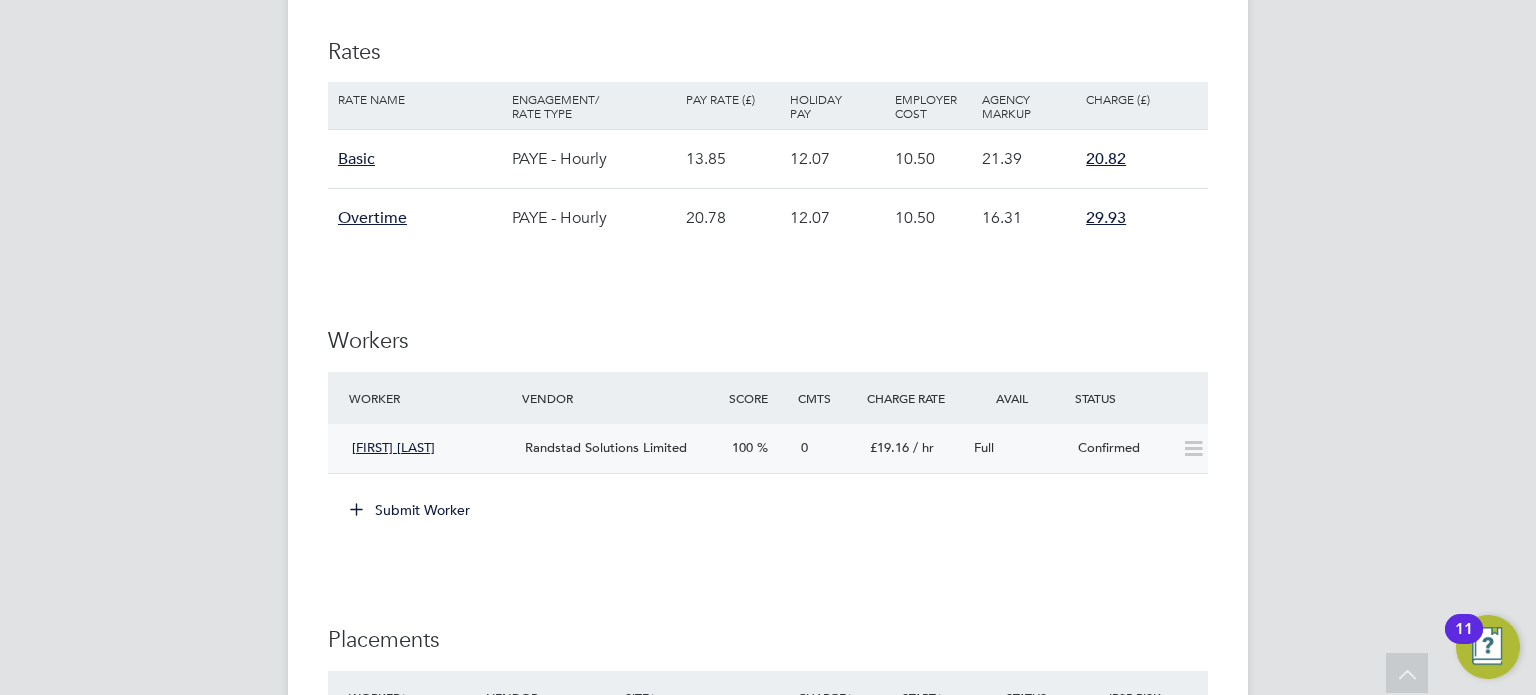 click 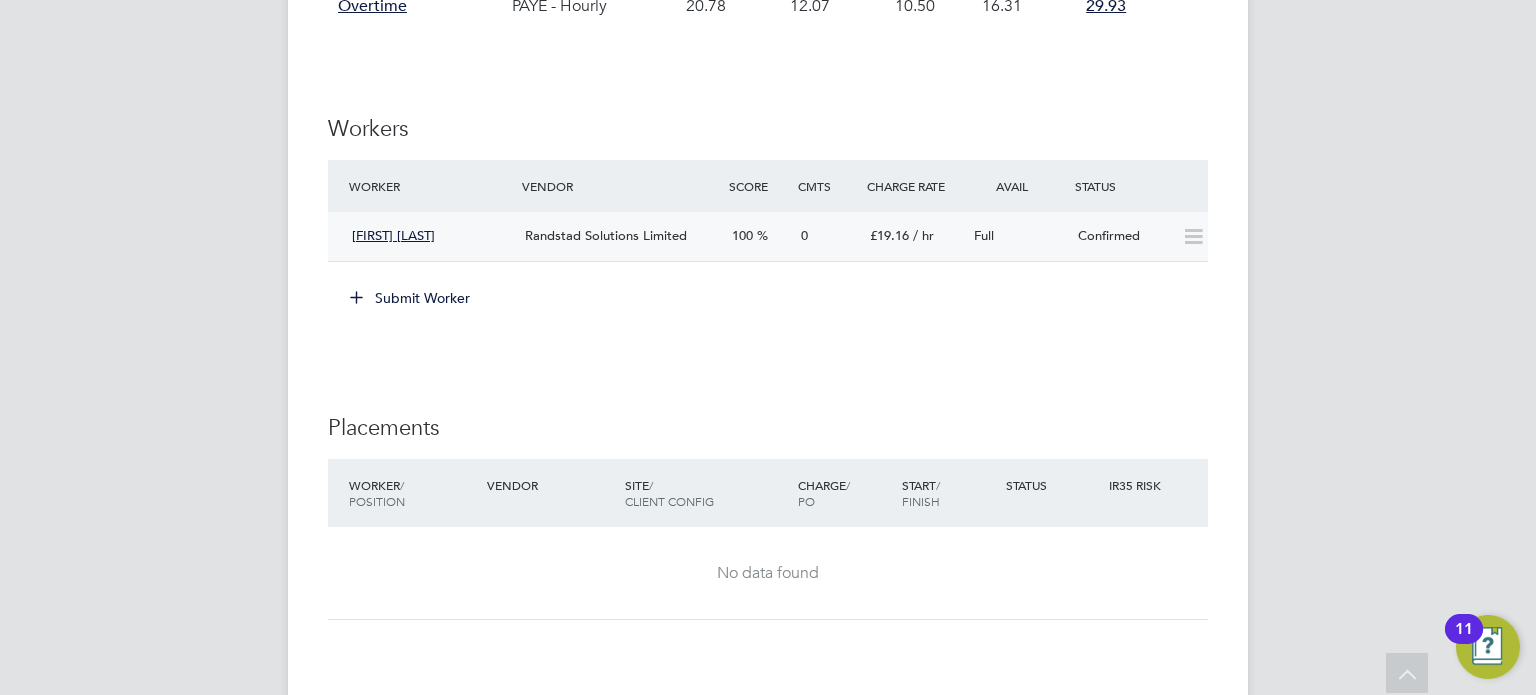 scroll, scrollTop: 1406, scrollLeft: 0, axis: vertical 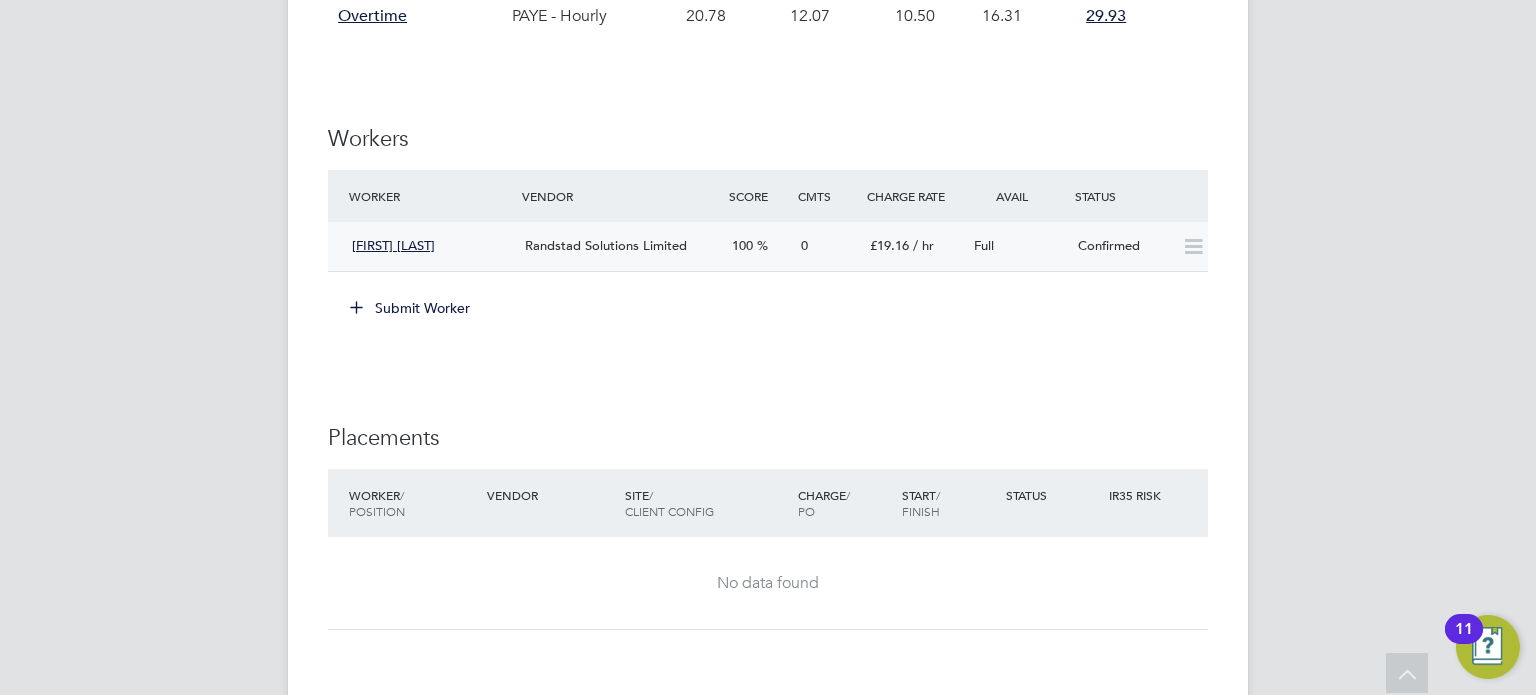 click on "Auto Timesheet Approver   [FIRST] [LAST]   Rates Rate Name Engagement/ Rate Type Pay Rate (£) Holiday Pay Employer Cost Agency Markup Charge (£) Basic PAYE - Hourly 13.85 12.07   10.50   21.39 20.82 Overtime PAYE - Hourly 20.78 12.07   10.50   16.31 29.93 Workers Worker Vendor Score Cmts Charge Rate Avail Status [FIRST] [LAST] Randstad Solutions Limited 100 0 £19.16   / hr Full   Confirmed" 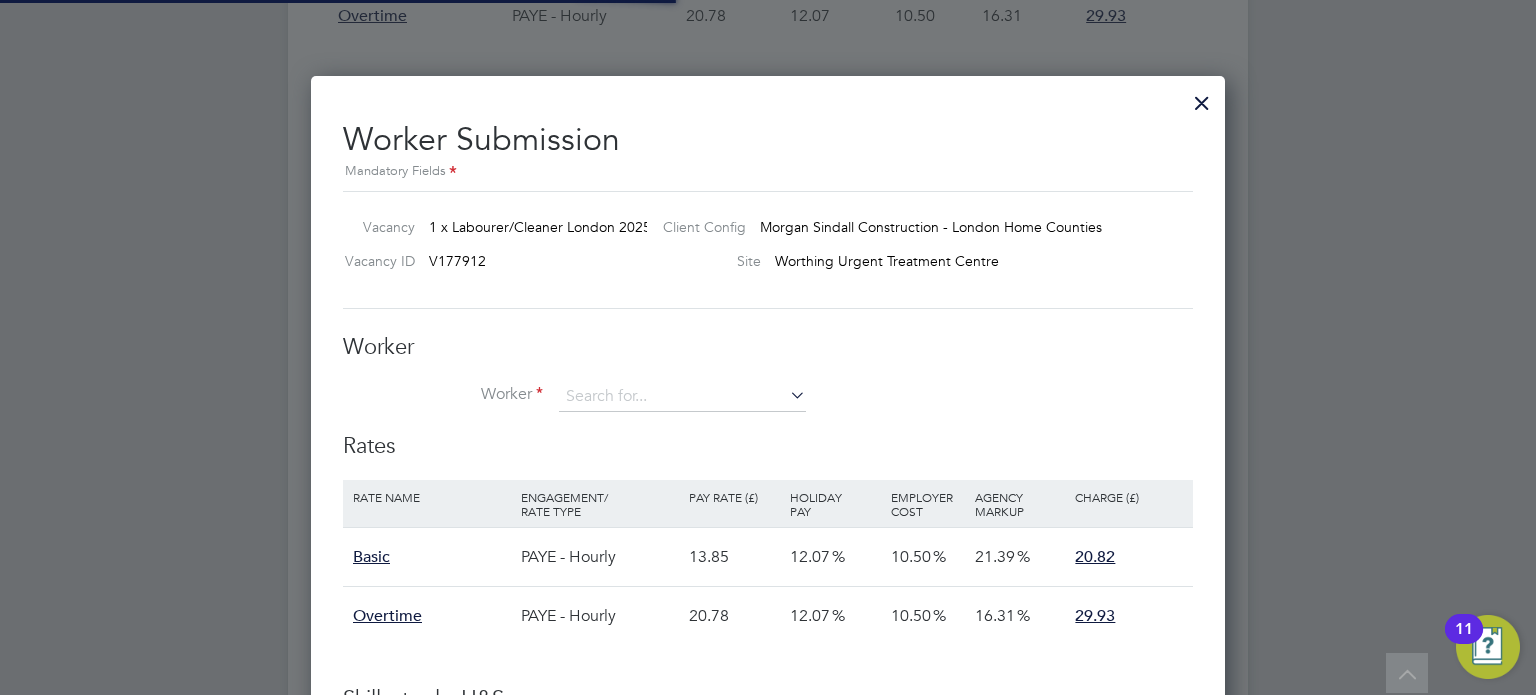 scroll, scrollTop: 9, scrollLeft: 9, axis: both 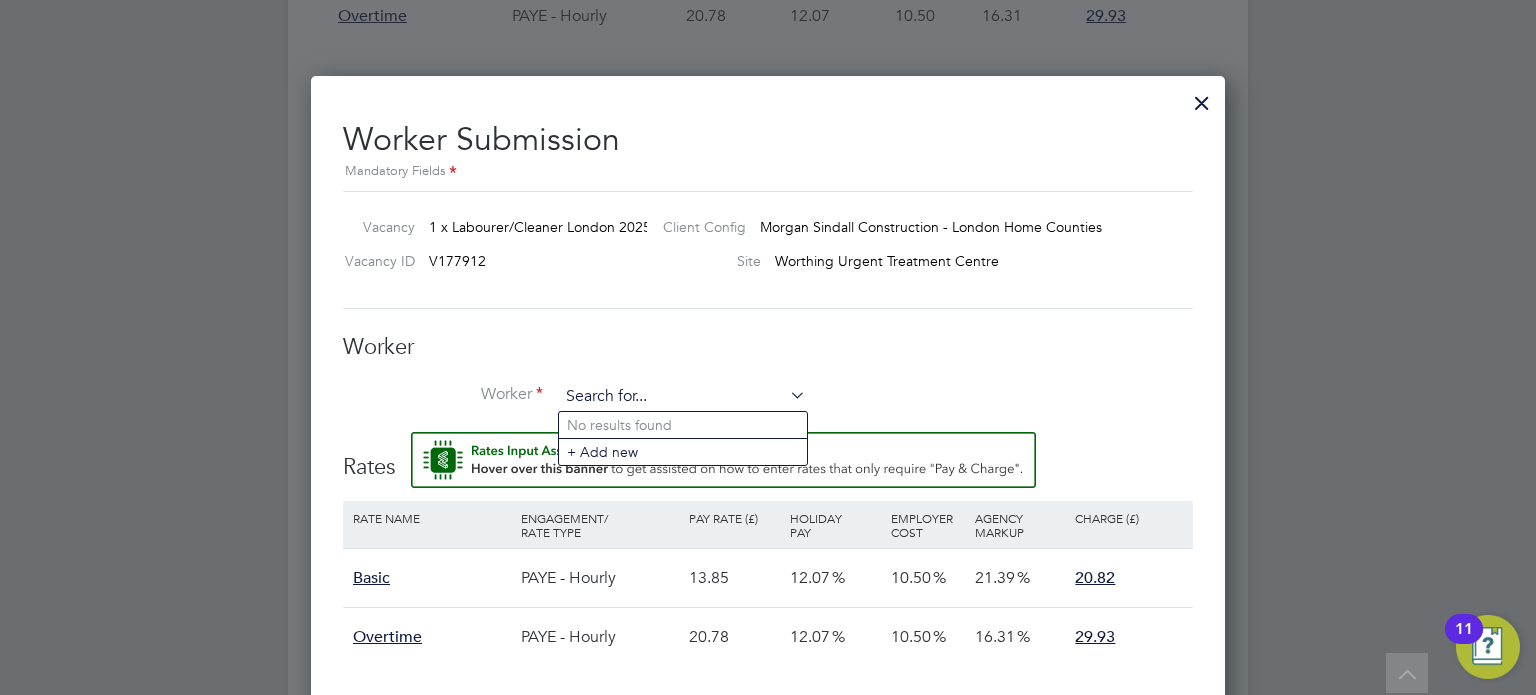 click at bounding box center [682, 397] 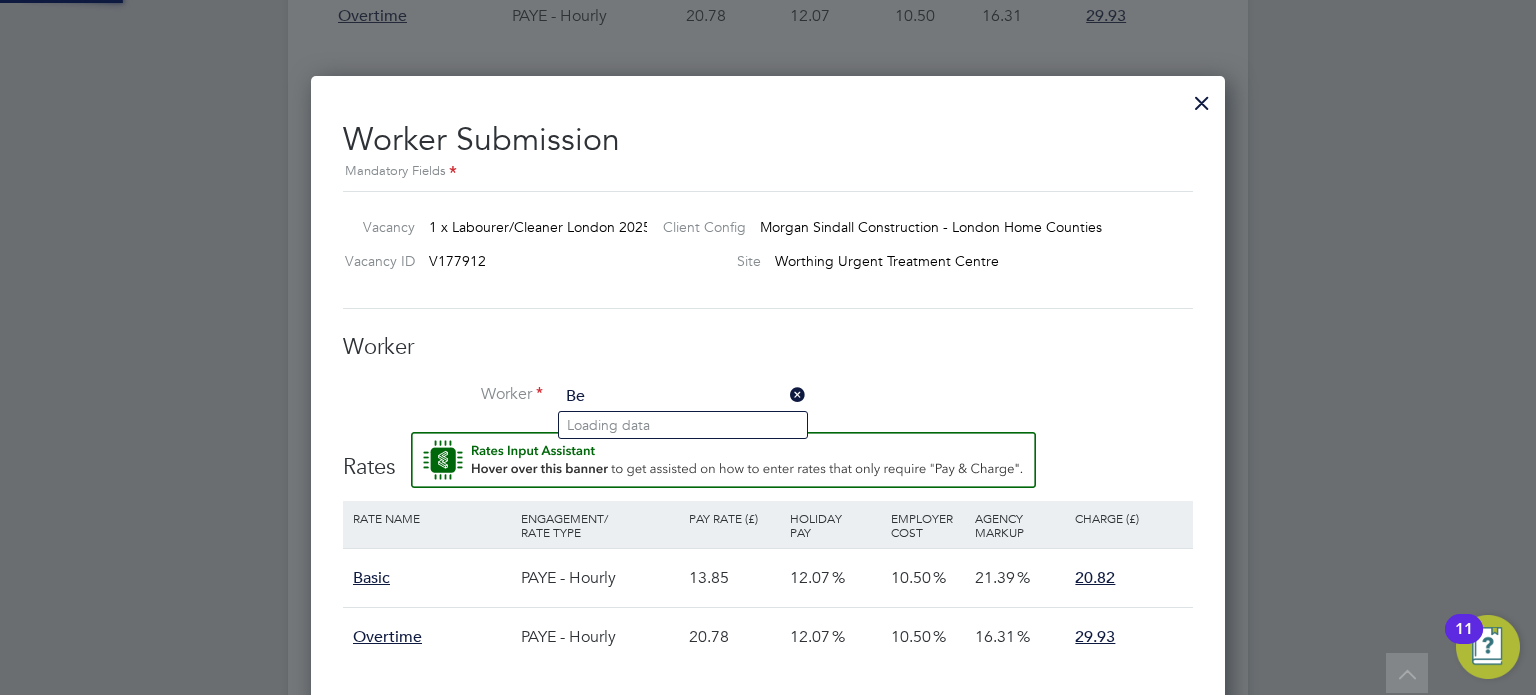 type on "B" 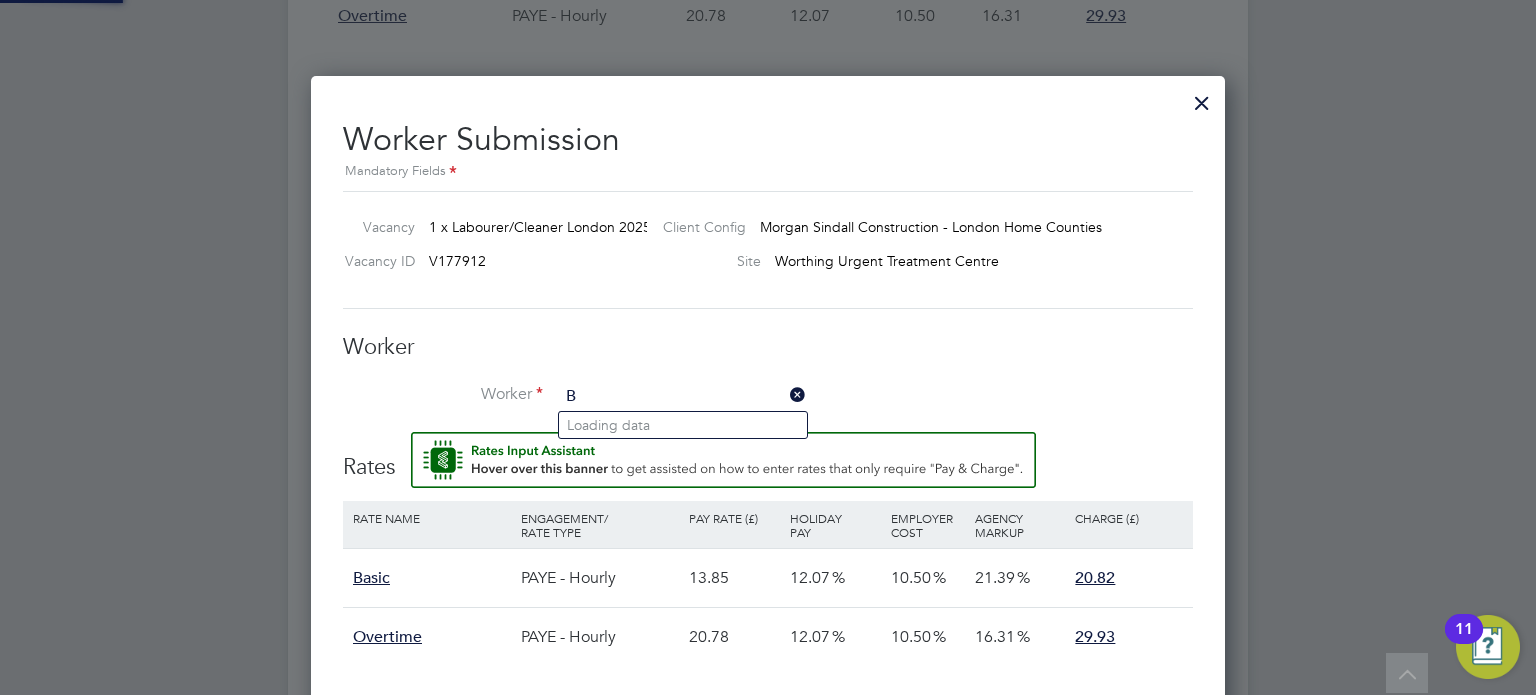type 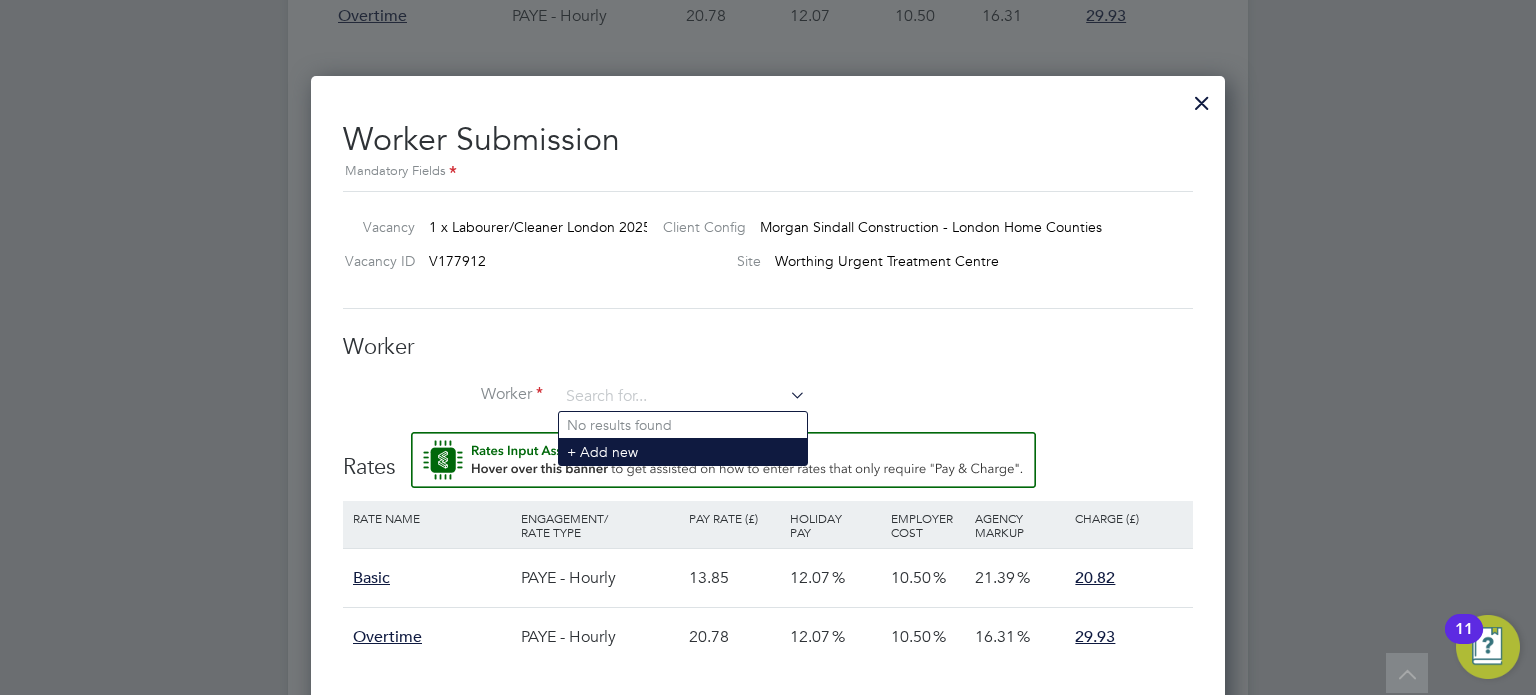 click on "+ Add new" 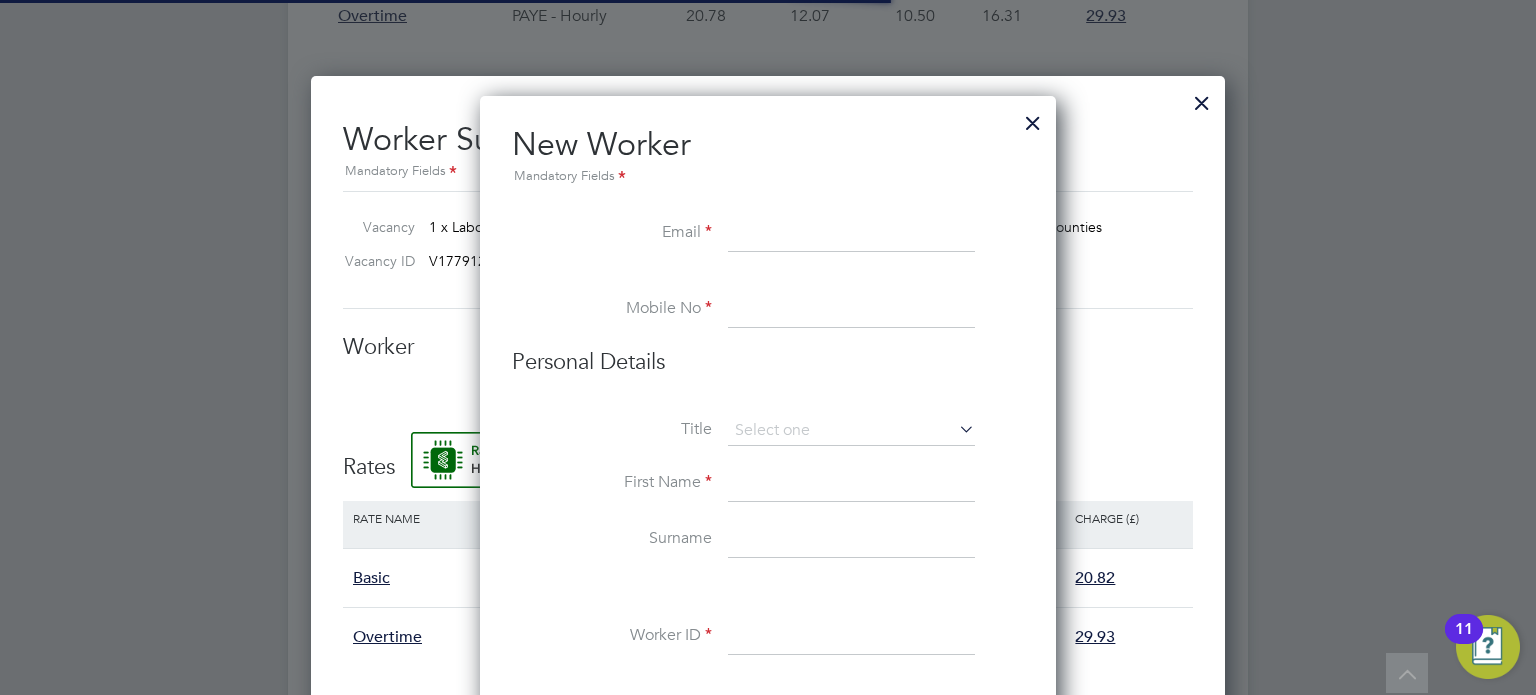 scroll, scrollTop: 10, scrollLeft: 10, axis: both 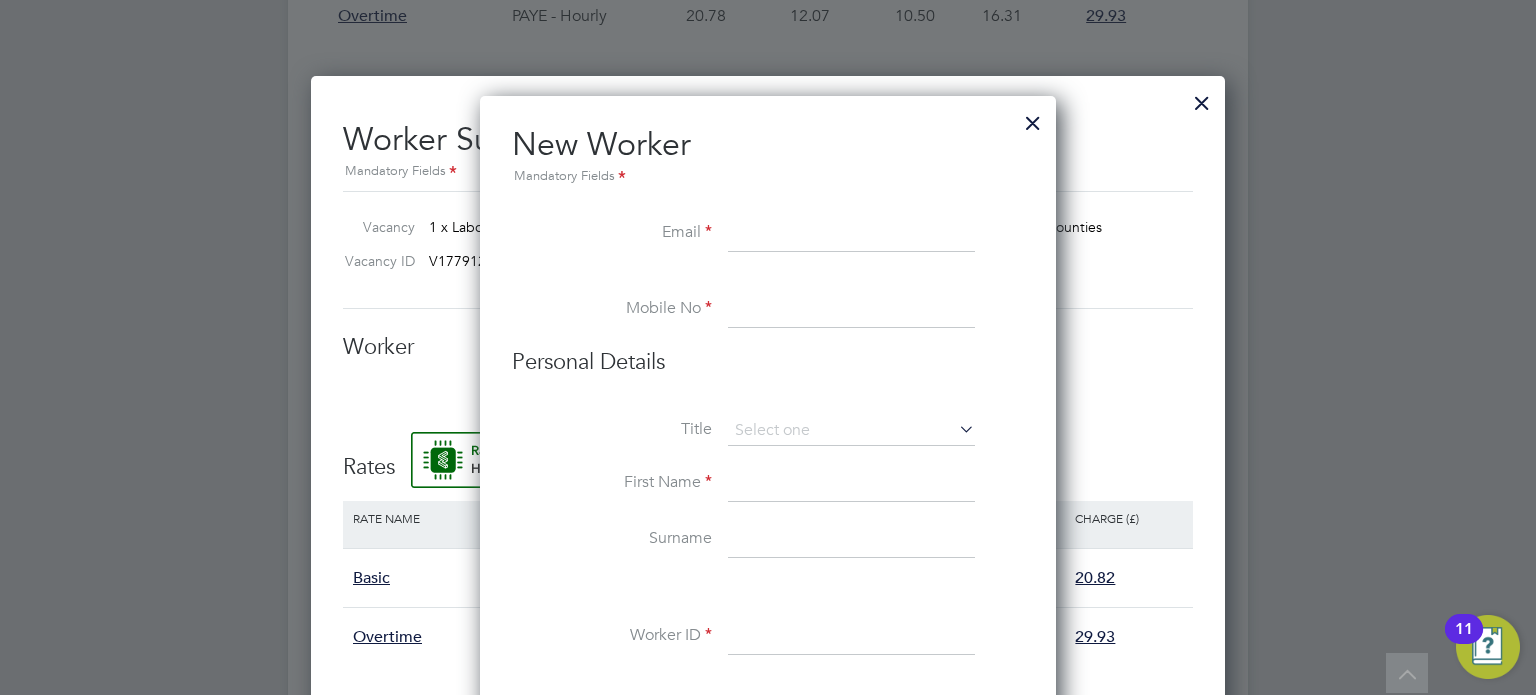 click at bounding box center (851, 234) 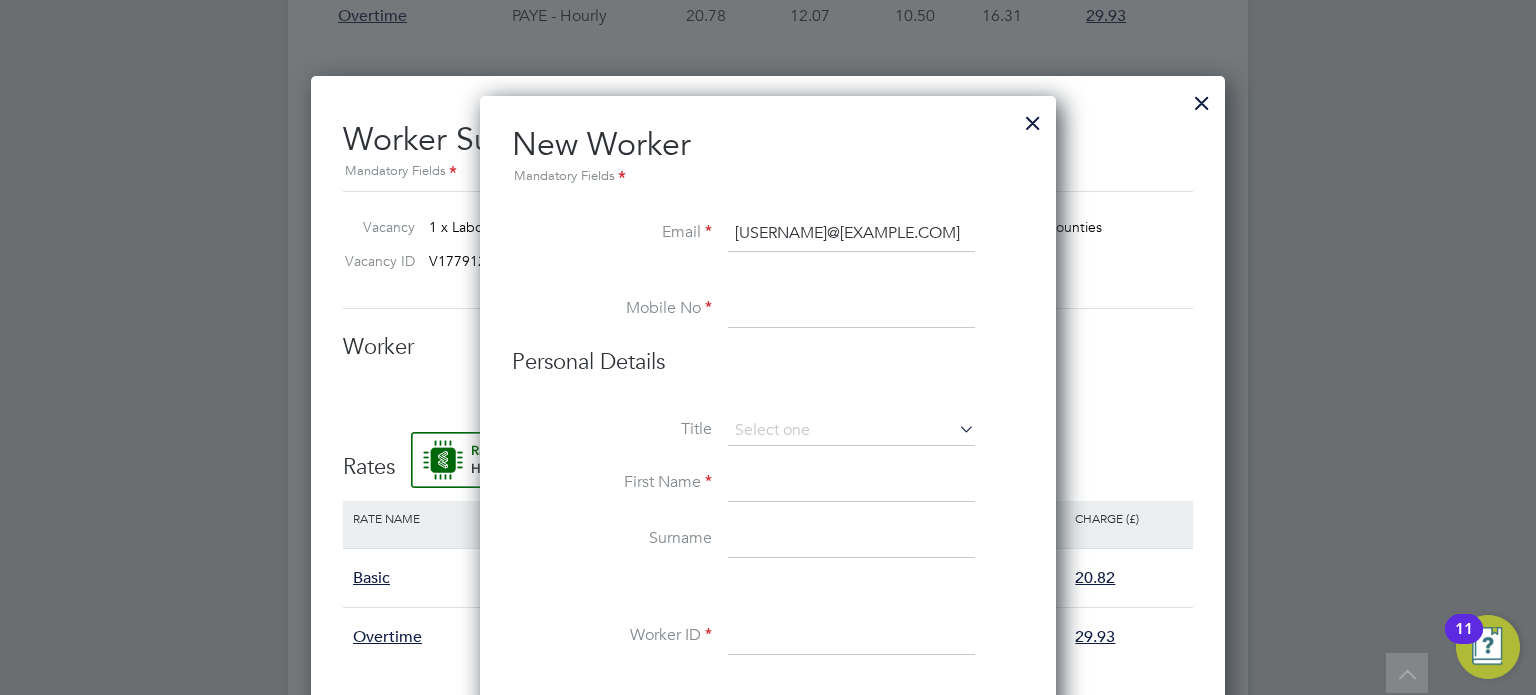 type on "[USERNAME]@[EXAMPLE.COM]" 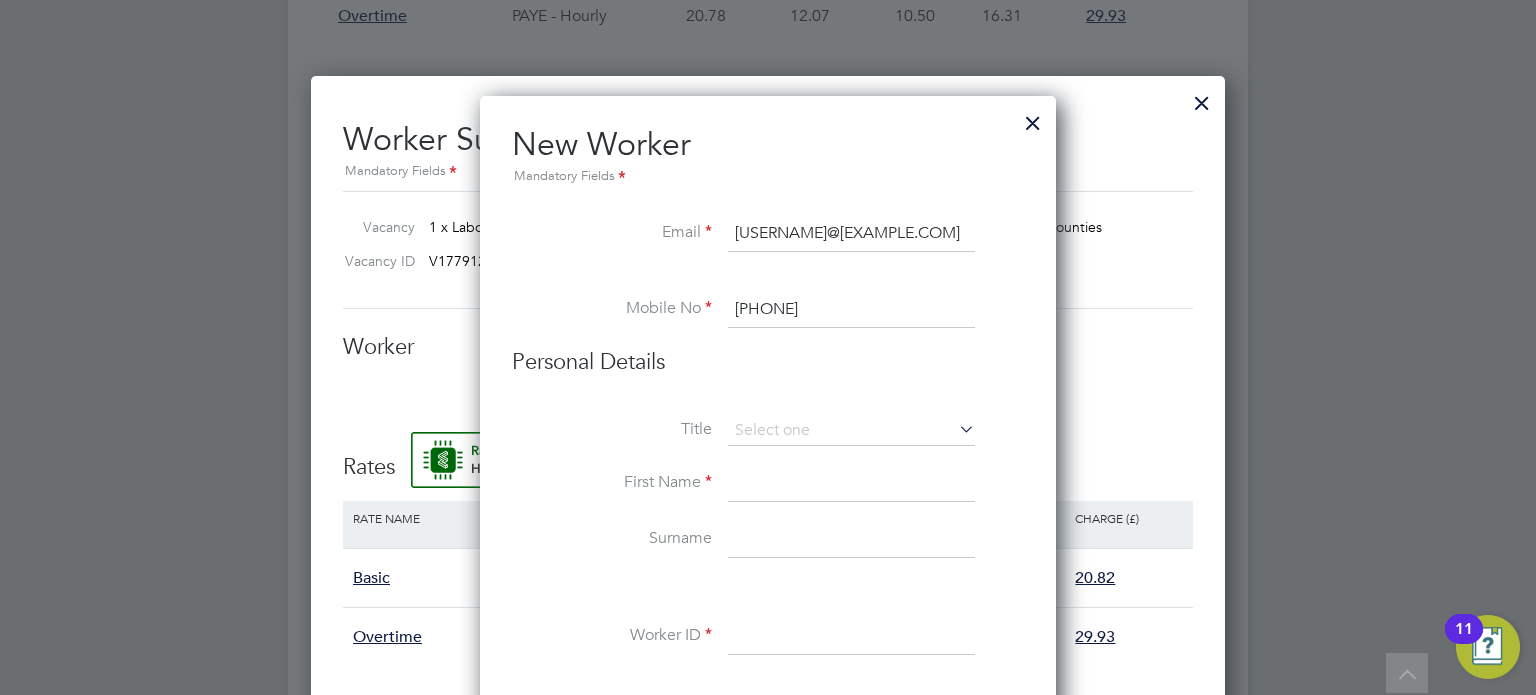 type on "[PHONE]" 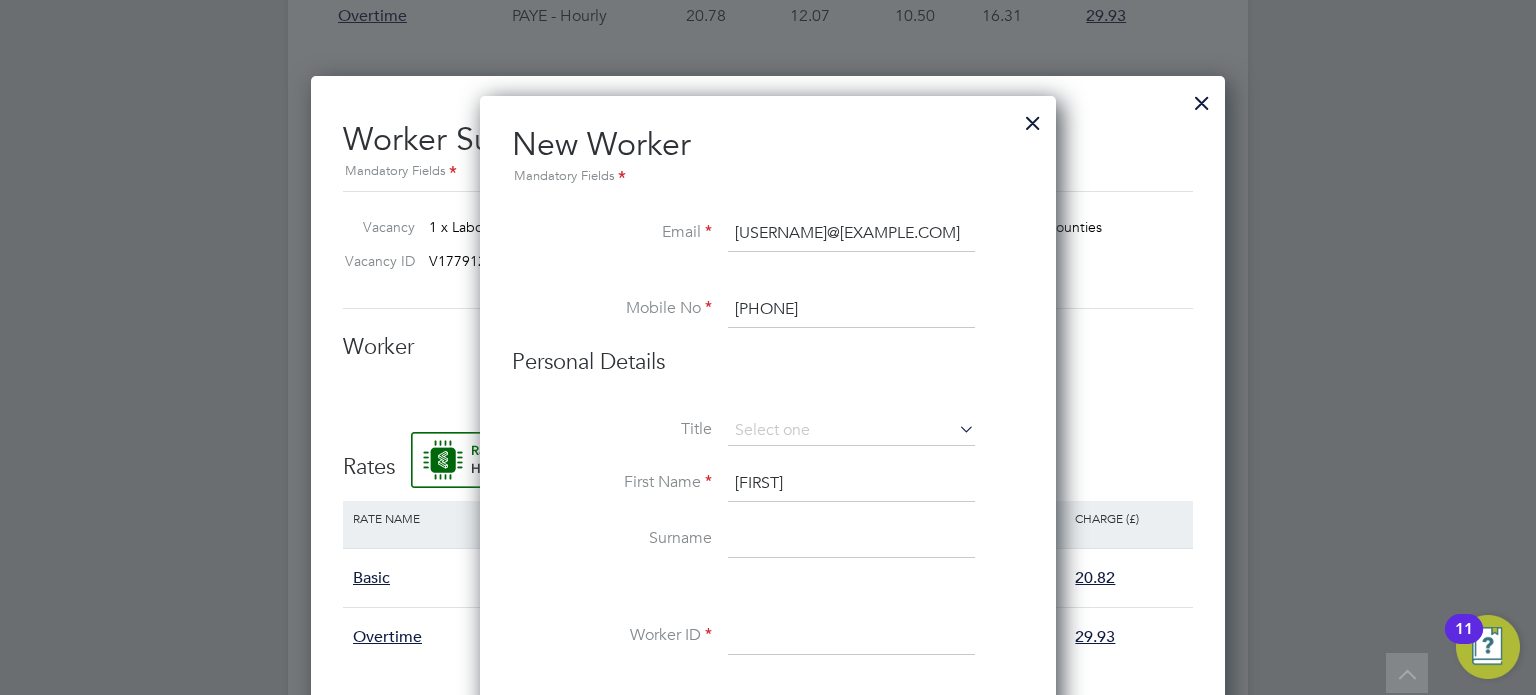 type on "[FIRST]" 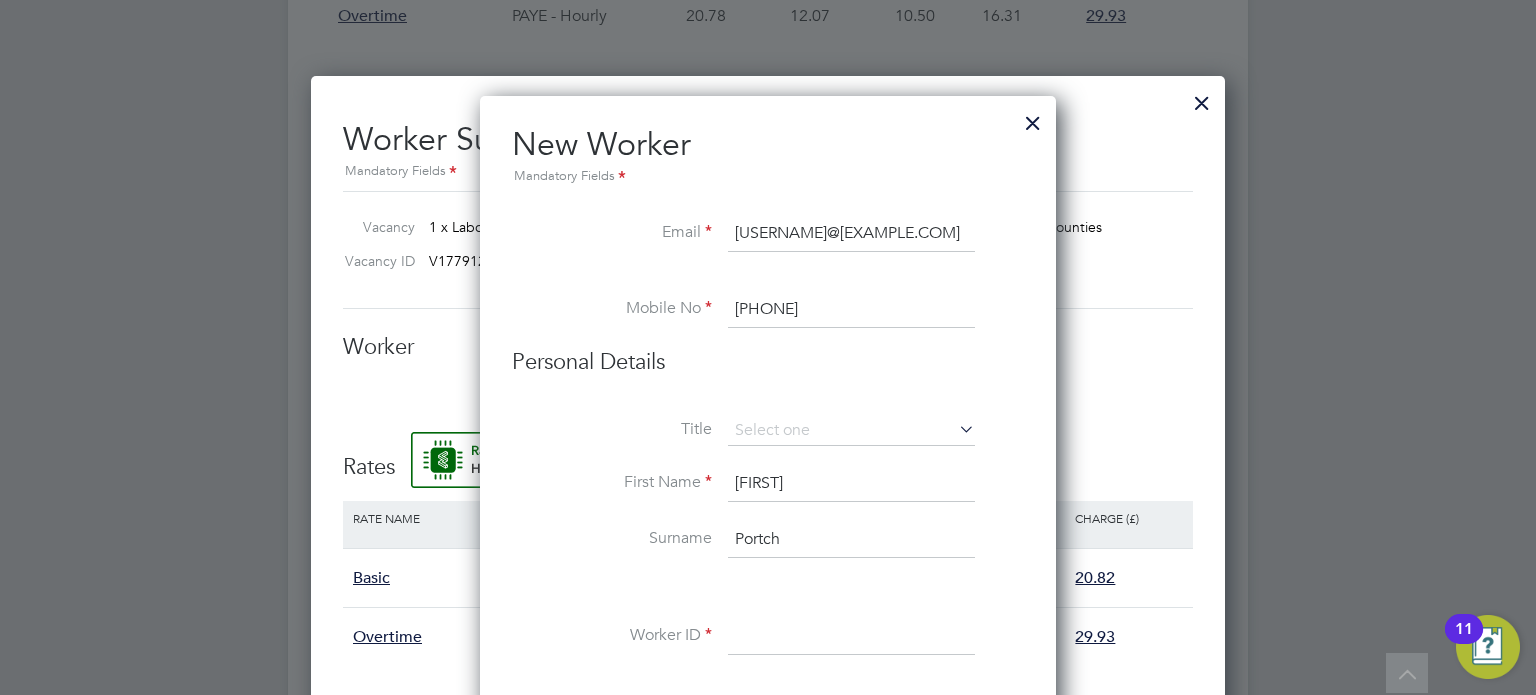 type on "Portch" 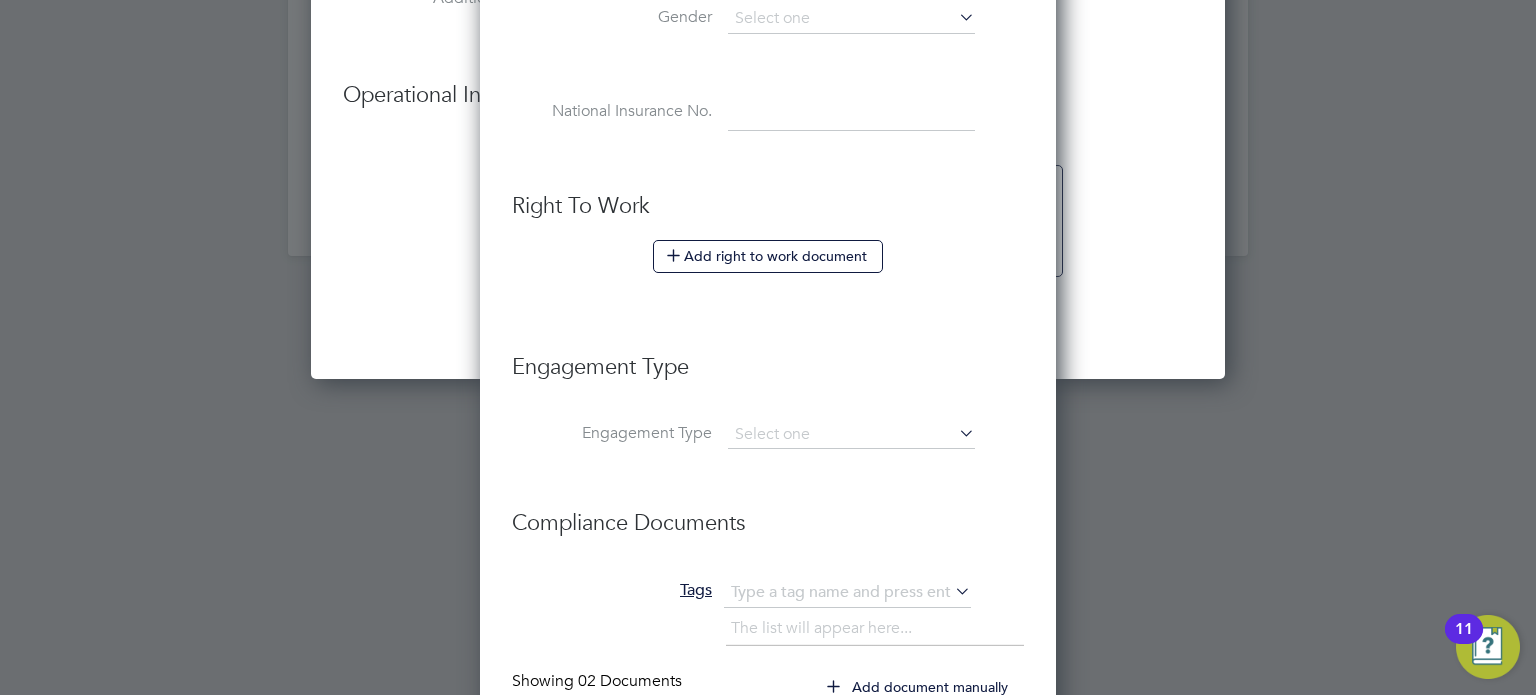 scroll, scrollTop: 2373, scrollLeft: 0, axis: vertical 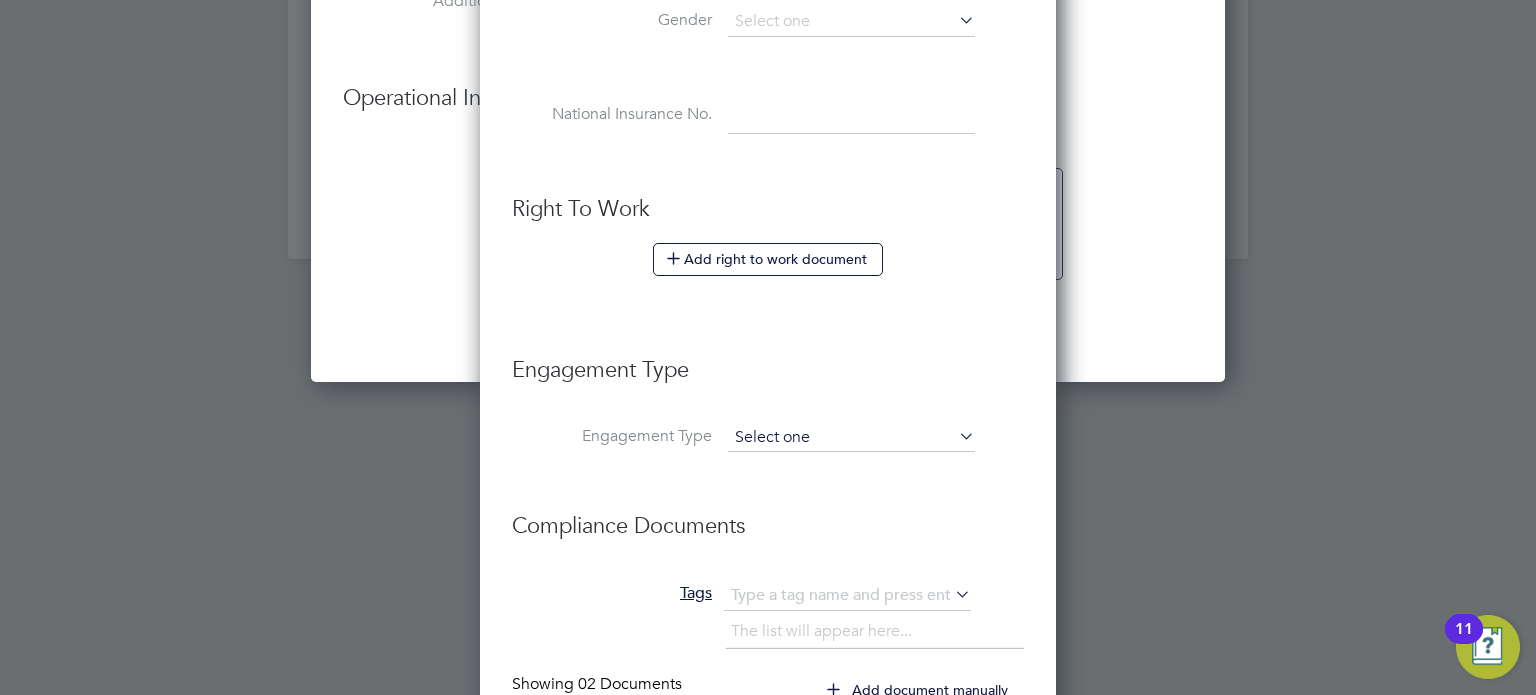 type on "C-001726827" 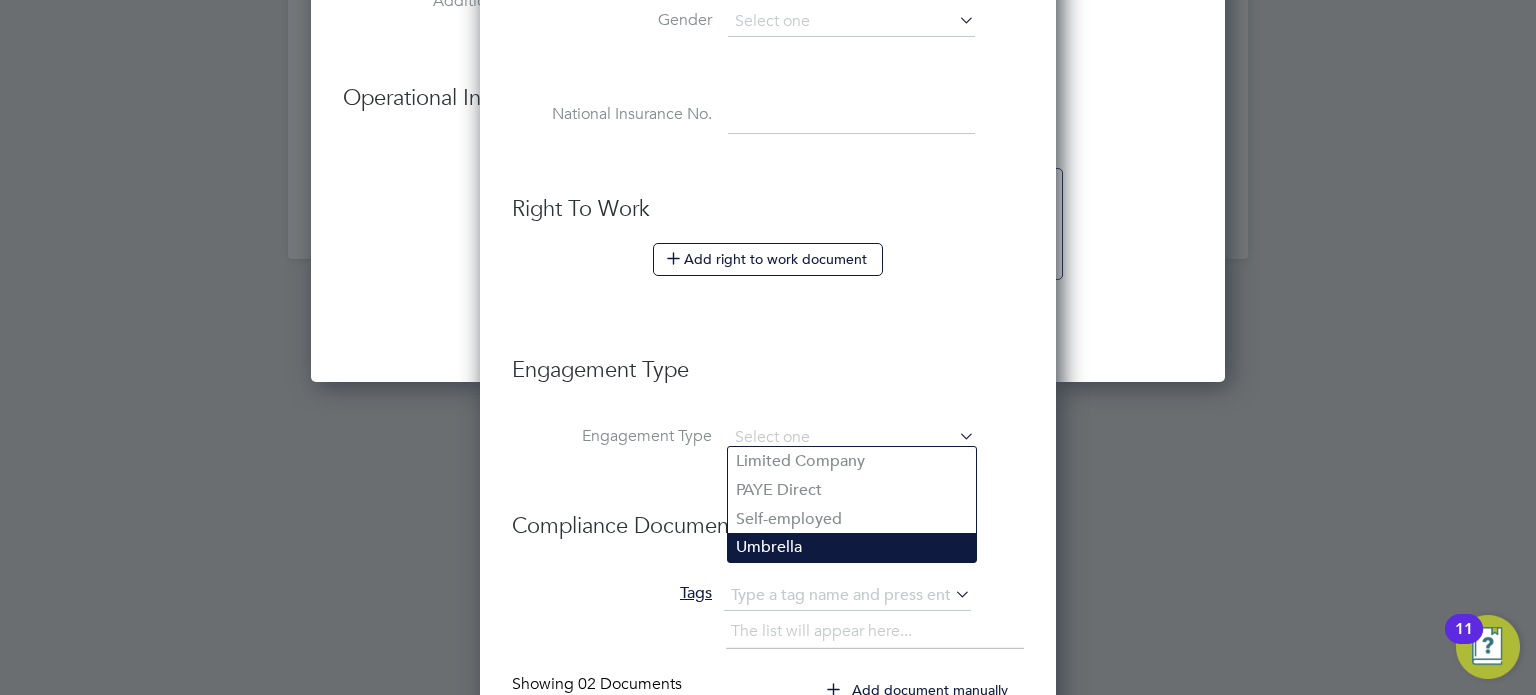 click on "Umbrella" 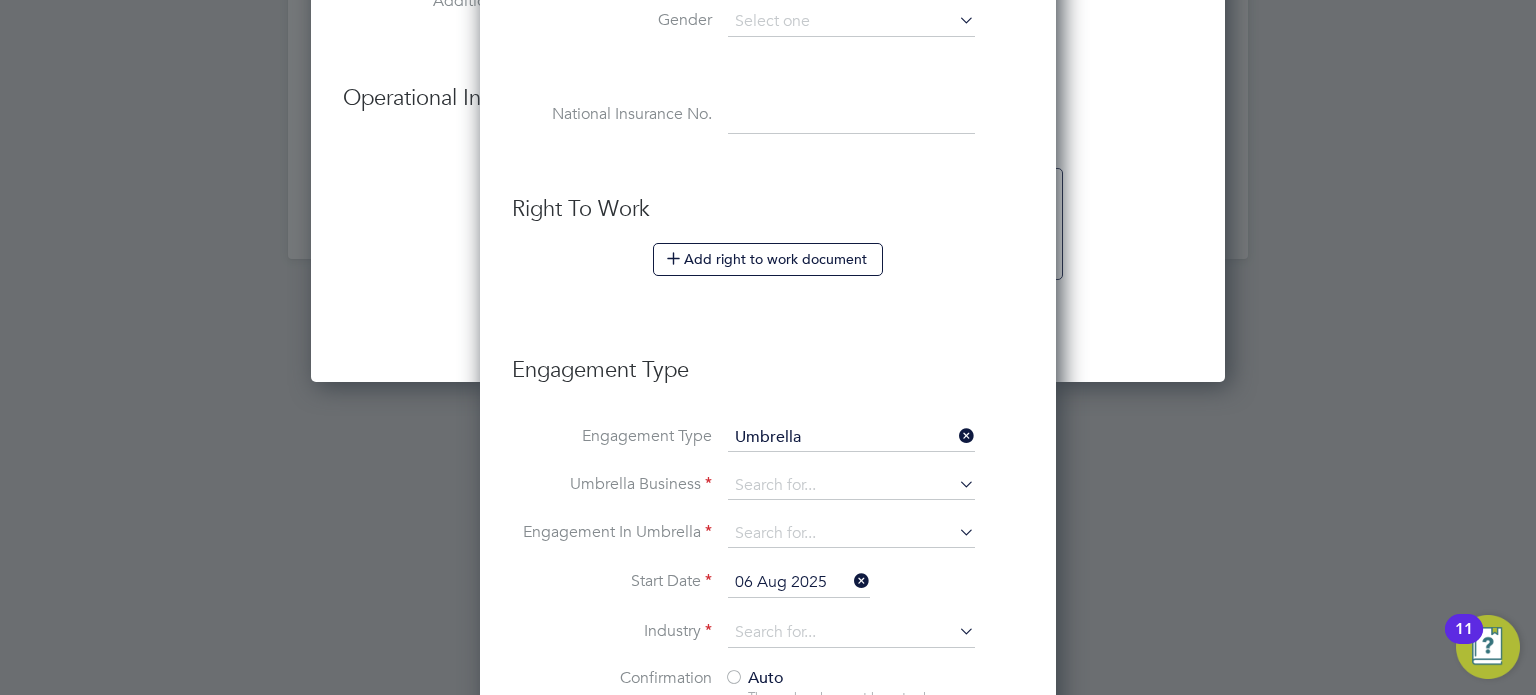 scroll, scrollTop: 10, scrollLeft: 10, axis: both 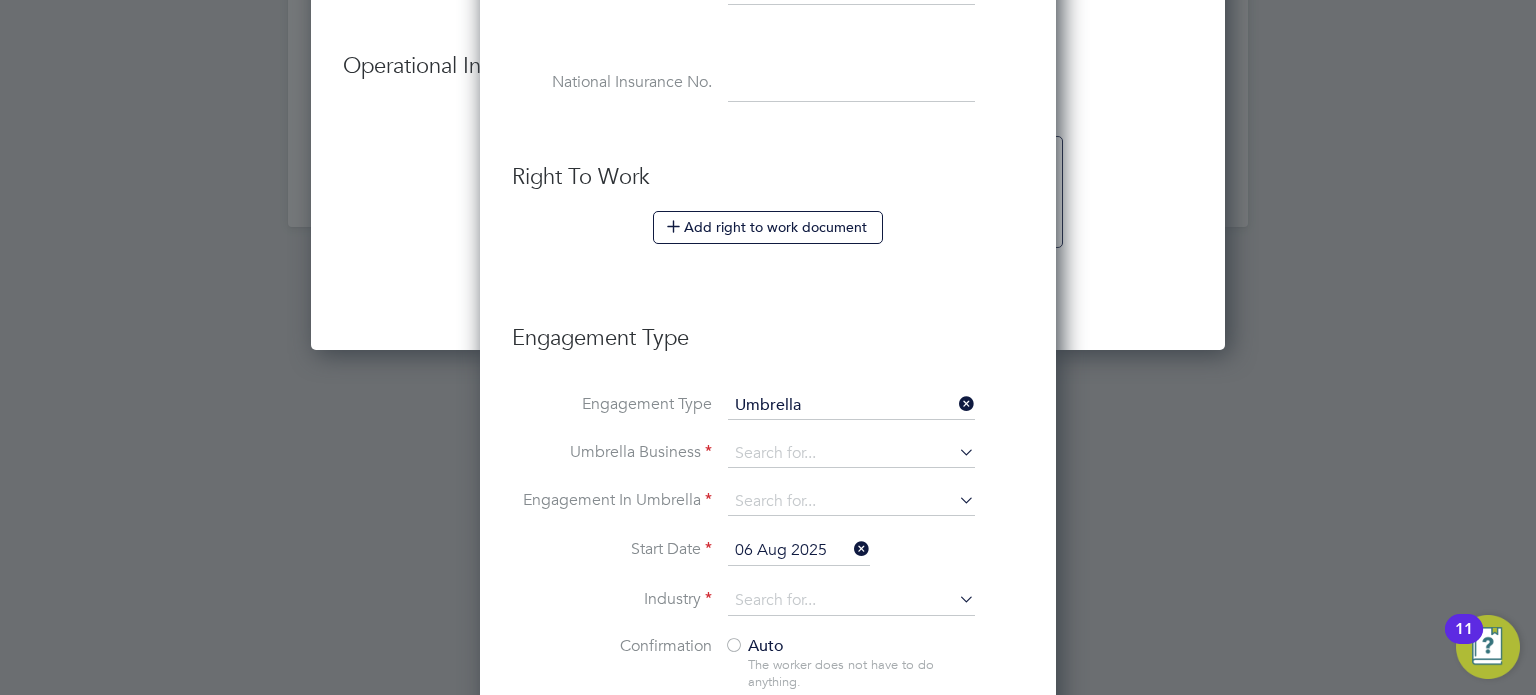 click on "Engagement Type   Umbrella" at bounding box center [768, 416] 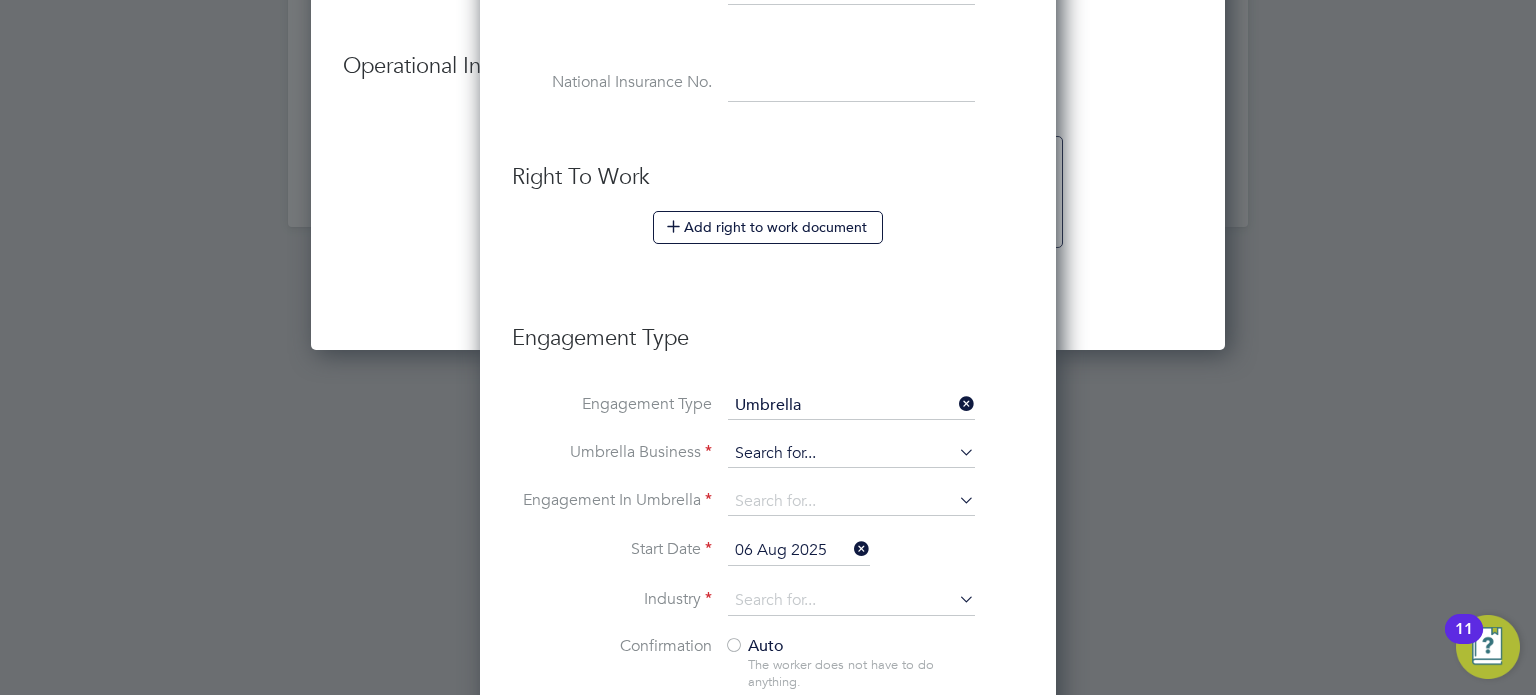 click at bounding box center [851, 454] 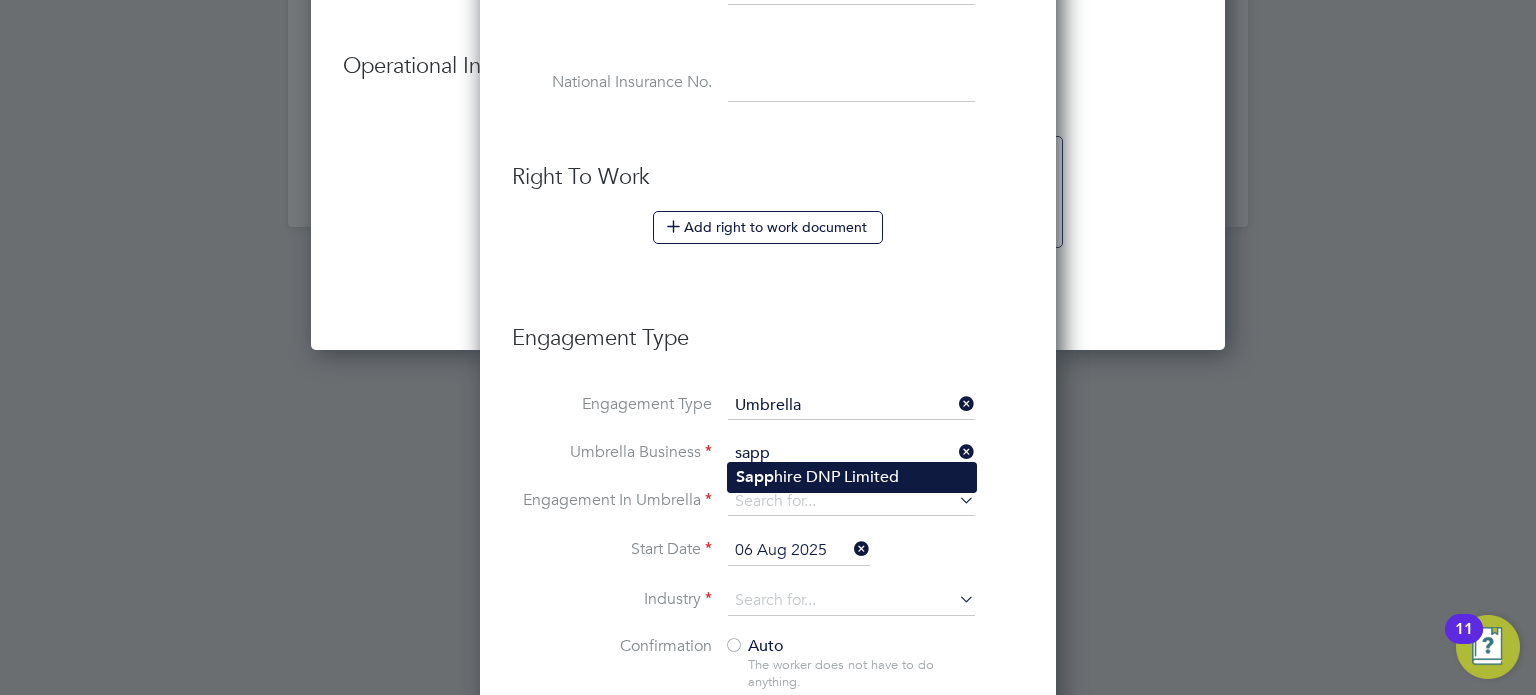click on "Sapp hire DNP Limited" 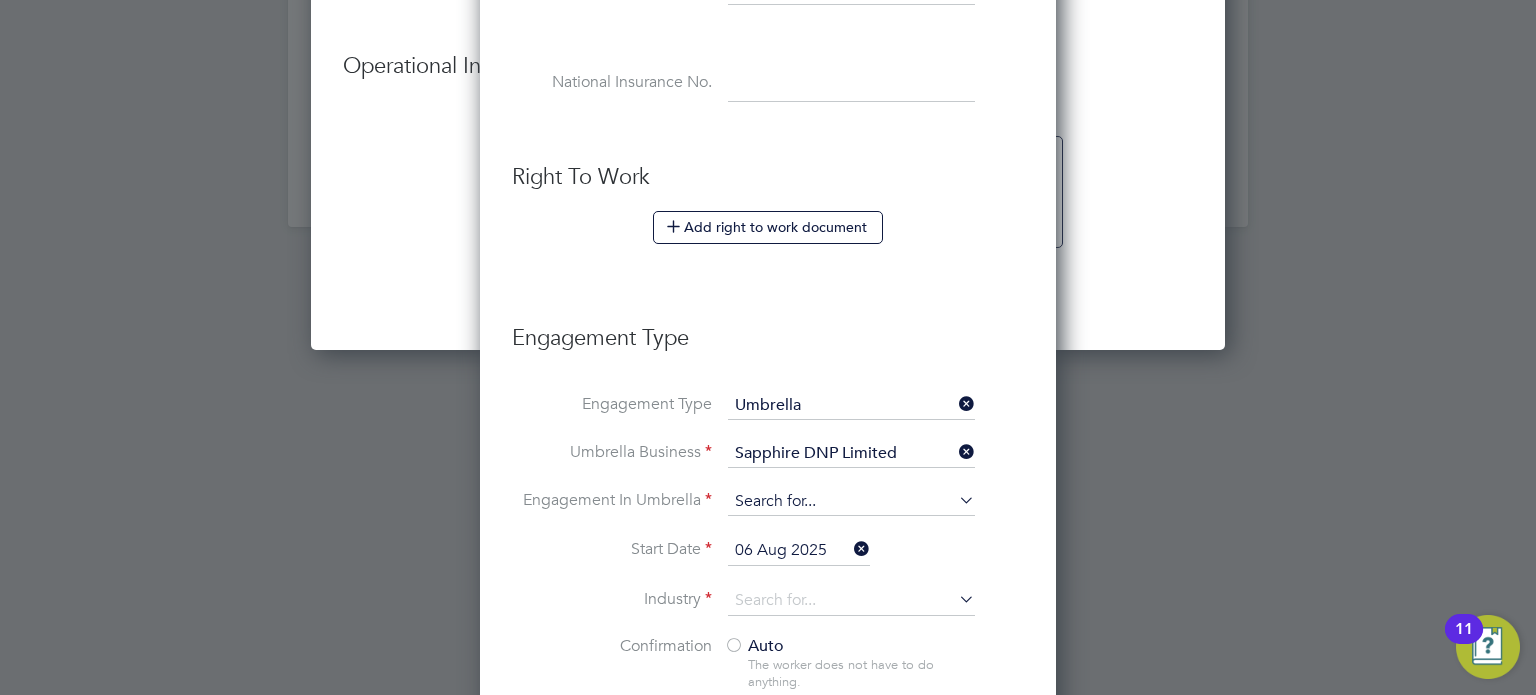 click at bounding box center [851, 502] 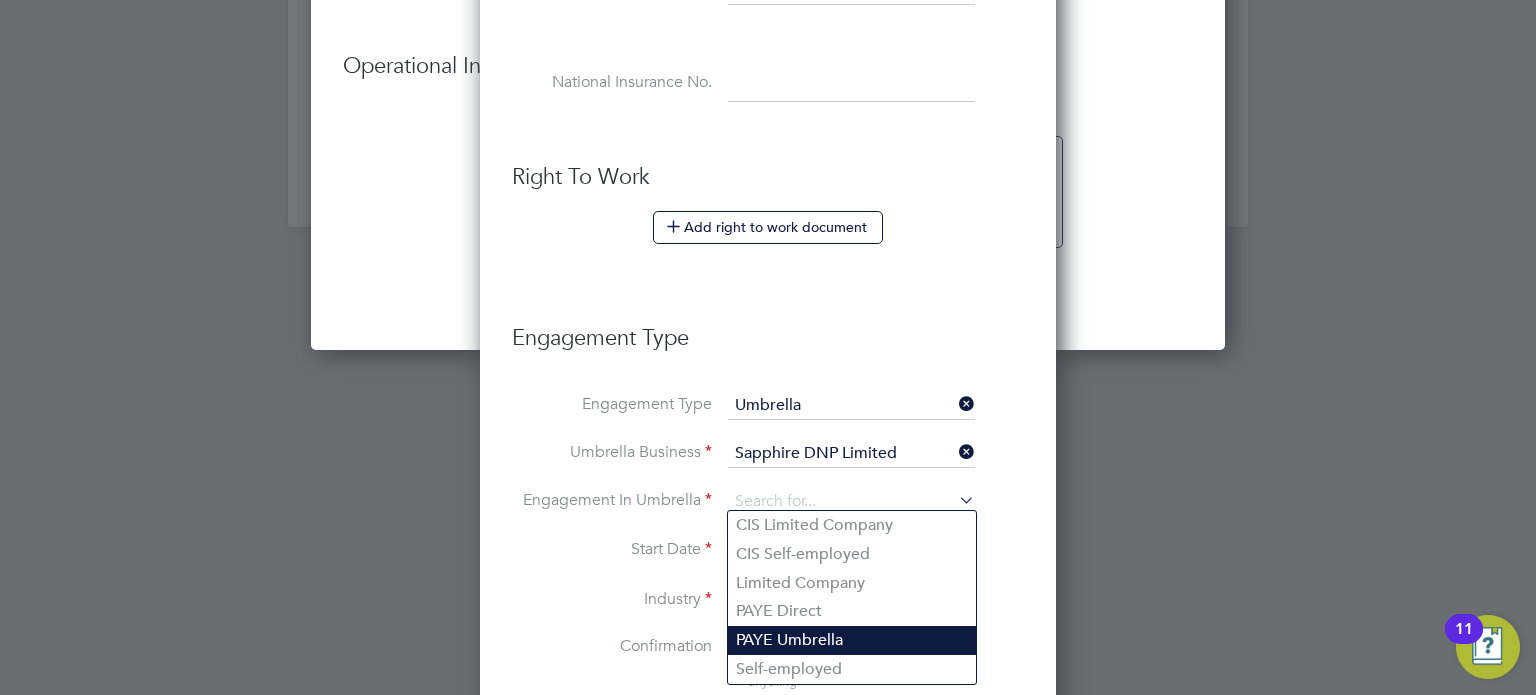 click on "PAYE Umbrella" 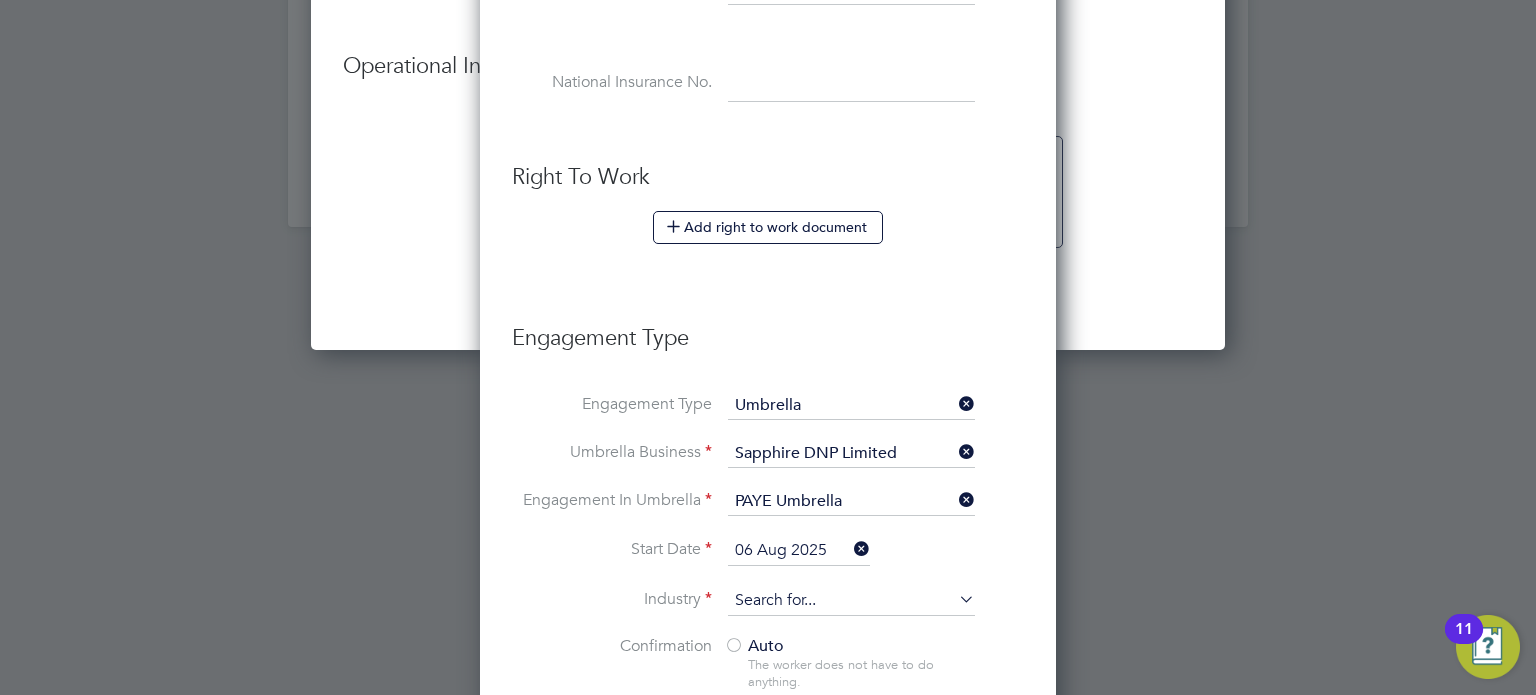 click at bounding box center [851, 601] 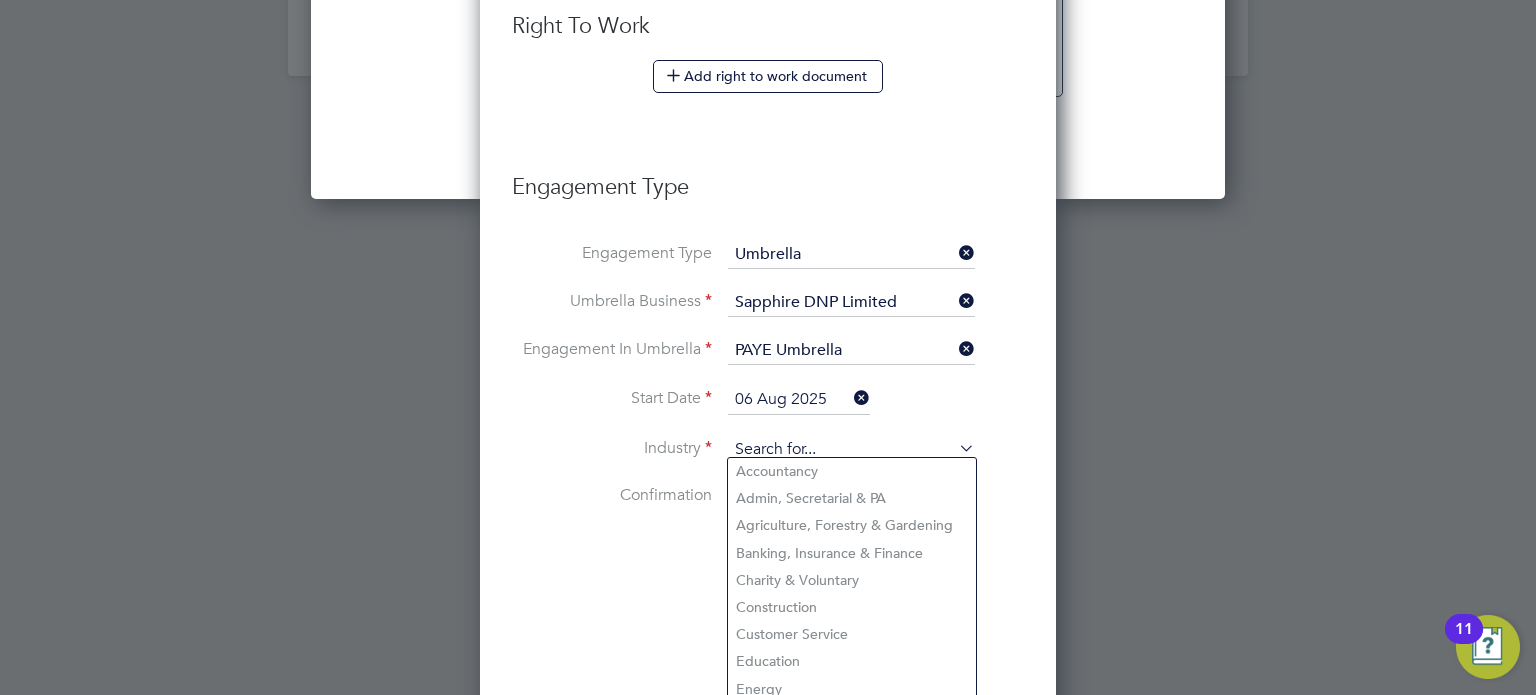 scroll, scrollTop: 2558, scrollLeft: 0, axis: vertical 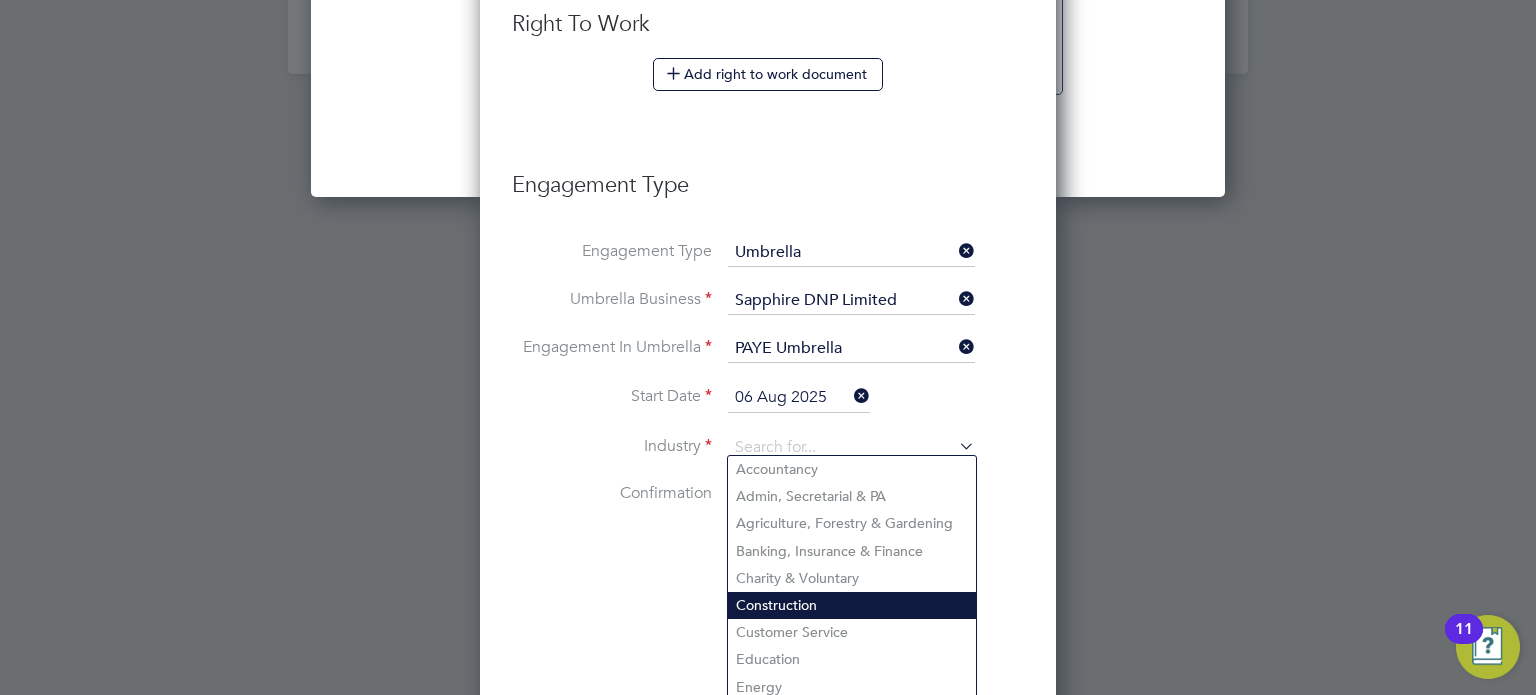 click on "Construction" 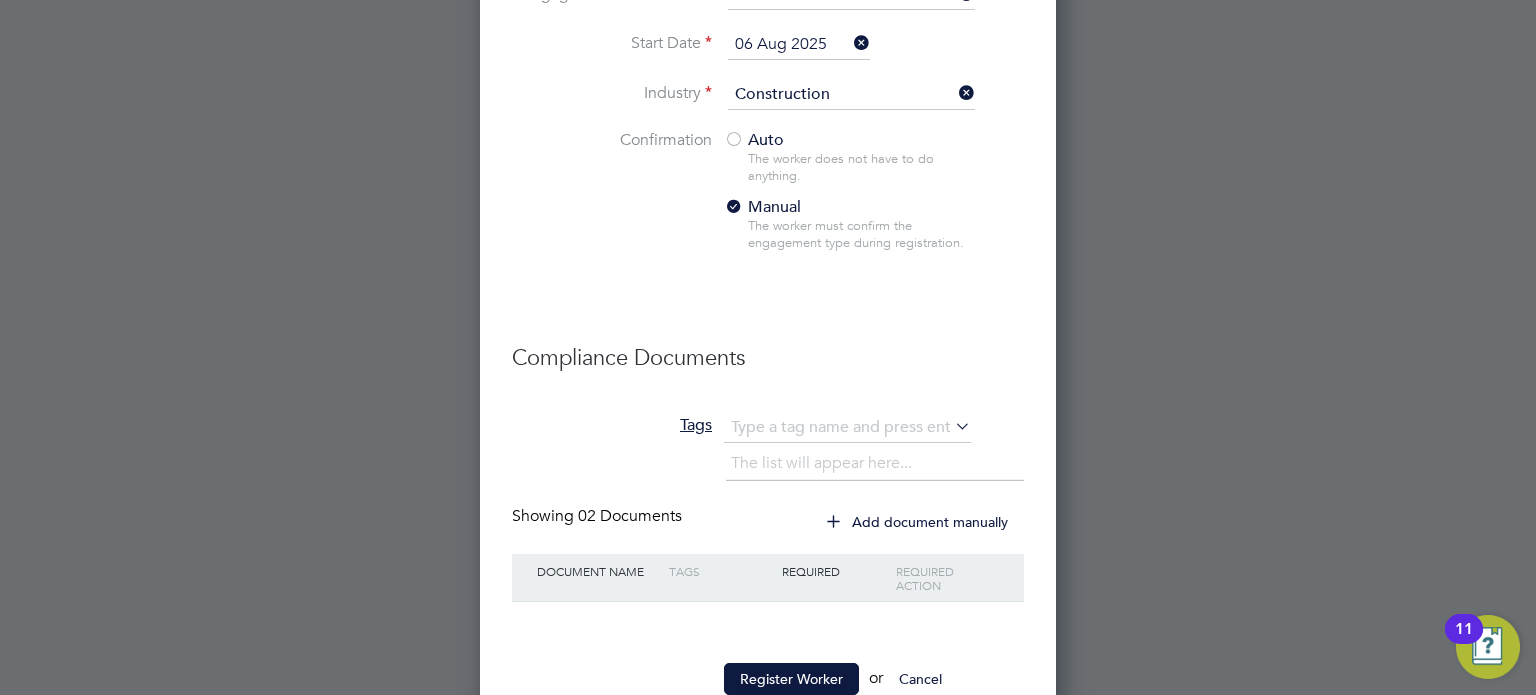 scroll, scrollTop: 2962, scrollLeft: 0, axis: vertical 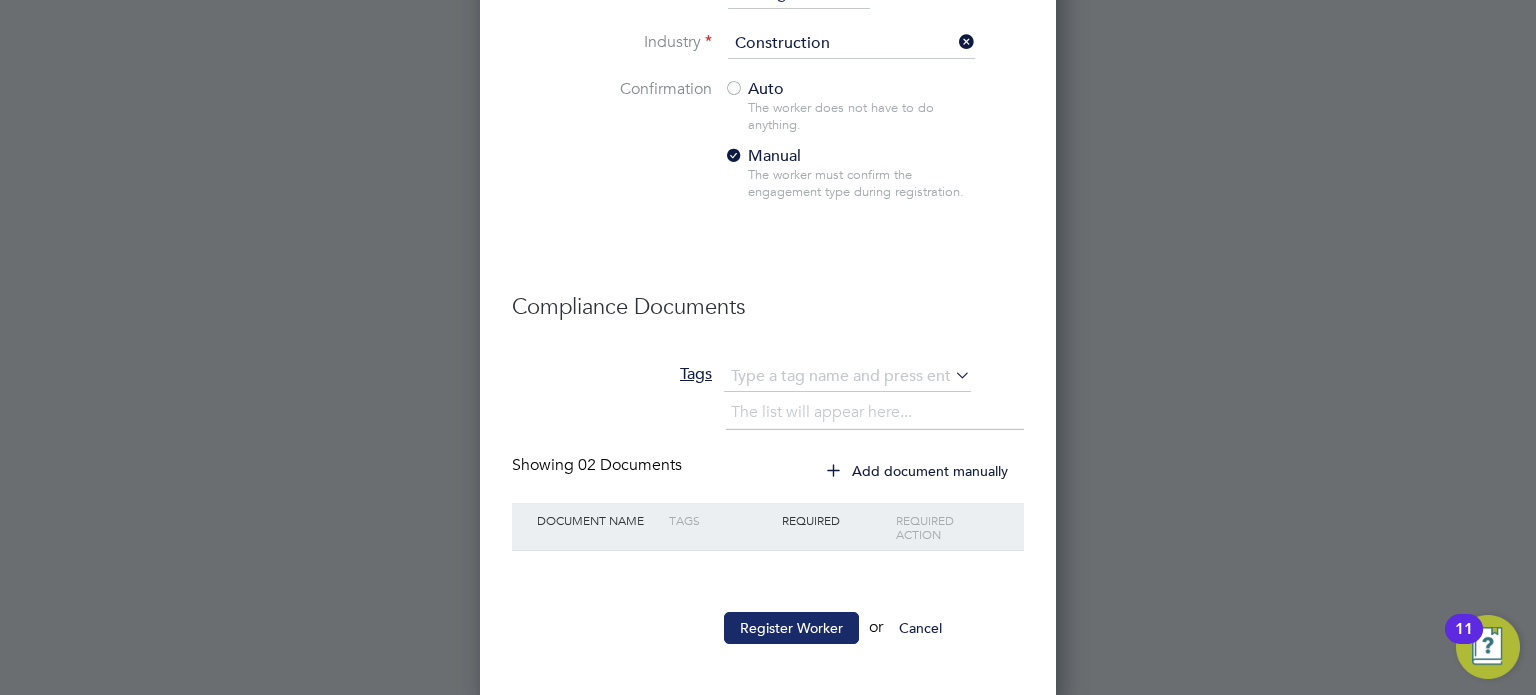 click on "Register Worker" at bounding box center (791, 628) 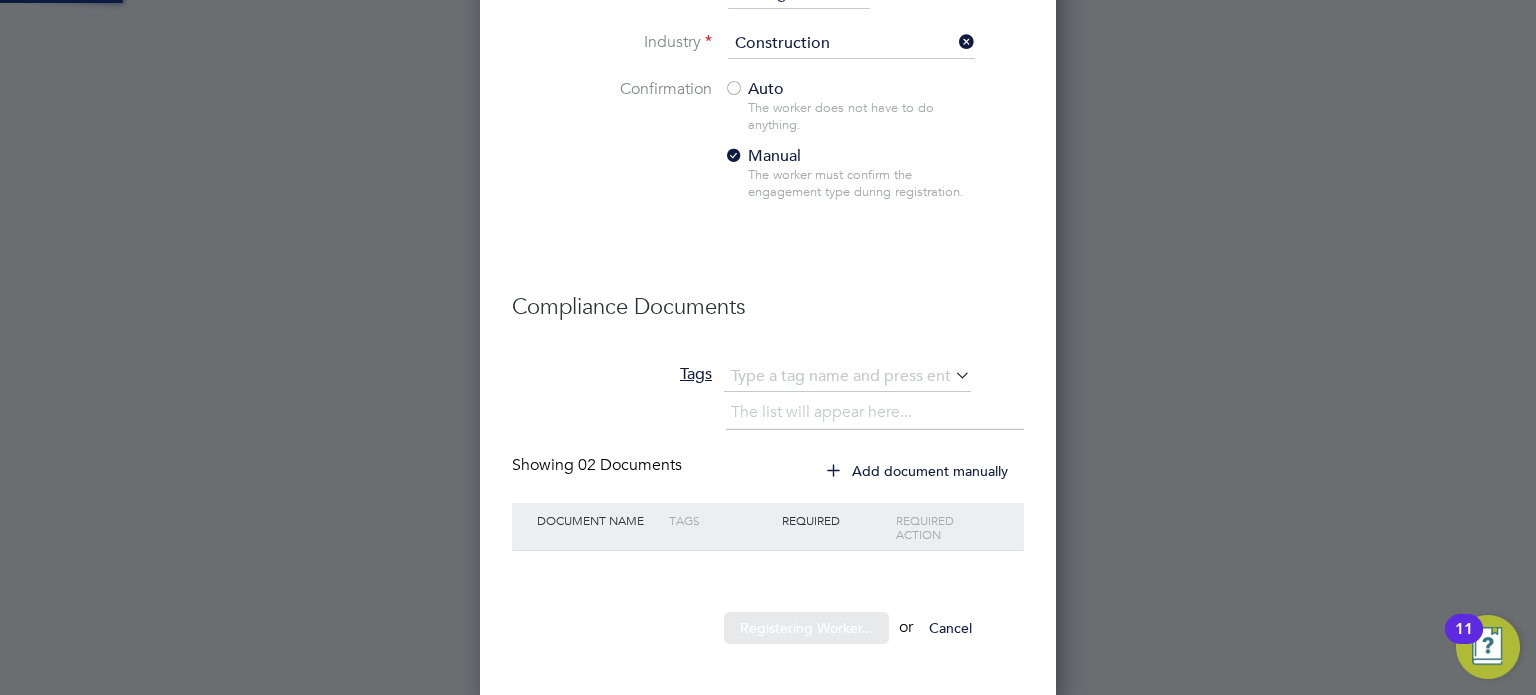 scroll, scrollTop: 0, scrollLeft: 0, axis: both 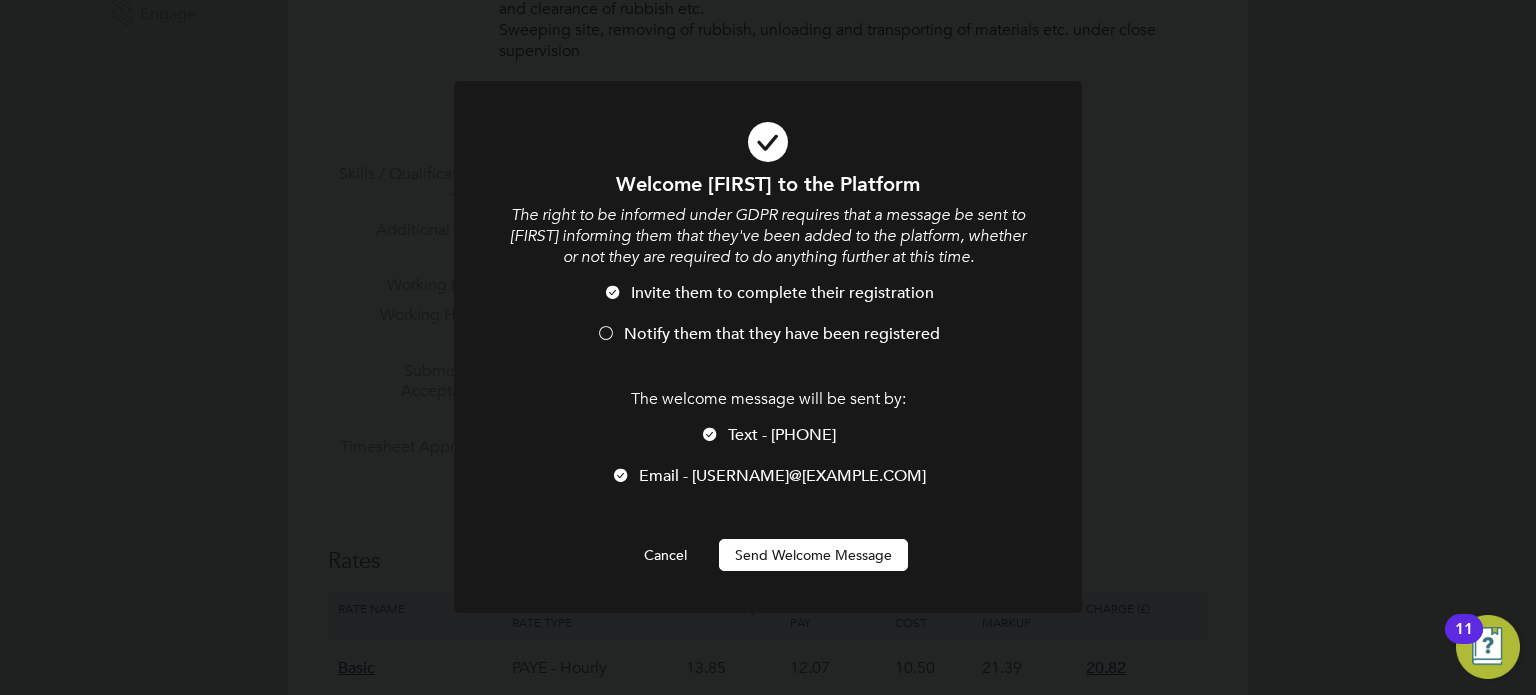 click on "Send Welcome Message" at bounding box center [813, 555] 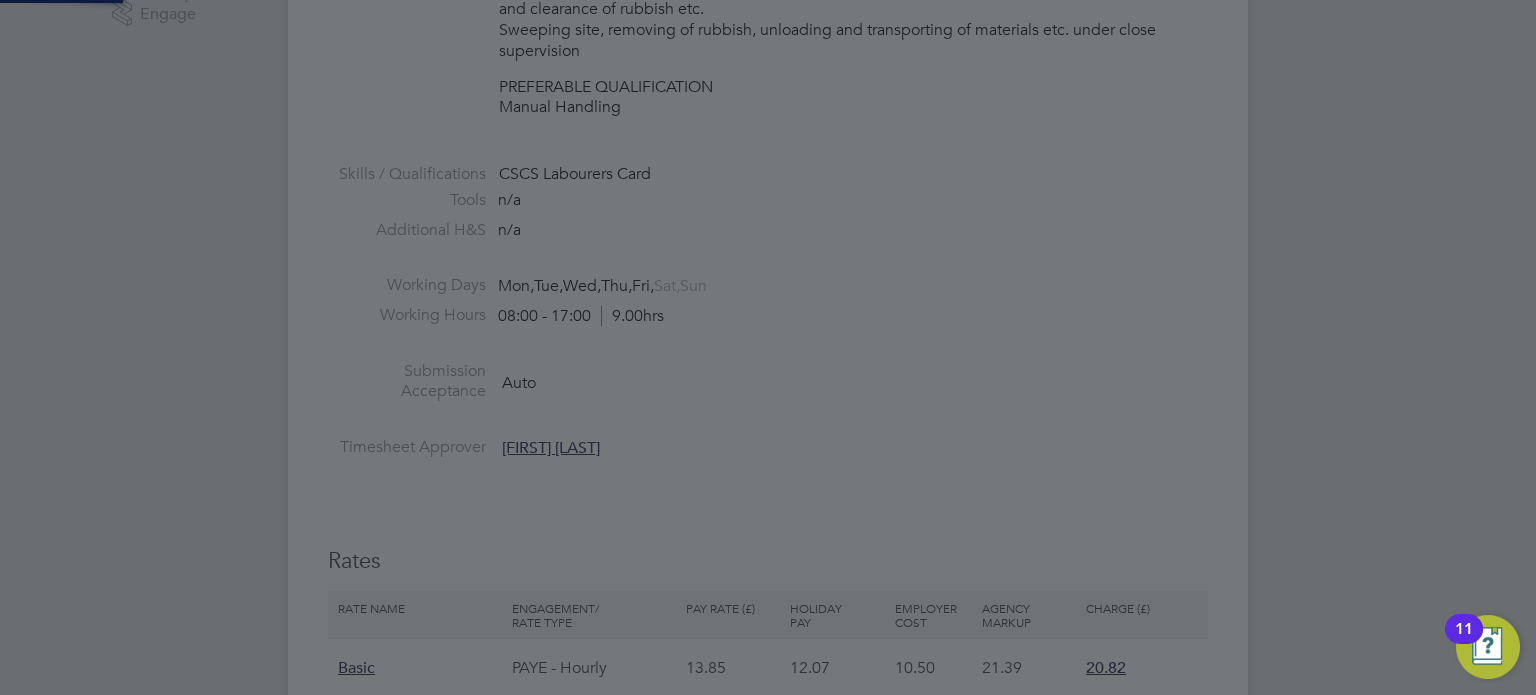 type on "[FIRST] [LAST] (C-001726827)" 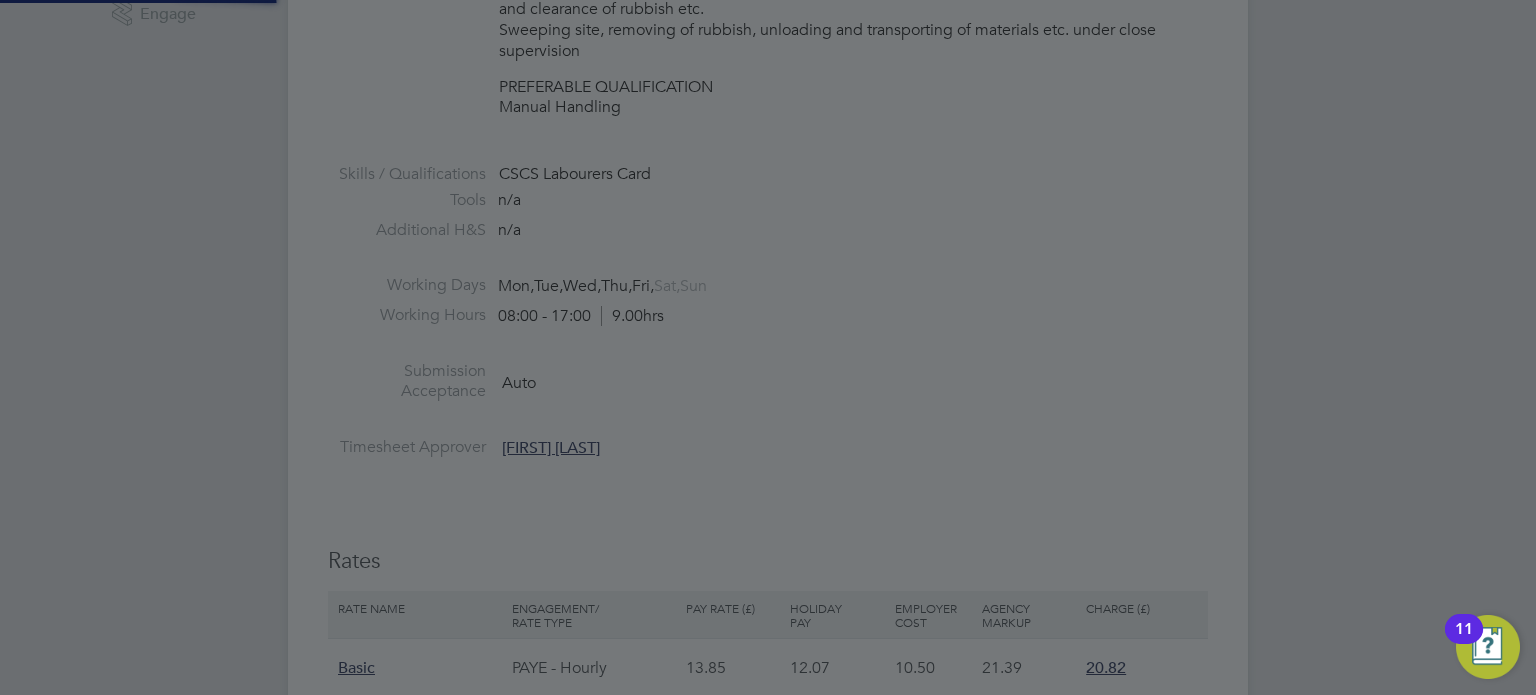 scroll, scrollTop: 780, scrollLeft: 0, axis: vertical 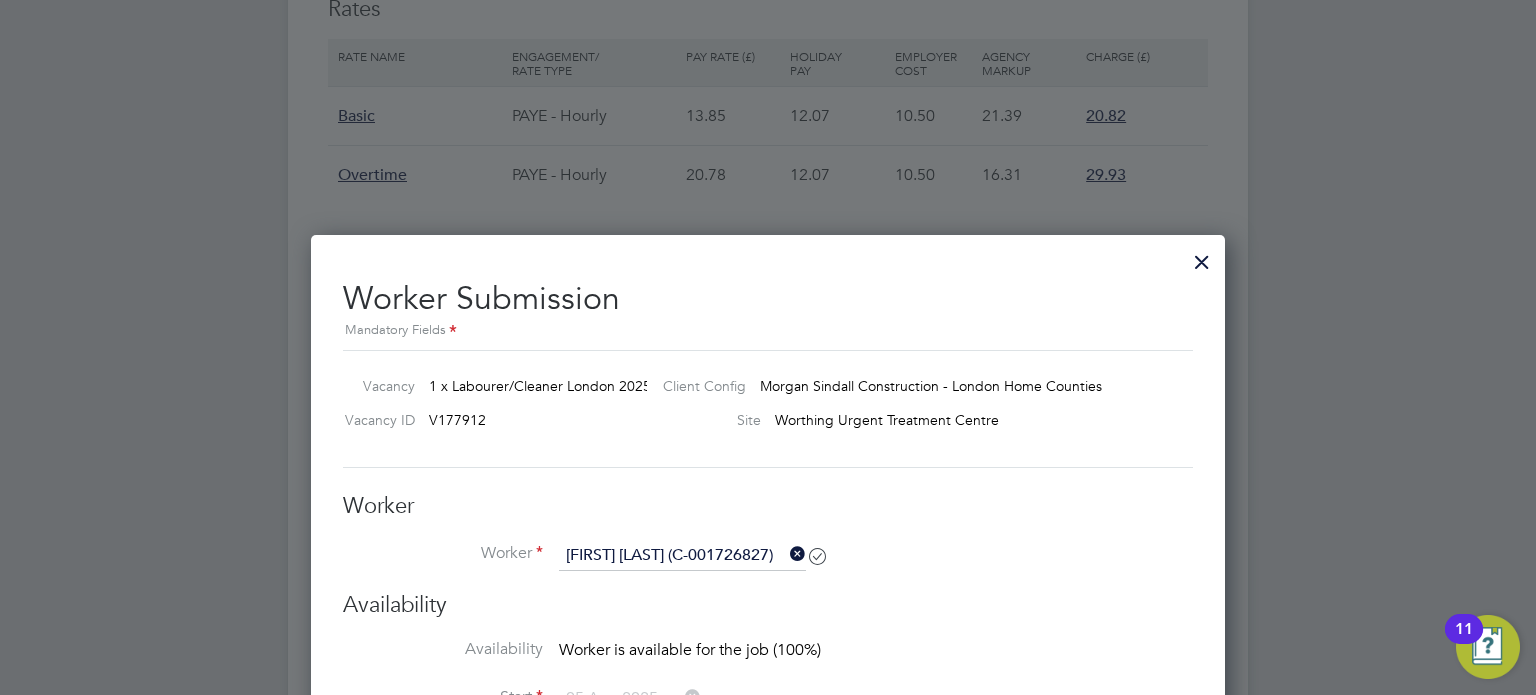 click at bounding box center [1202, 257] 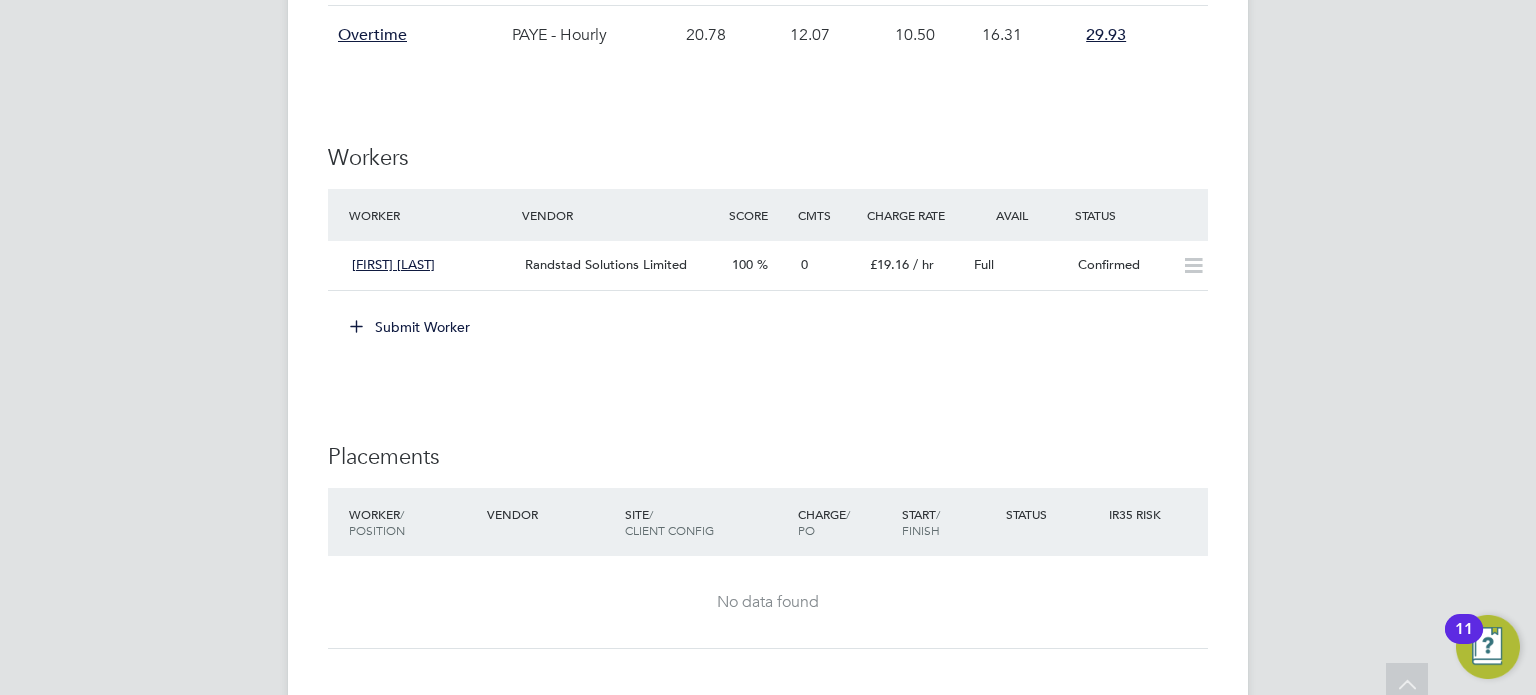 scroll, scrollTop: 1406, scrollLeft: 0, axis: vertical 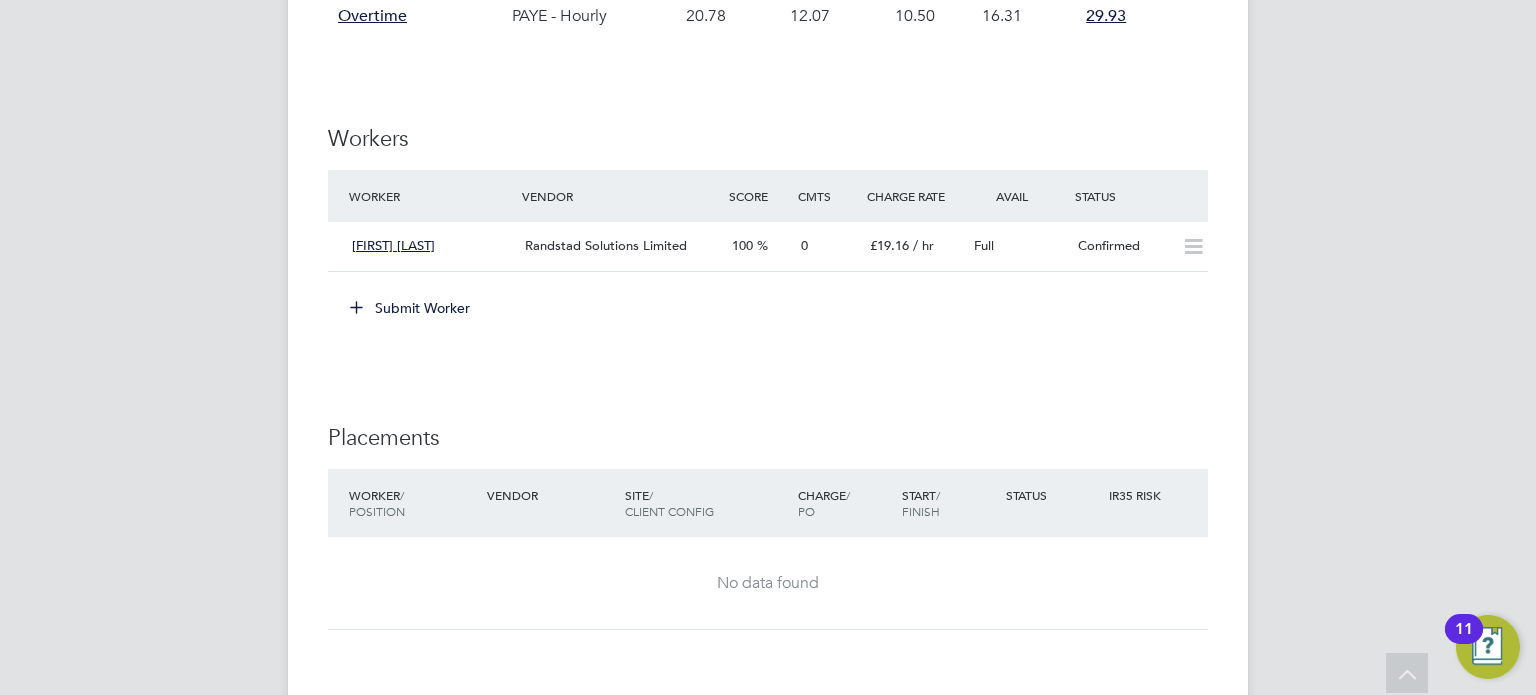 click on "Submit Worker" 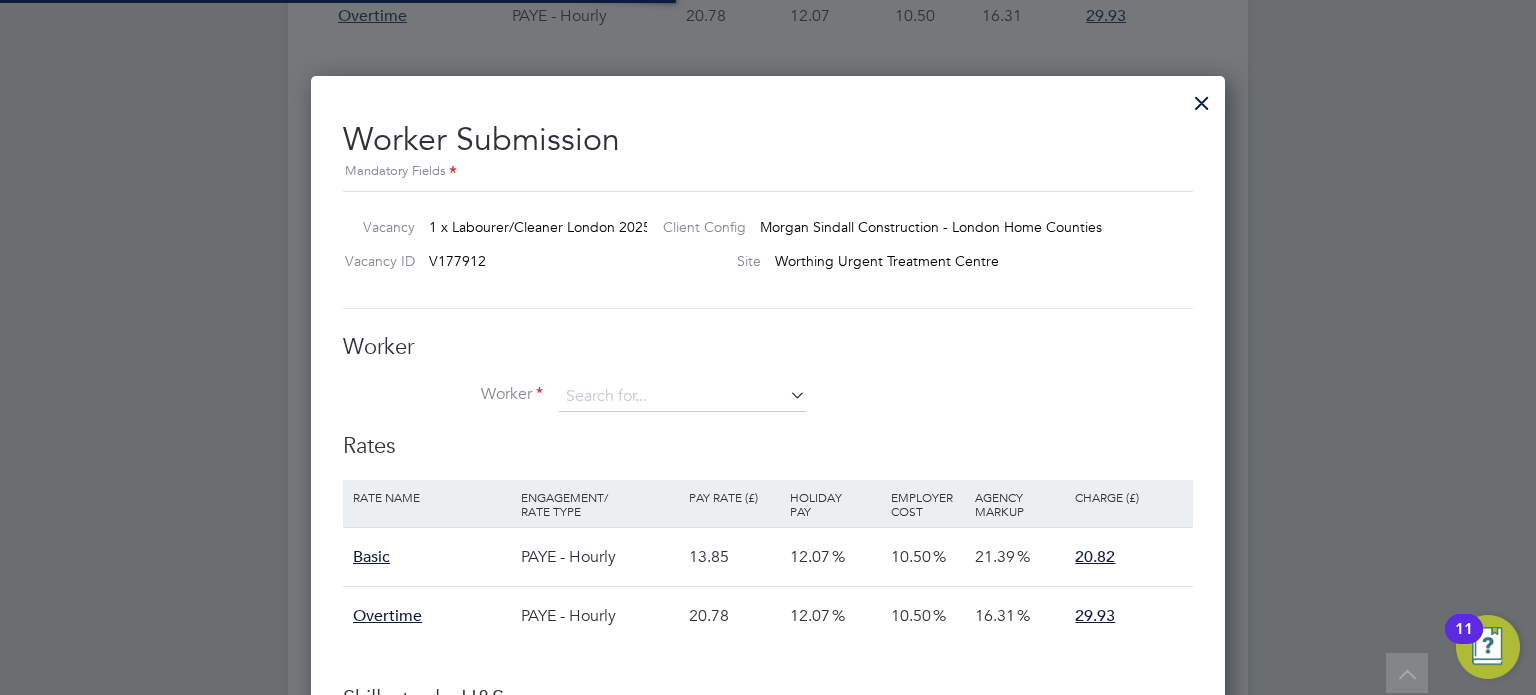 scroll, scrollTop: 10, scrollLeft: 10, axis: both 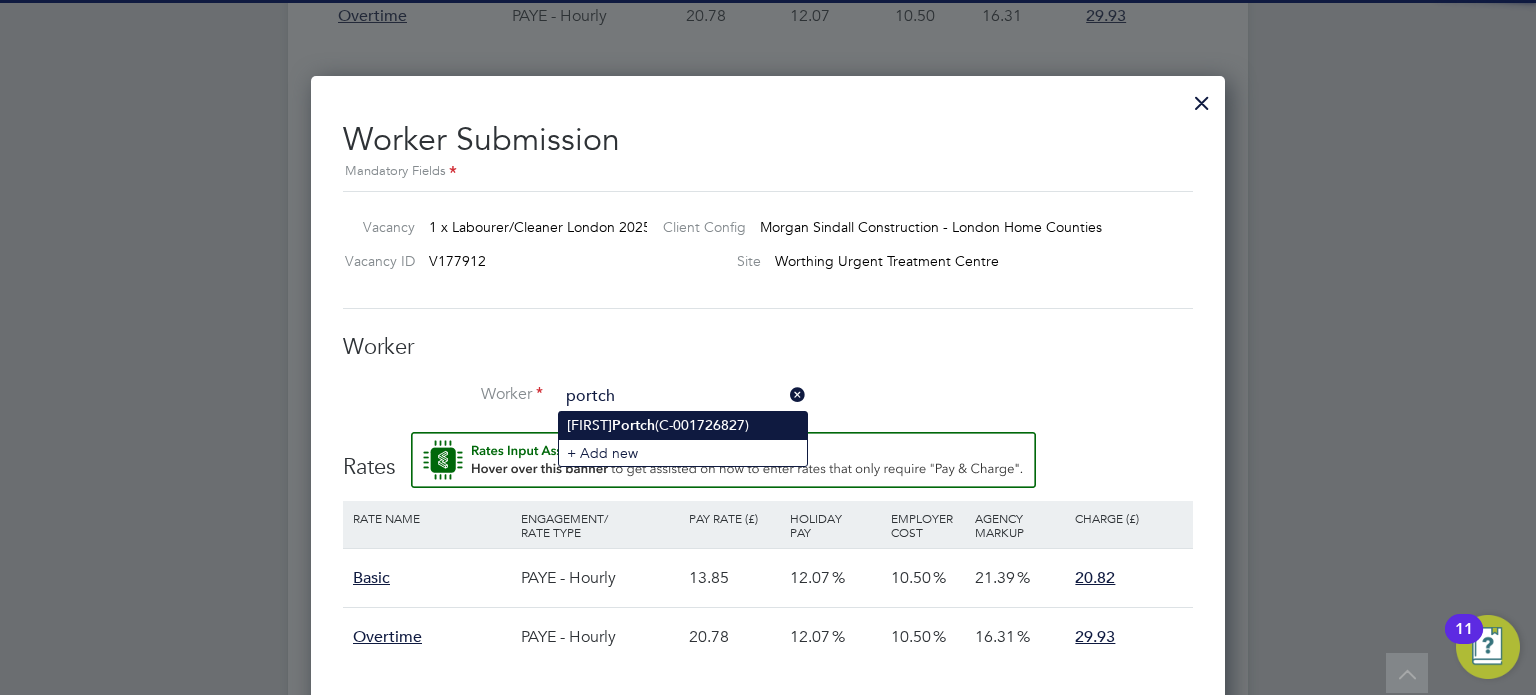 click on "[FIRST]  [LAST]  (C-001726827)" 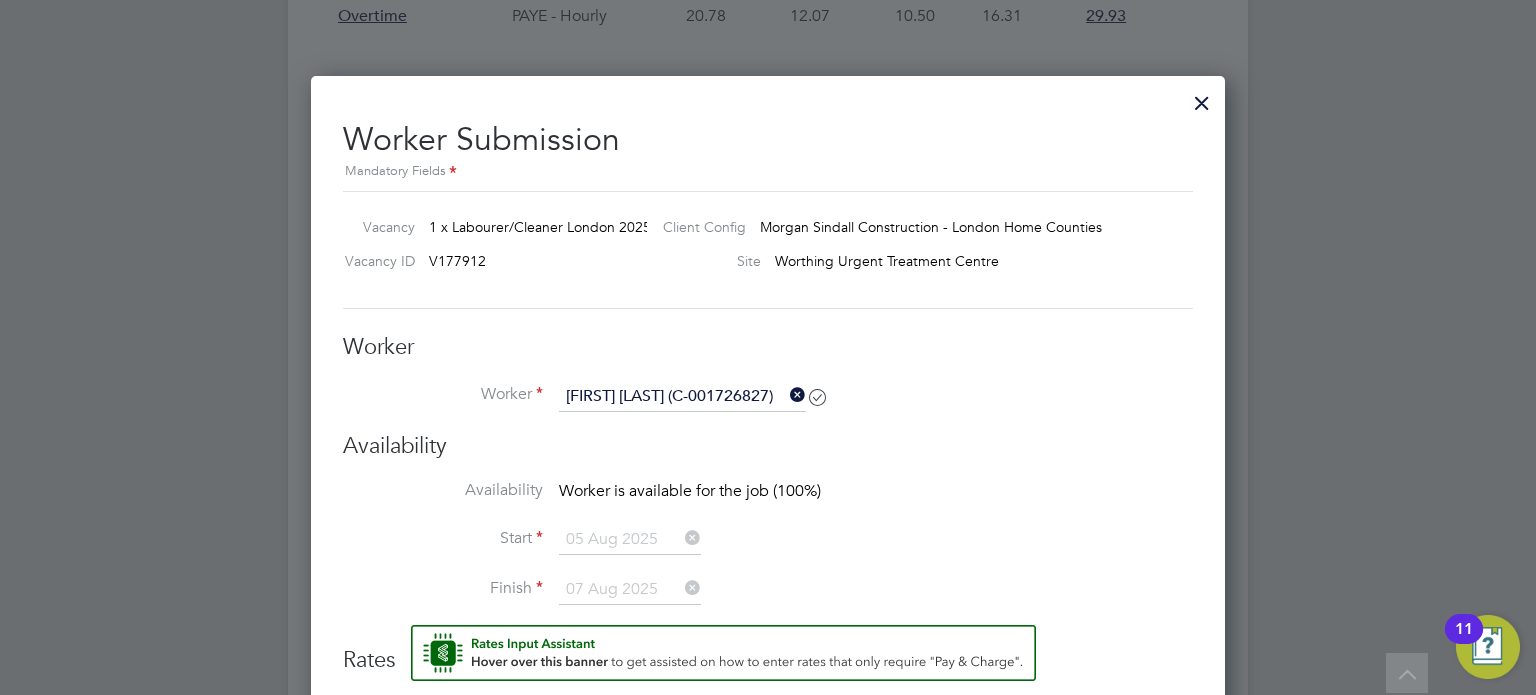 scroll, scrollTop: 9, scrollLeft: 9, axis: both 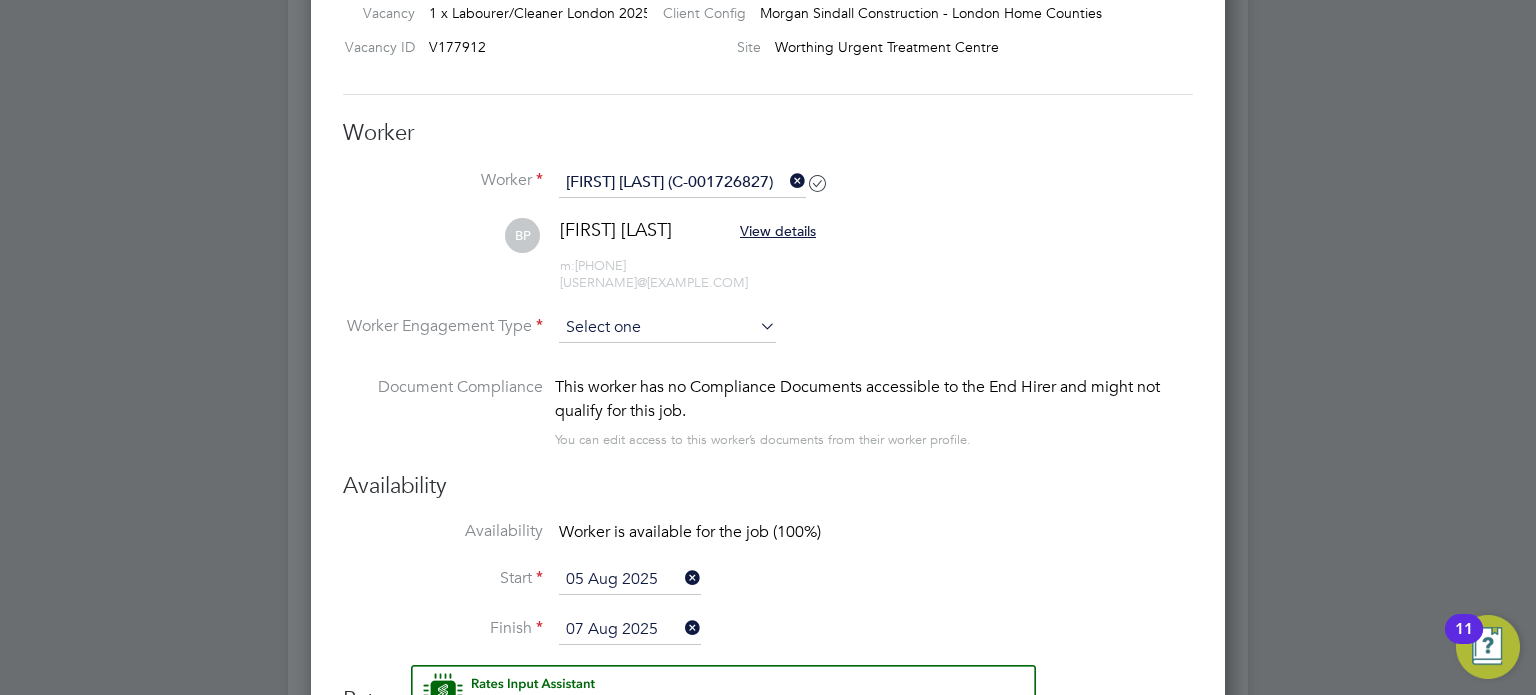 click at bounding box center (667, 328) 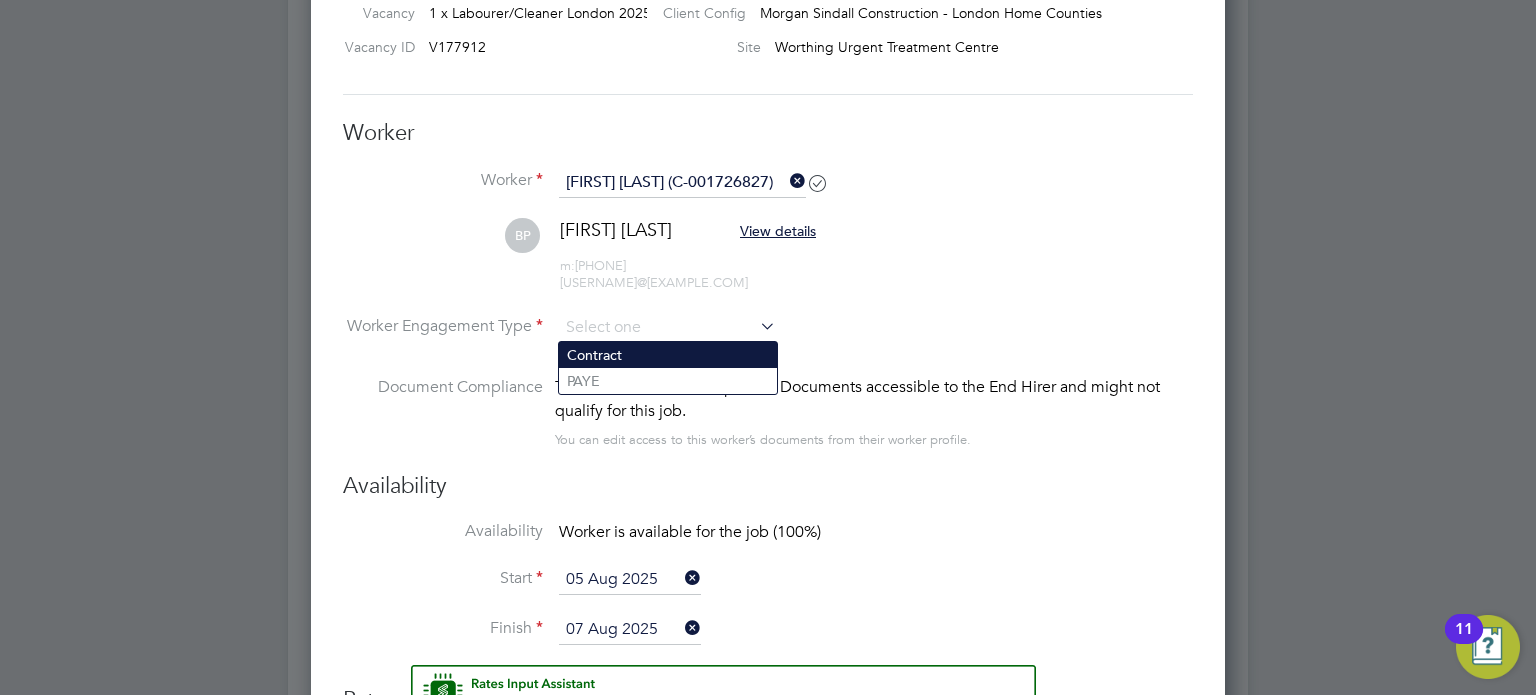 click on "Contract" 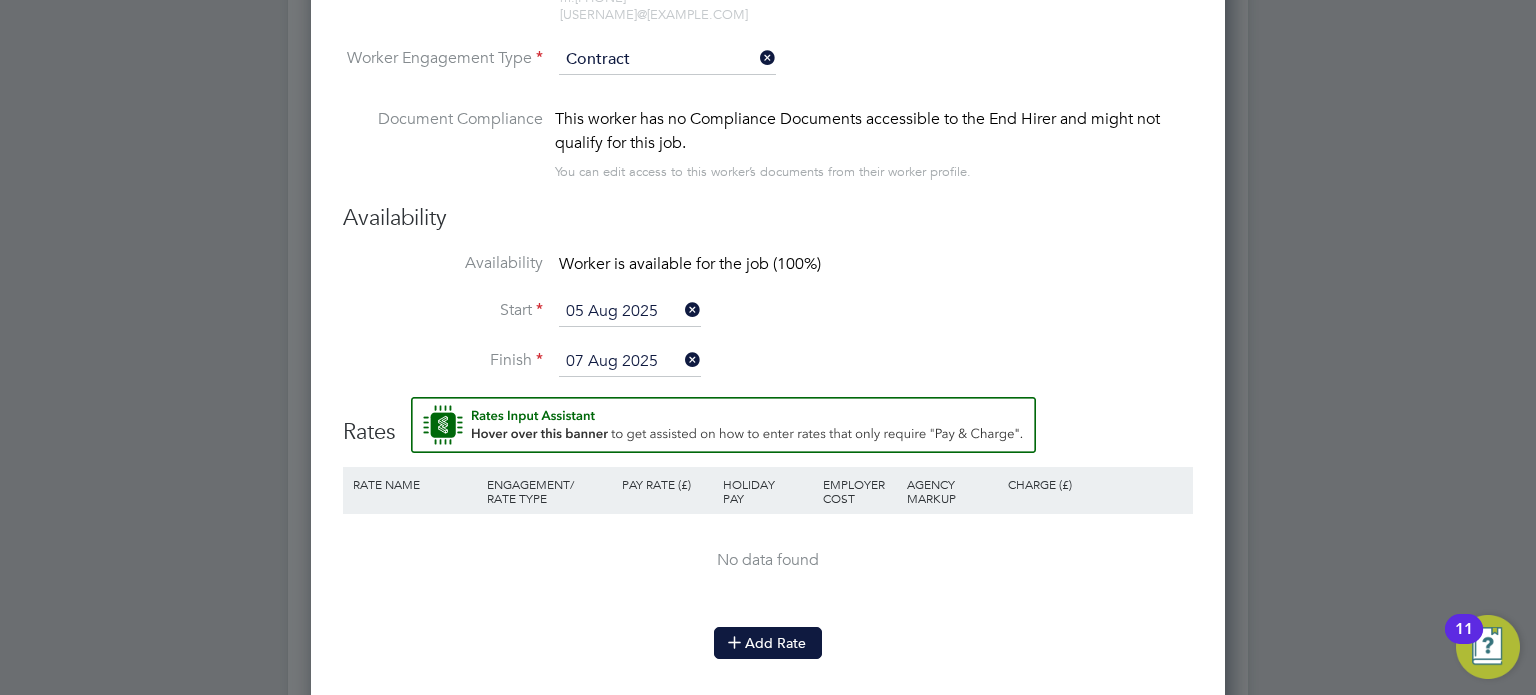 click at bounding box center (734, 641) 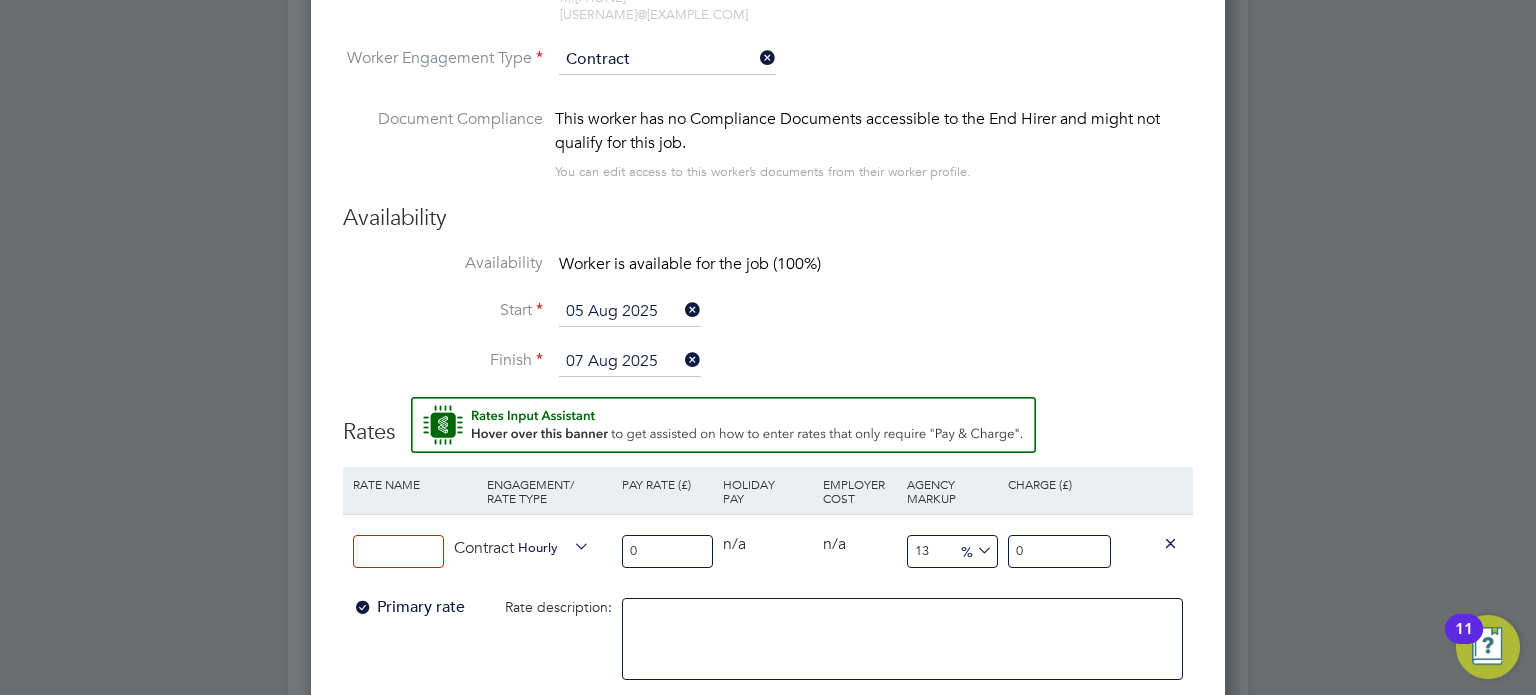 click at bounding box center [398, 551] 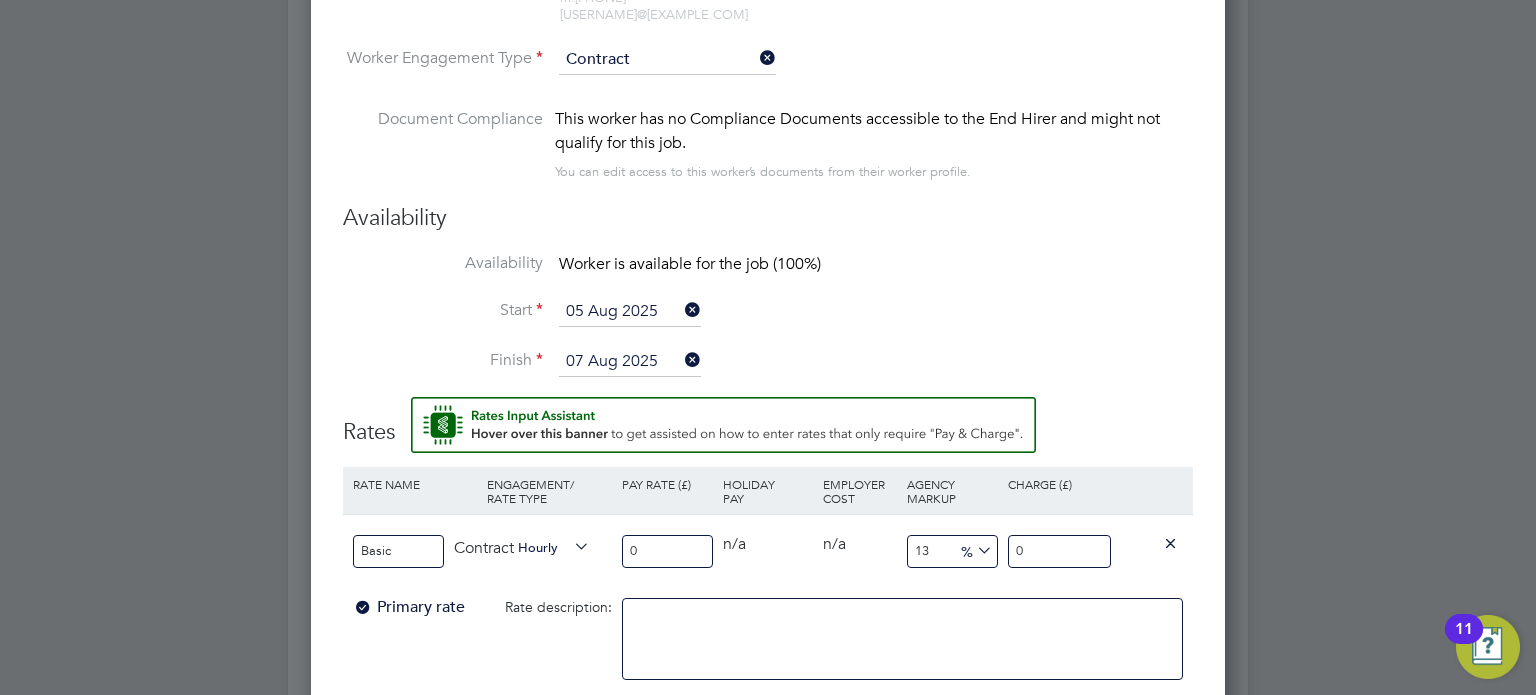 type on "Basic" 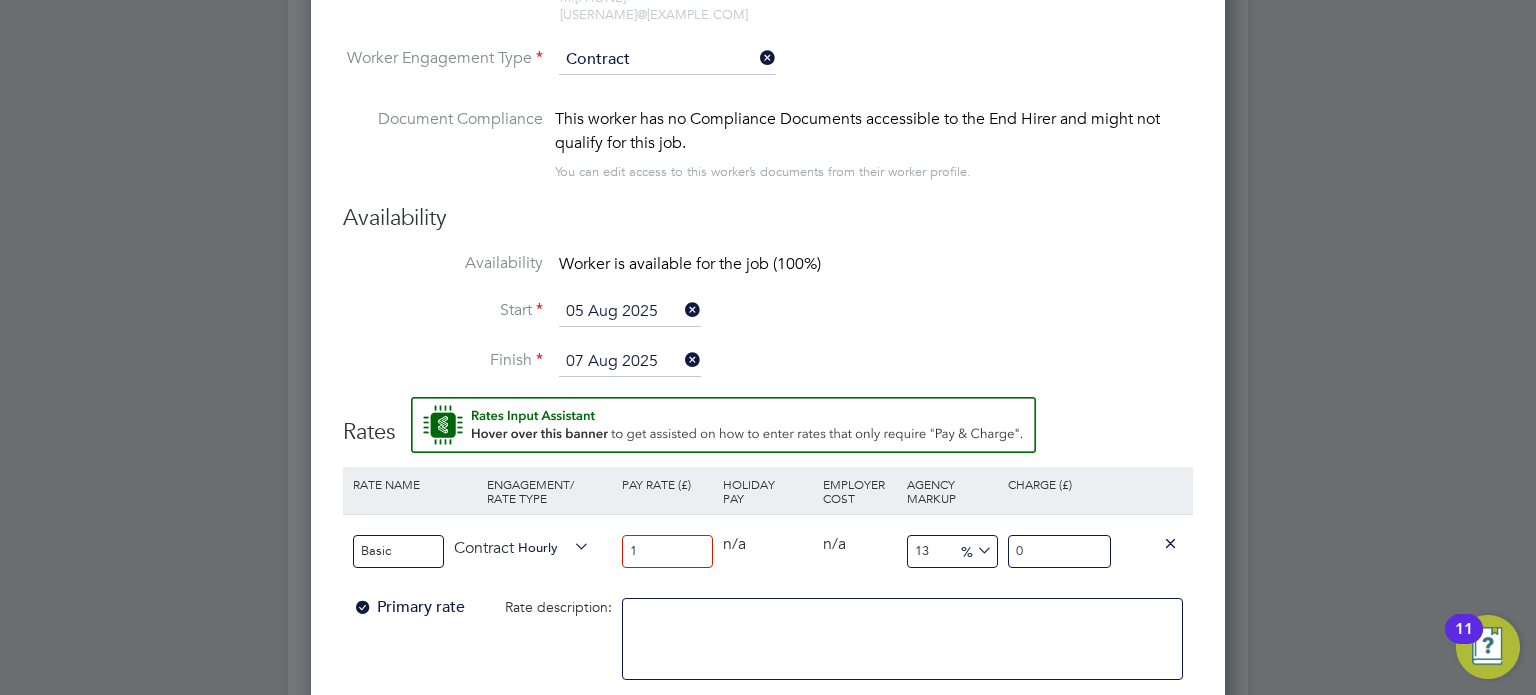 type on "16" 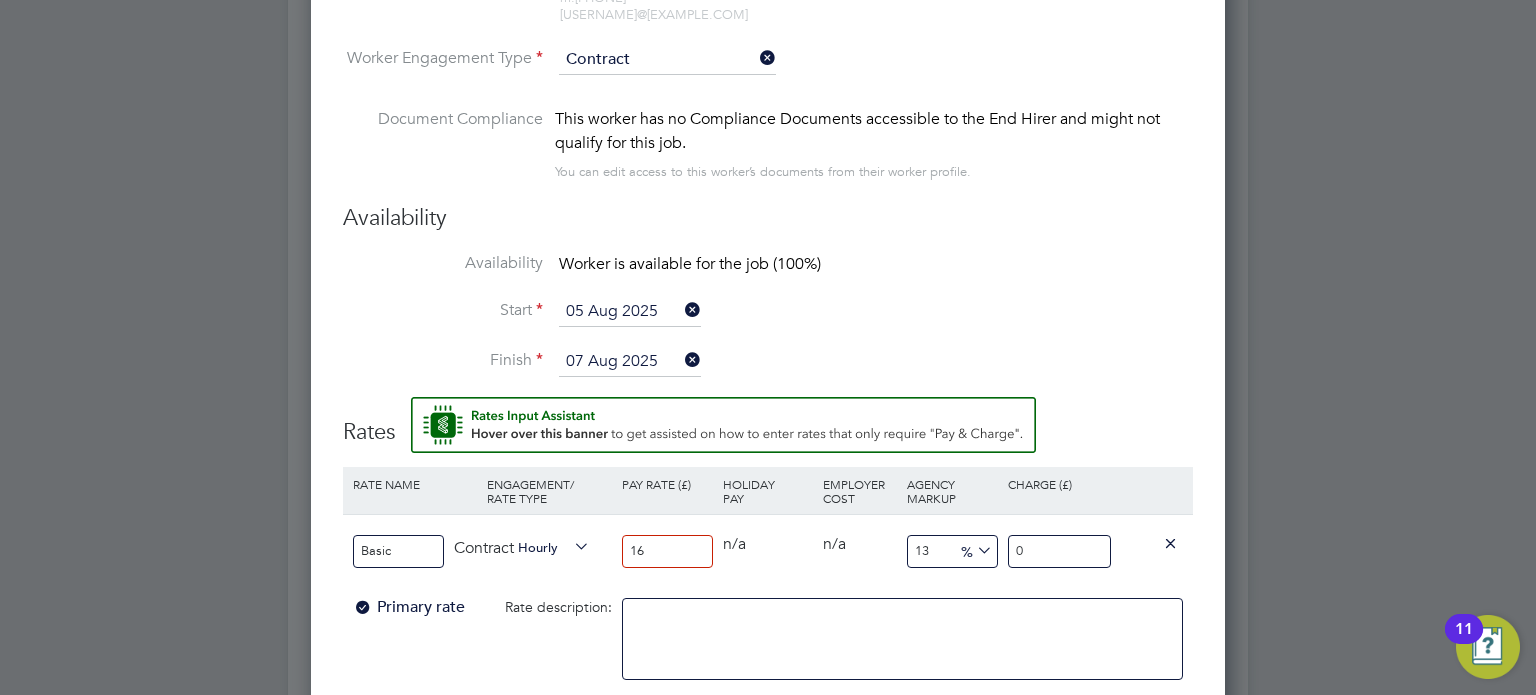 type on "18.08" 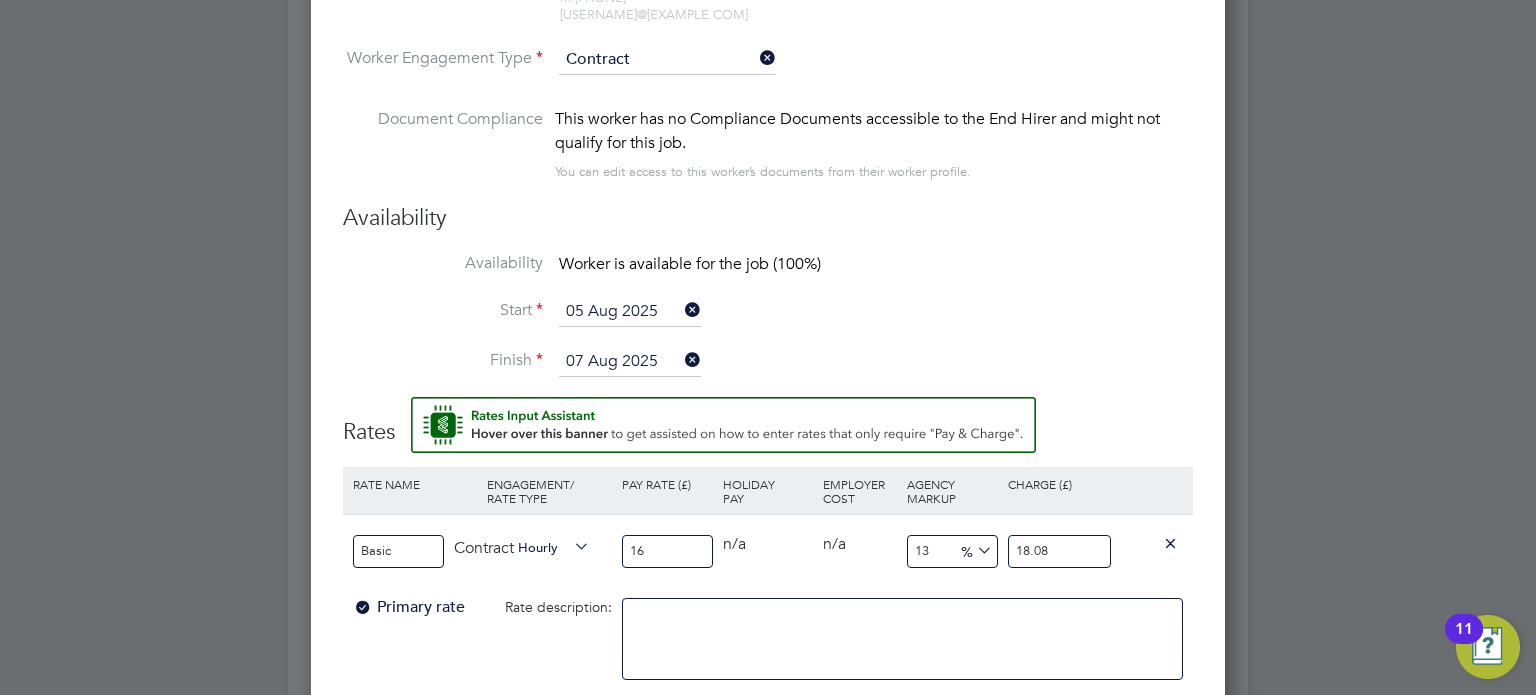 type on "16.5" 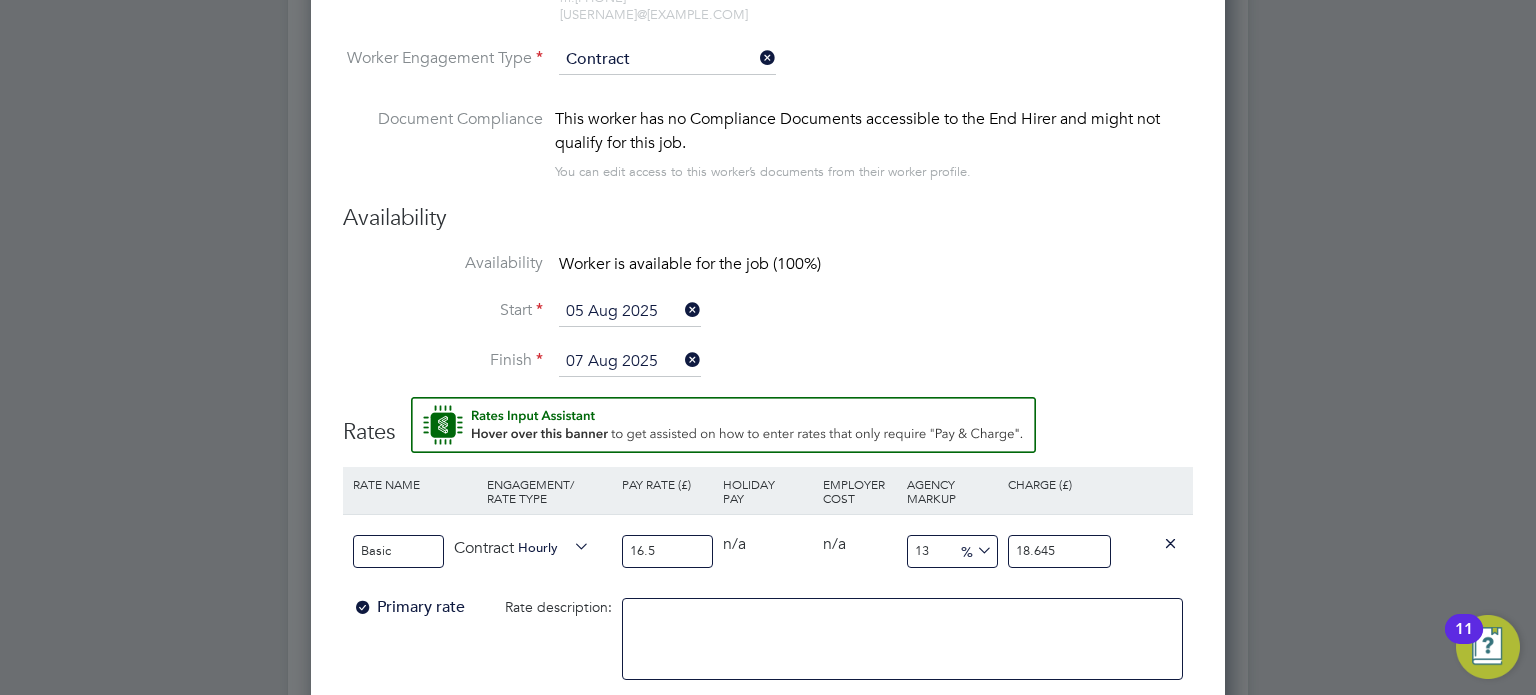 type on "16.56" 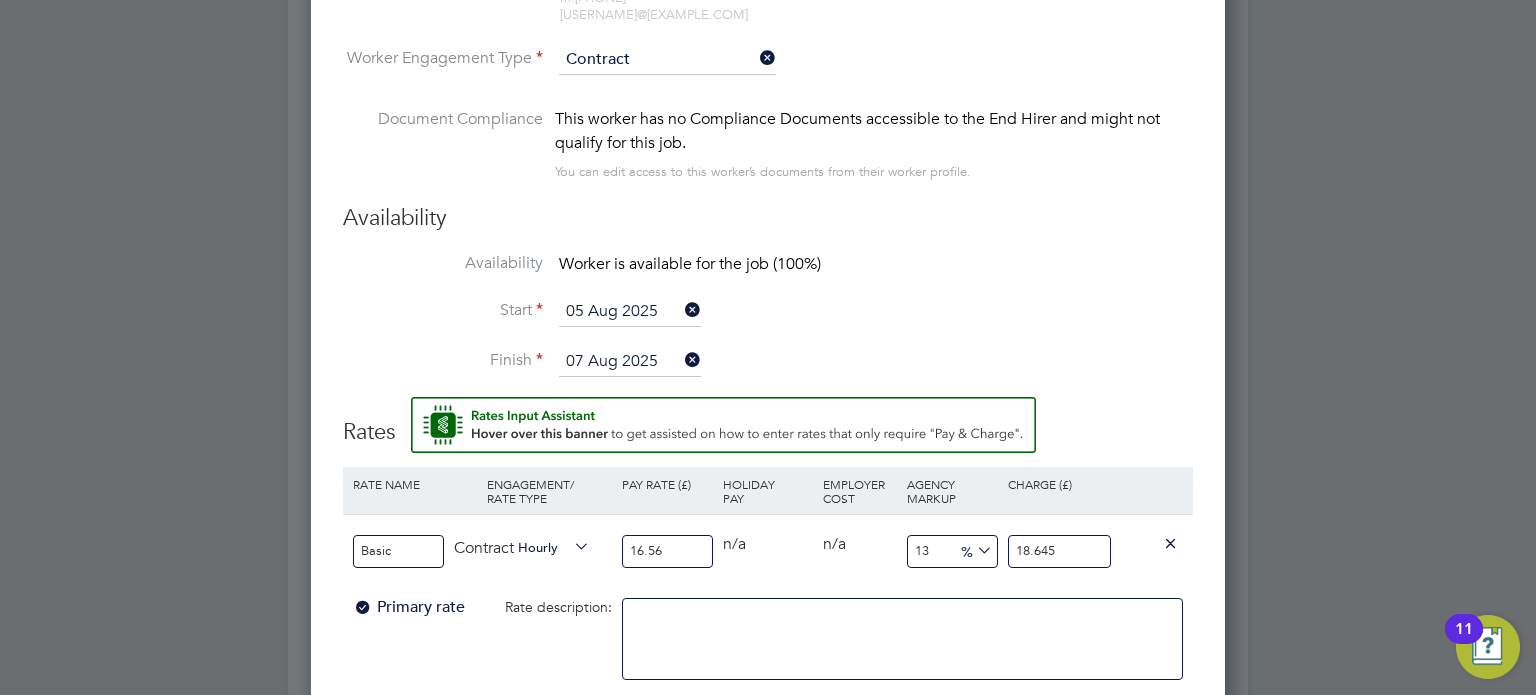 type on "18.7128" 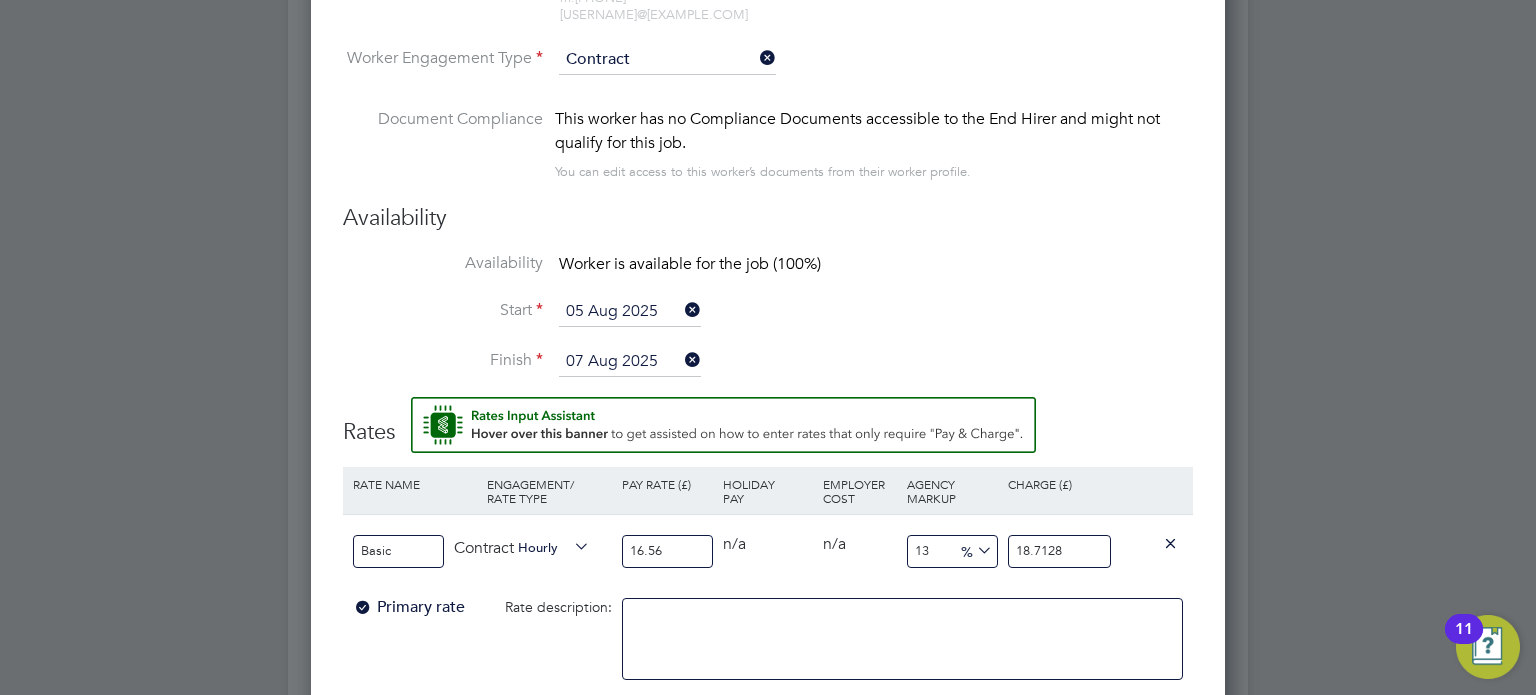type on "16.56" 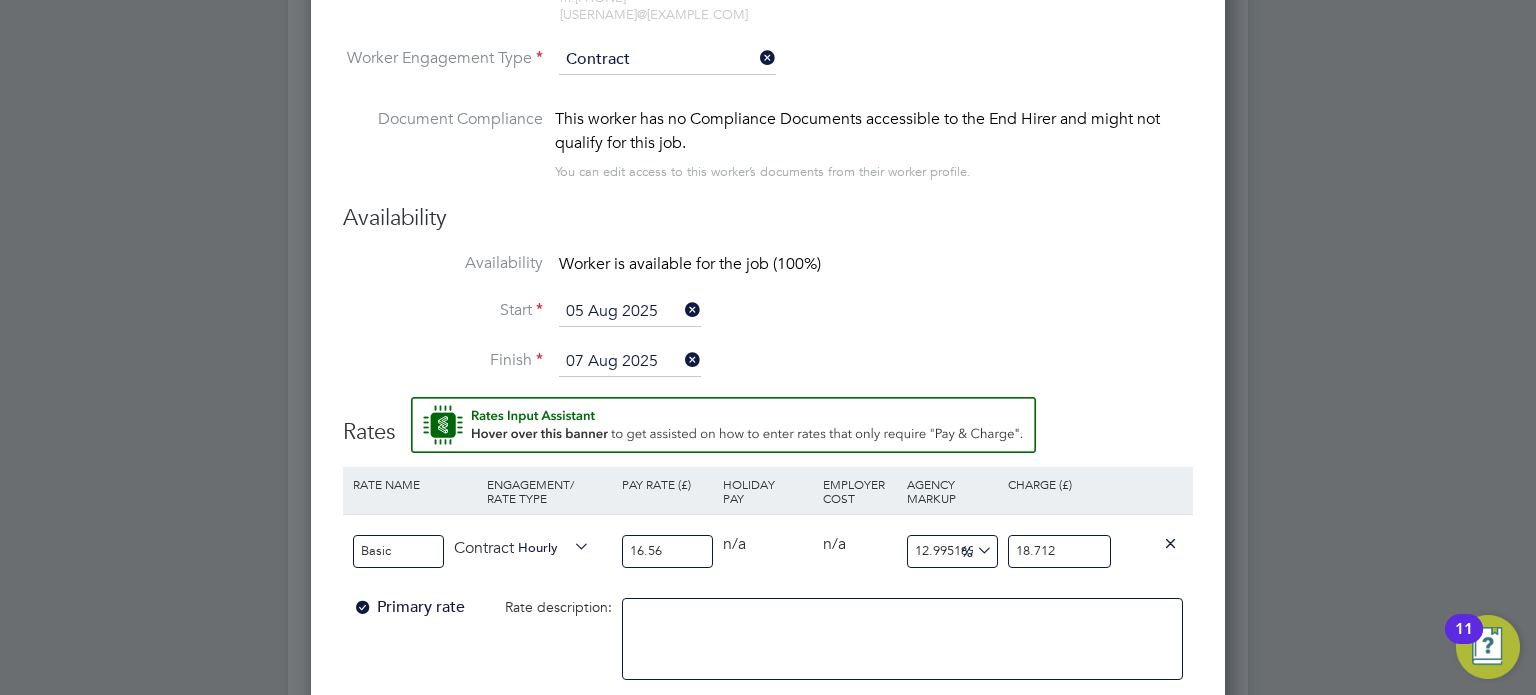 type on "12.983091787439614" 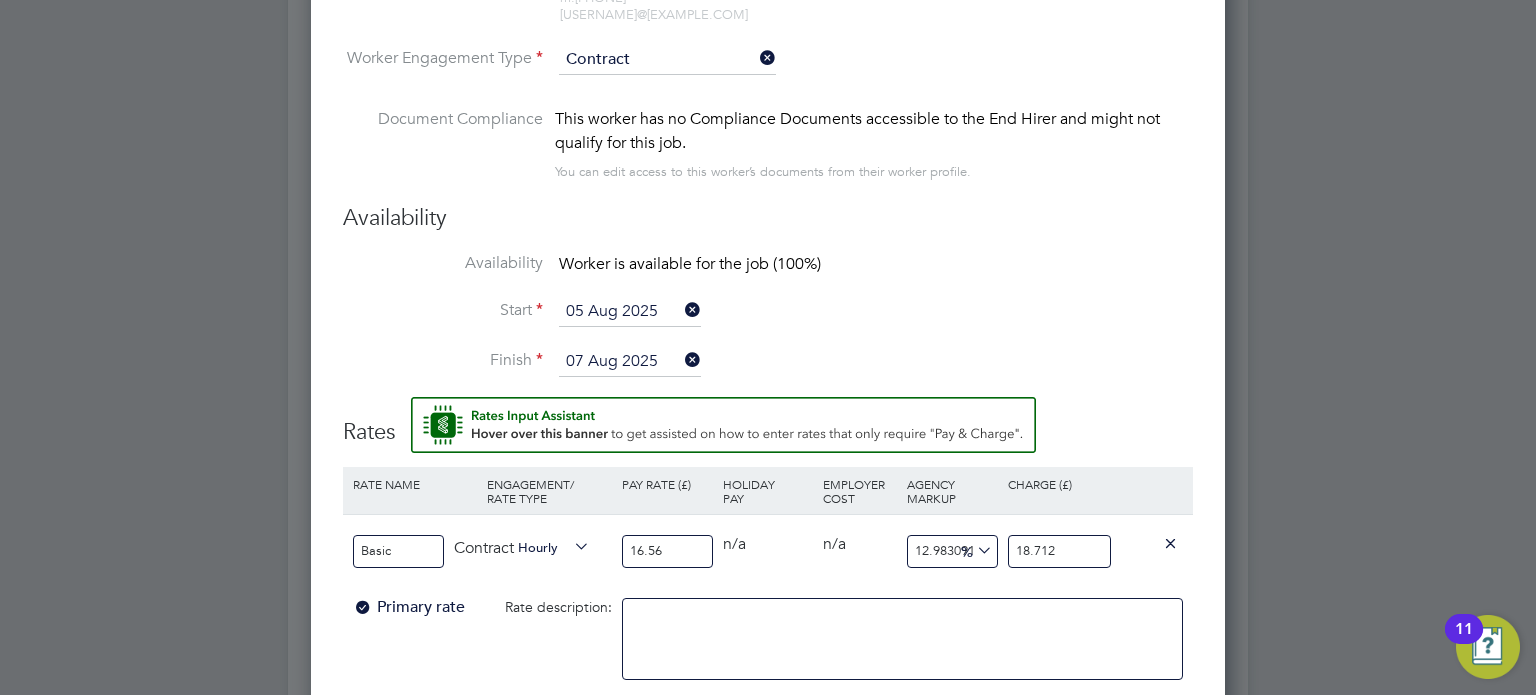type on "18.71" 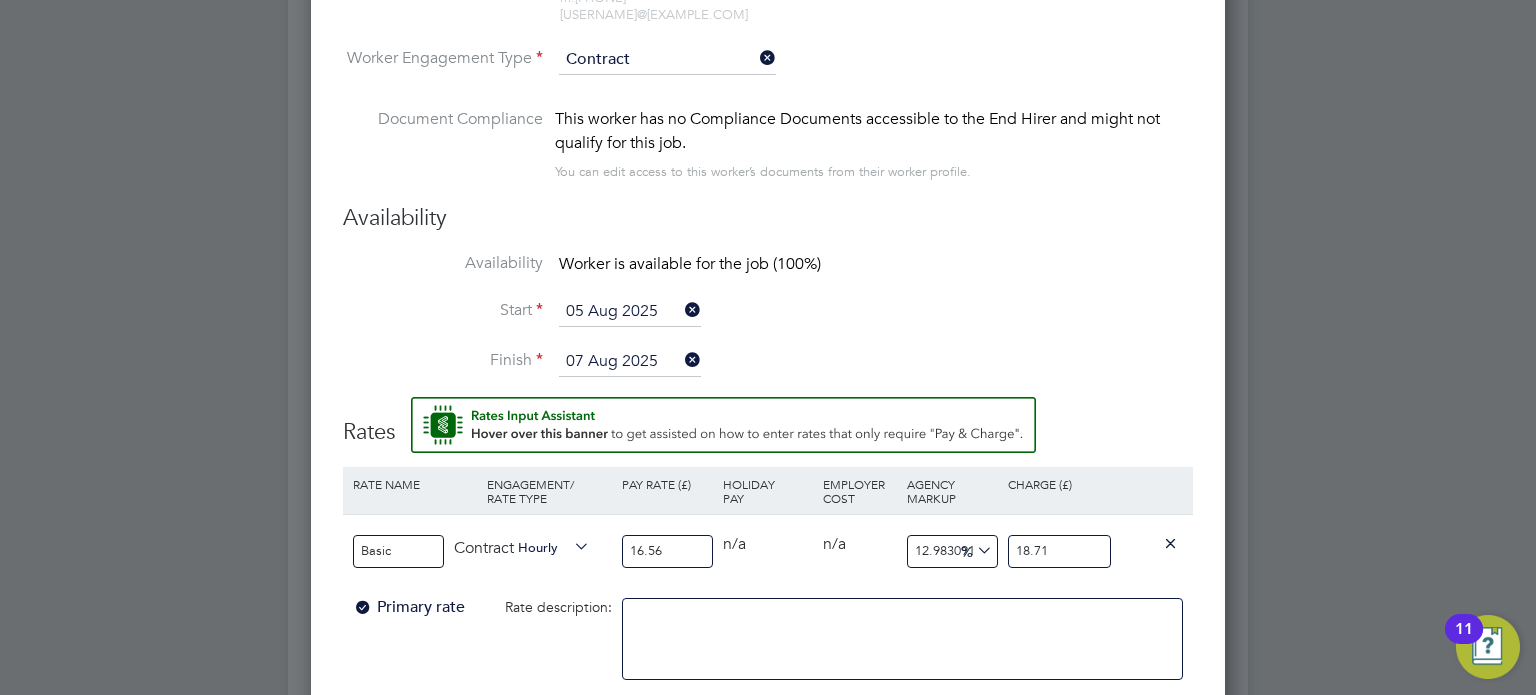 type on "12.922705314009661" 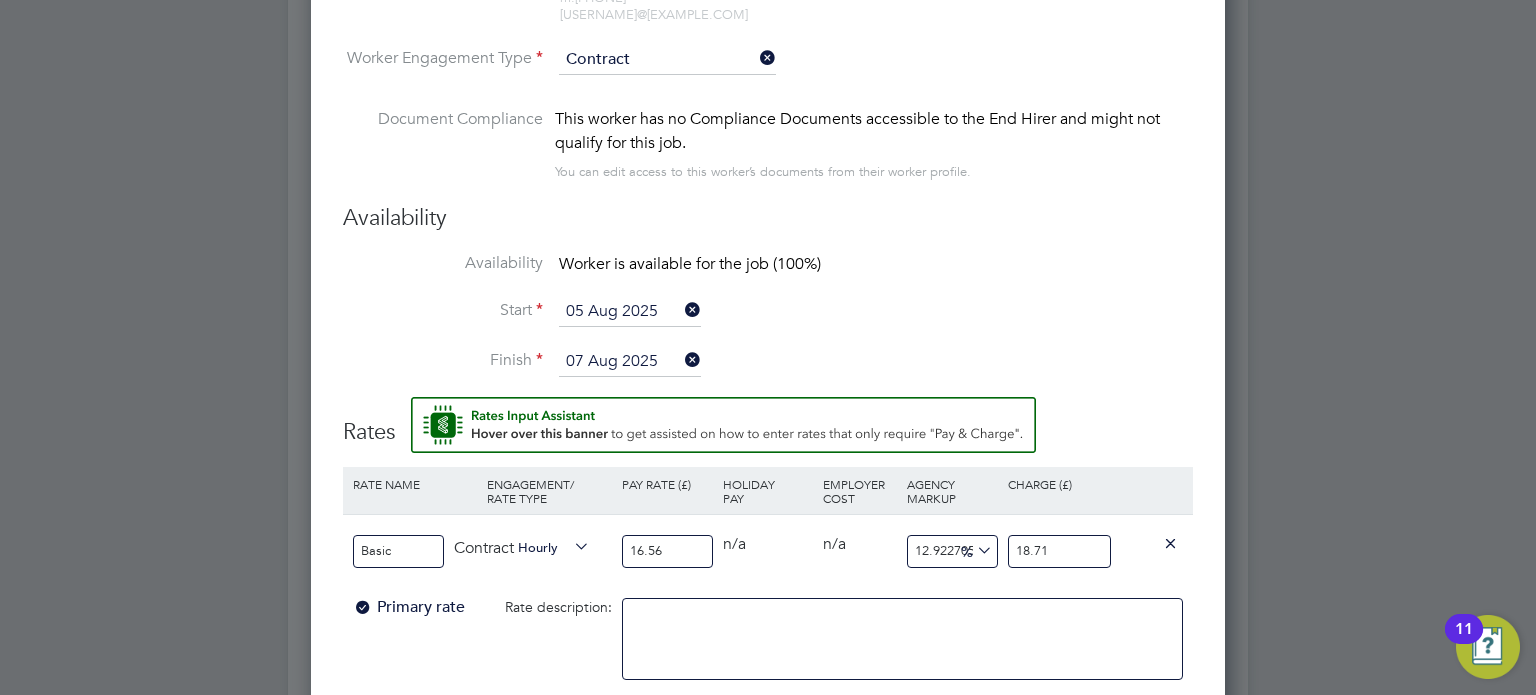 type on "18.7" 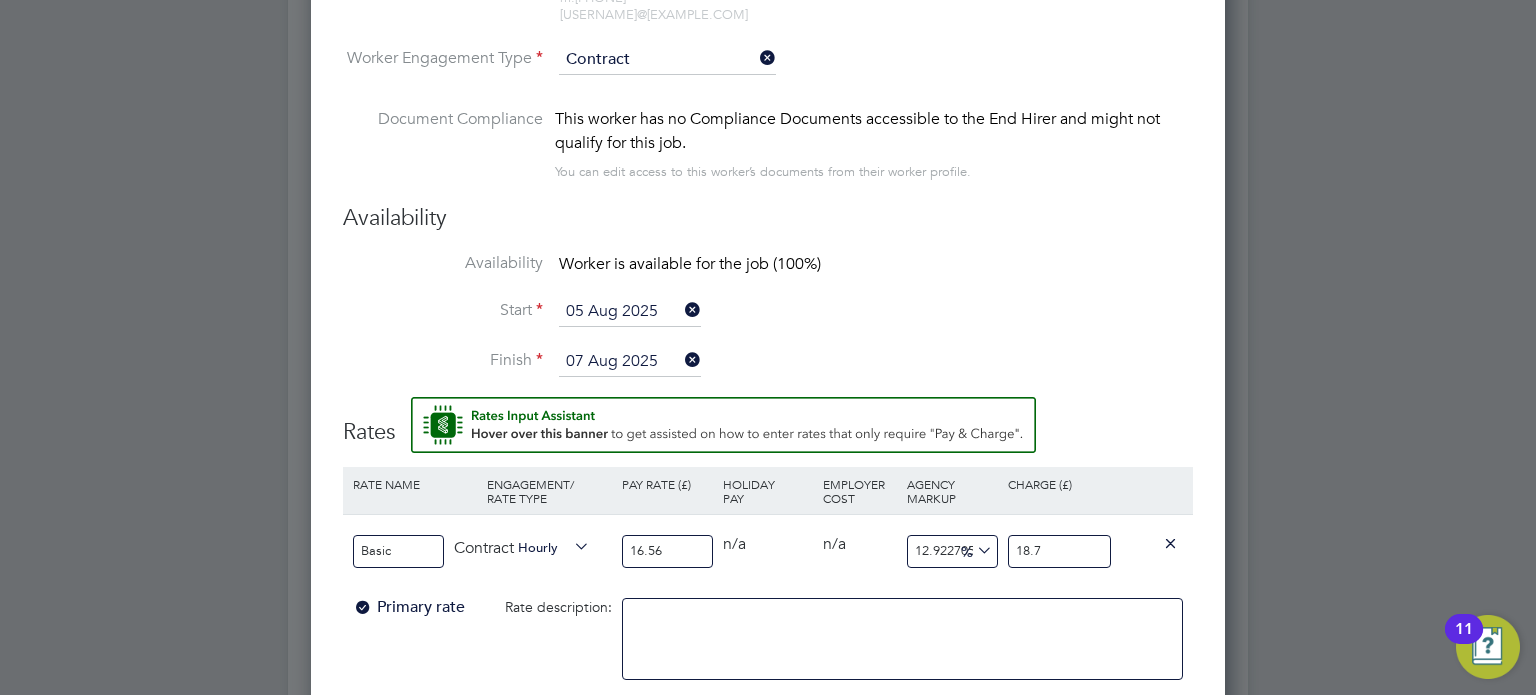 type on "8.695652173913043" 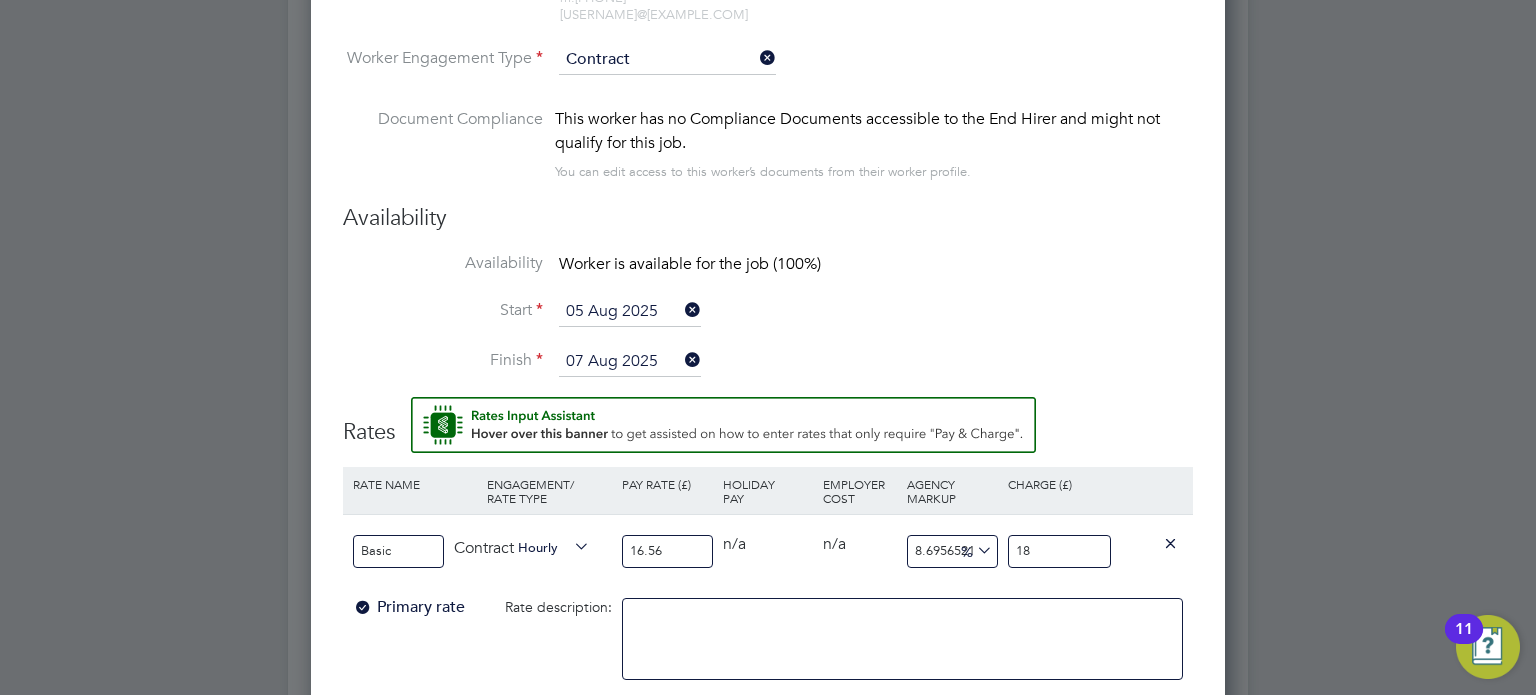 type on "-93.96135265700484" 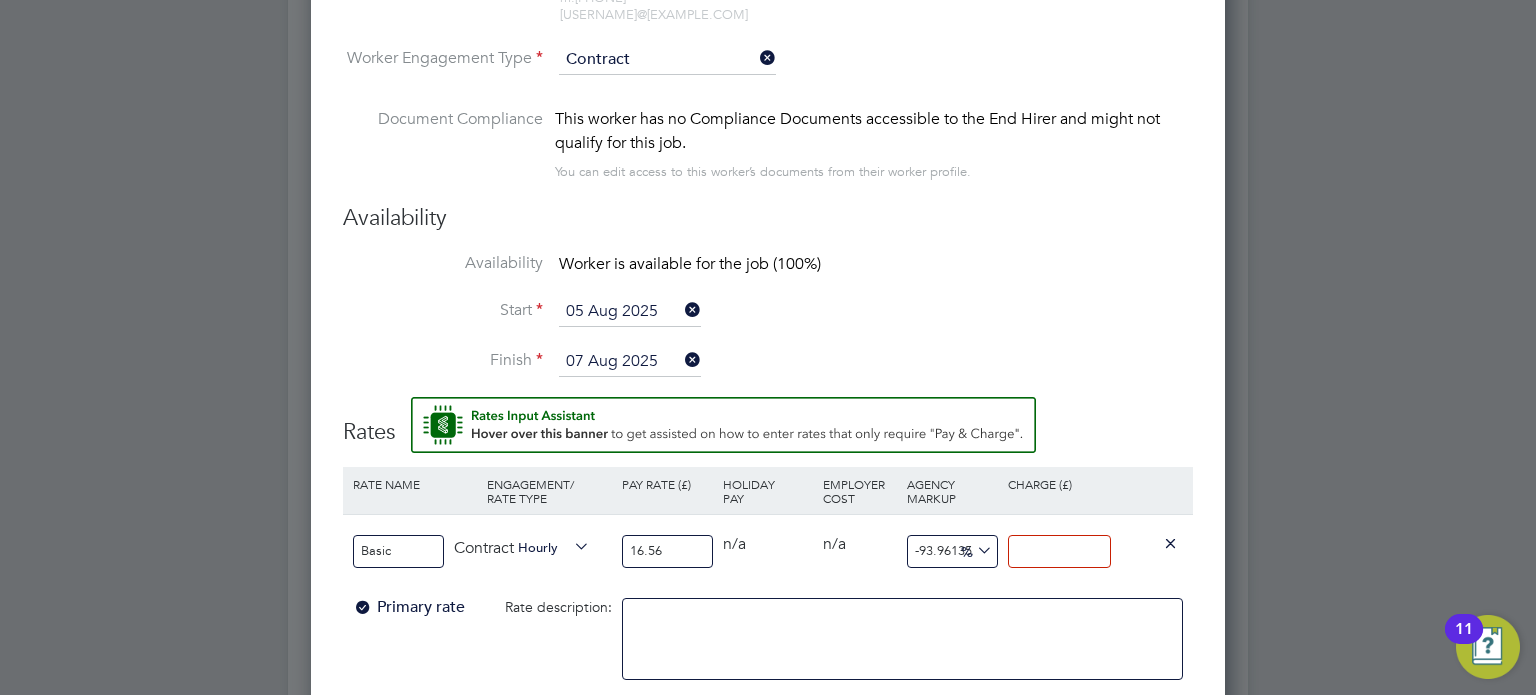 type on "1" 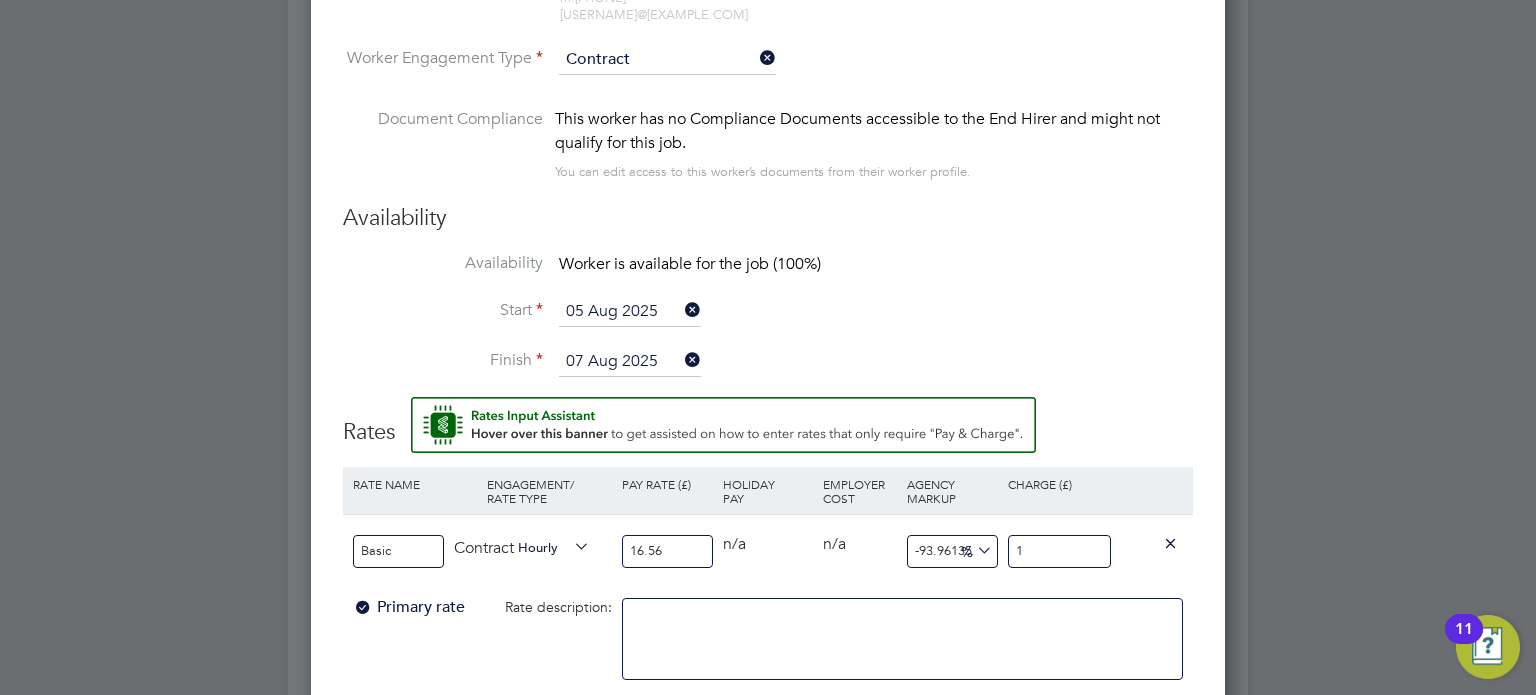 type on "14.734299516908212" 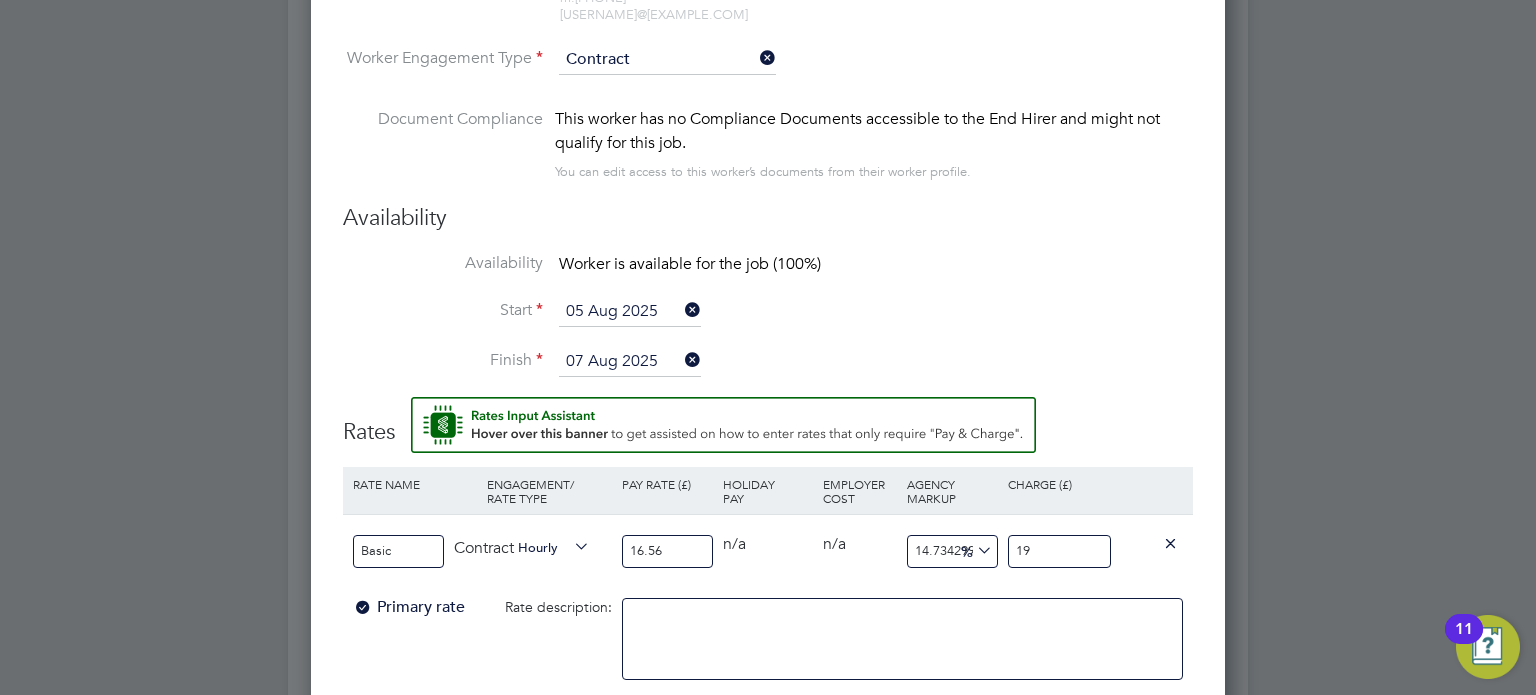 type on "15.33816425120773" 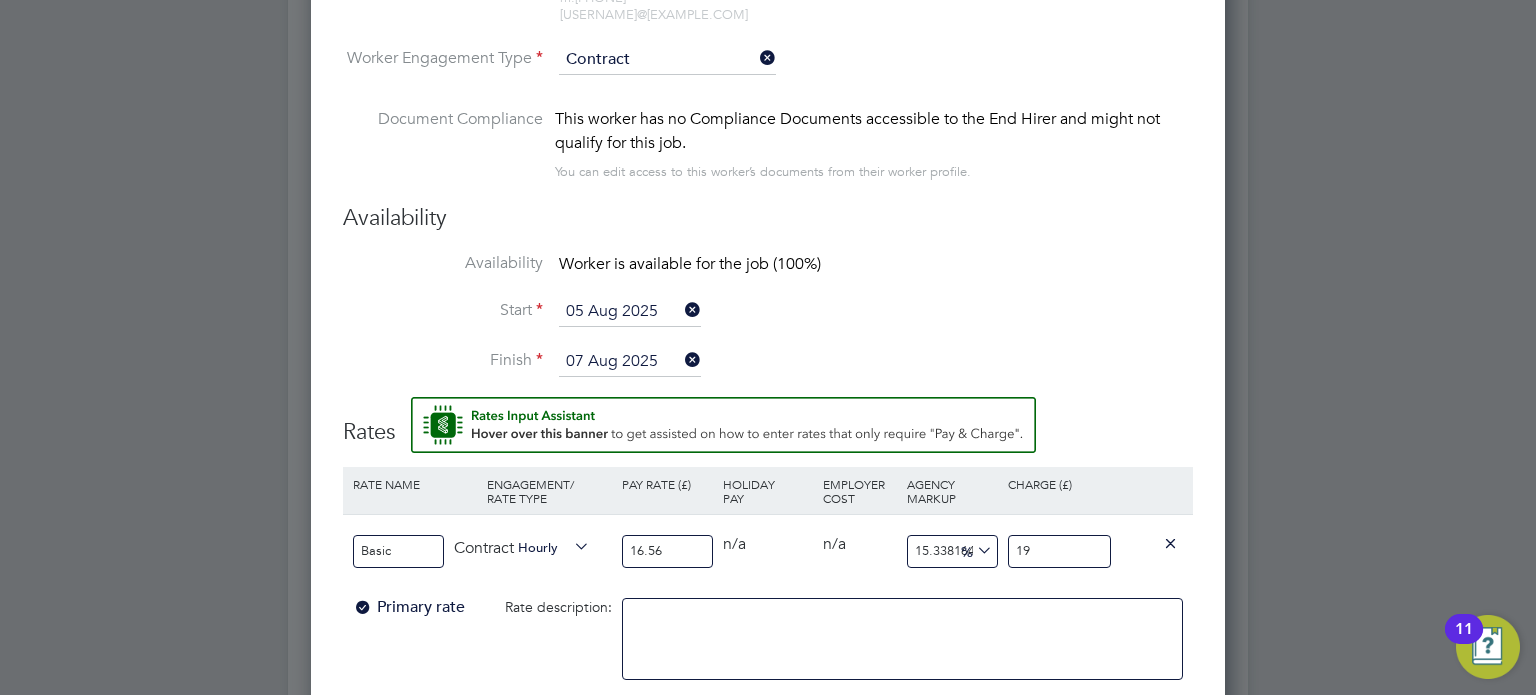 type on "19.1" 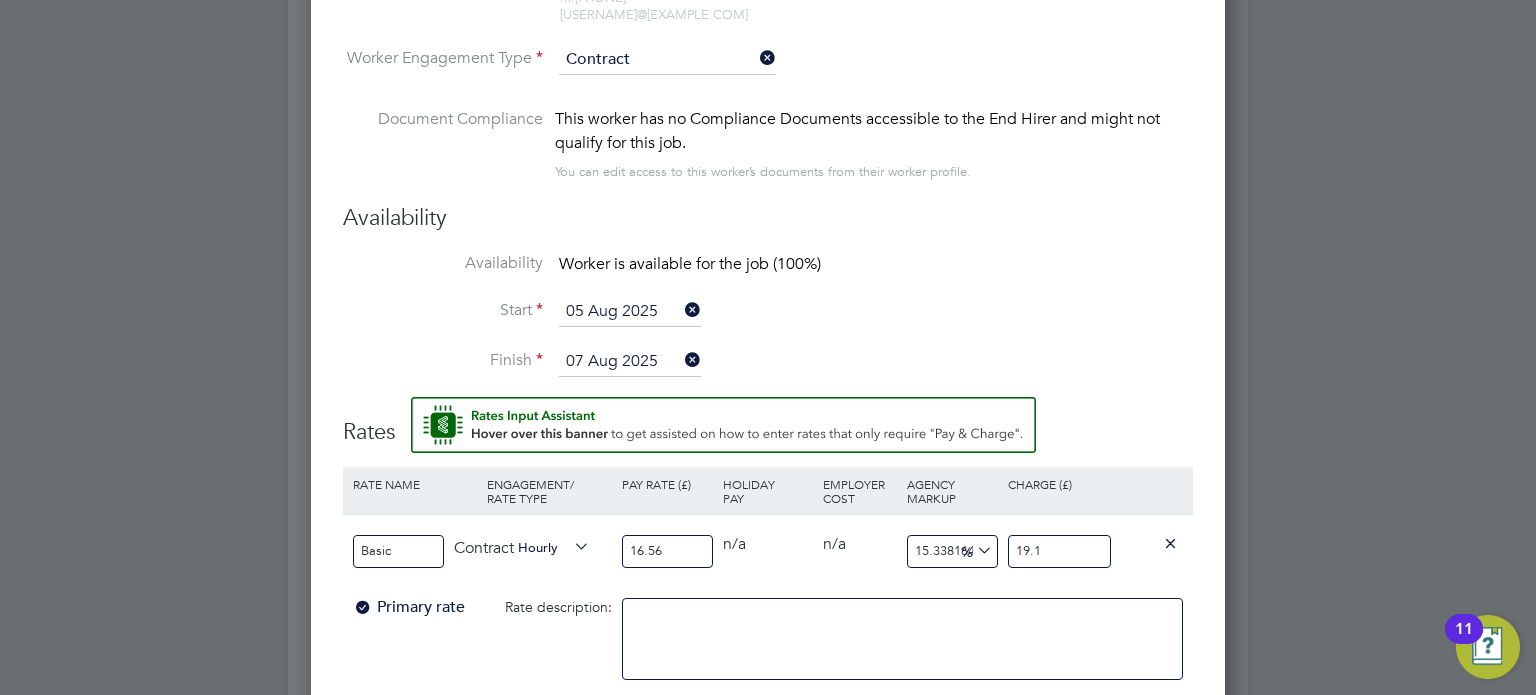 type on "15.70048309178744" 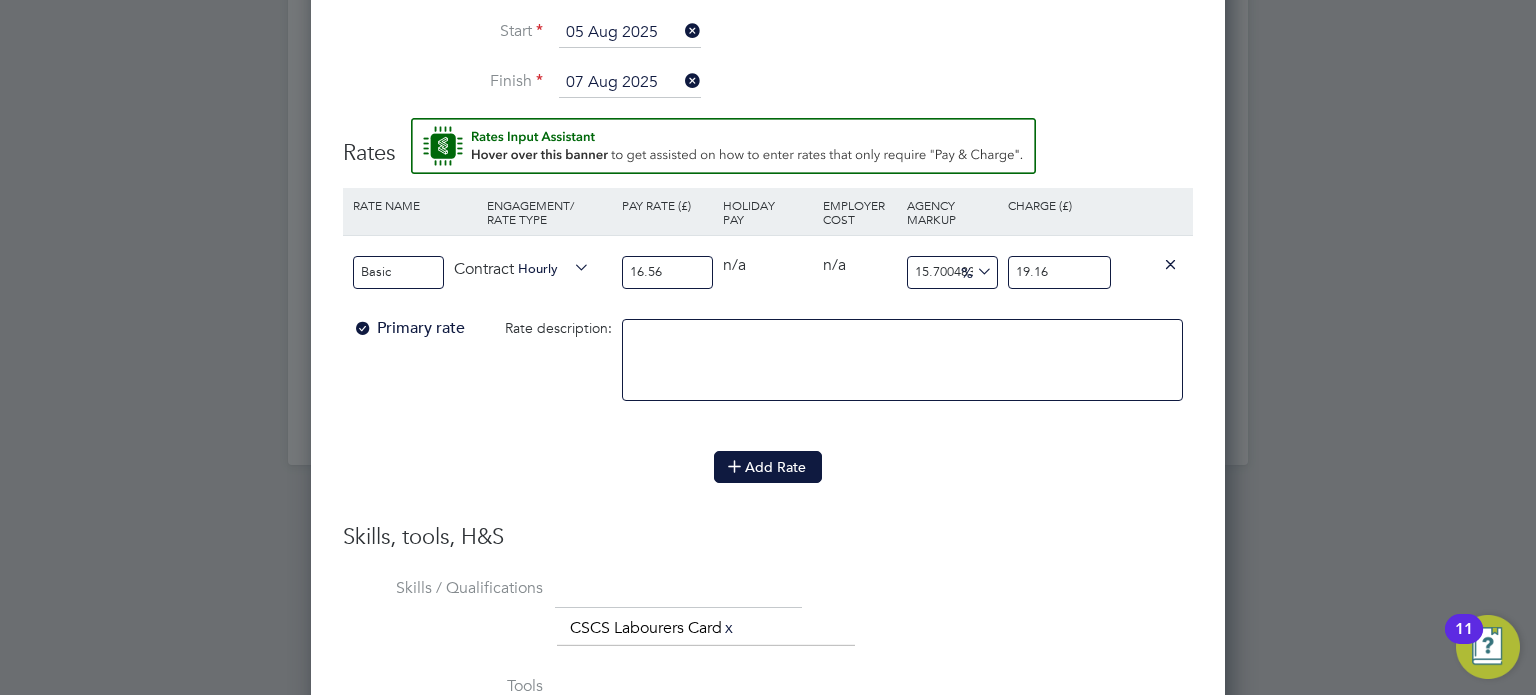 type on "19.16" 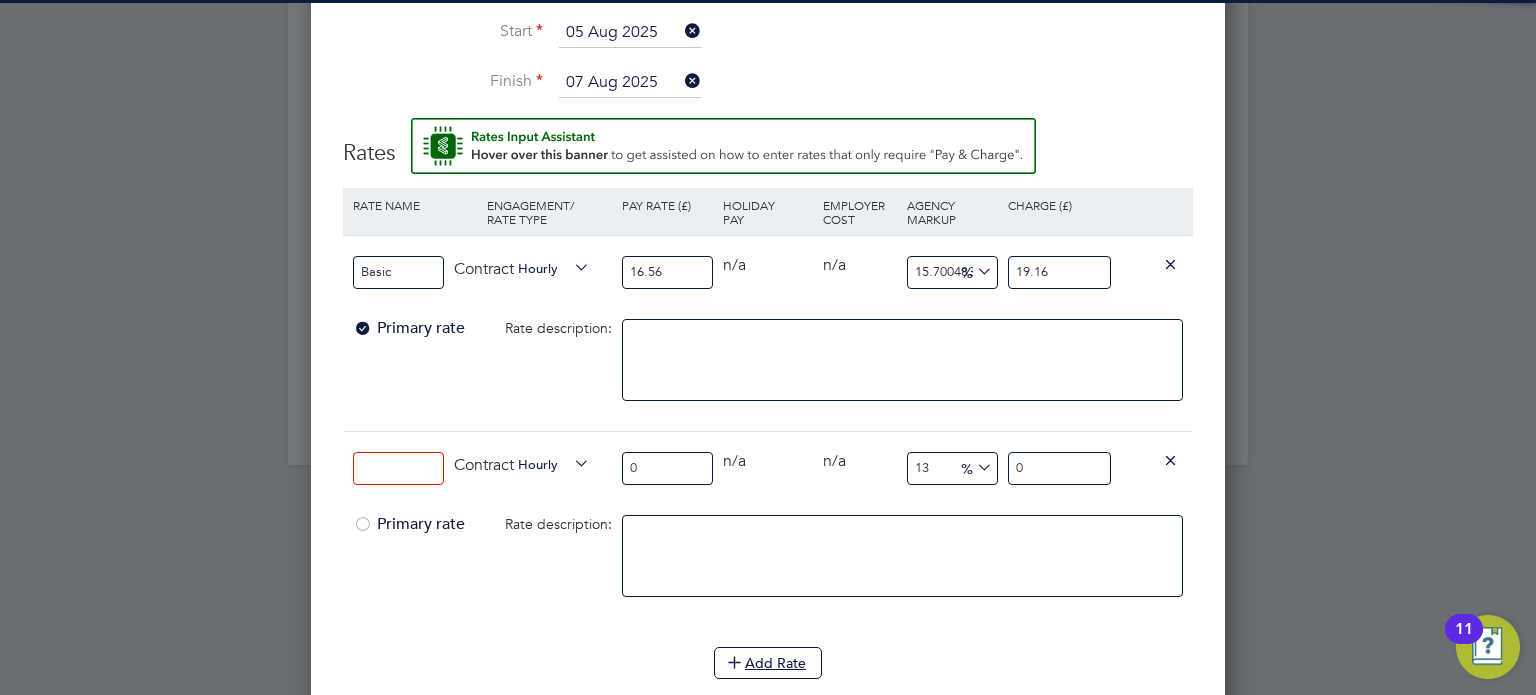 click at bounding box center [398, 468] 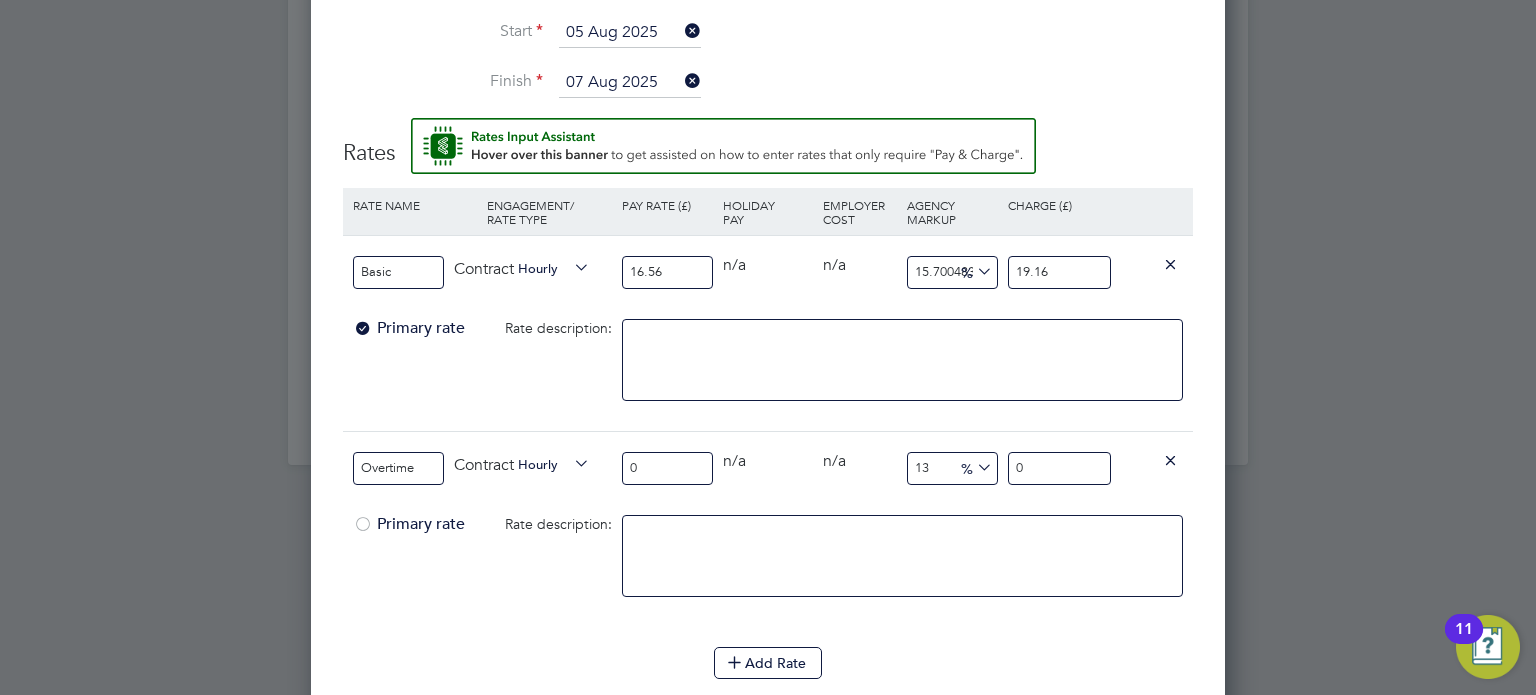 type on "Overtime" 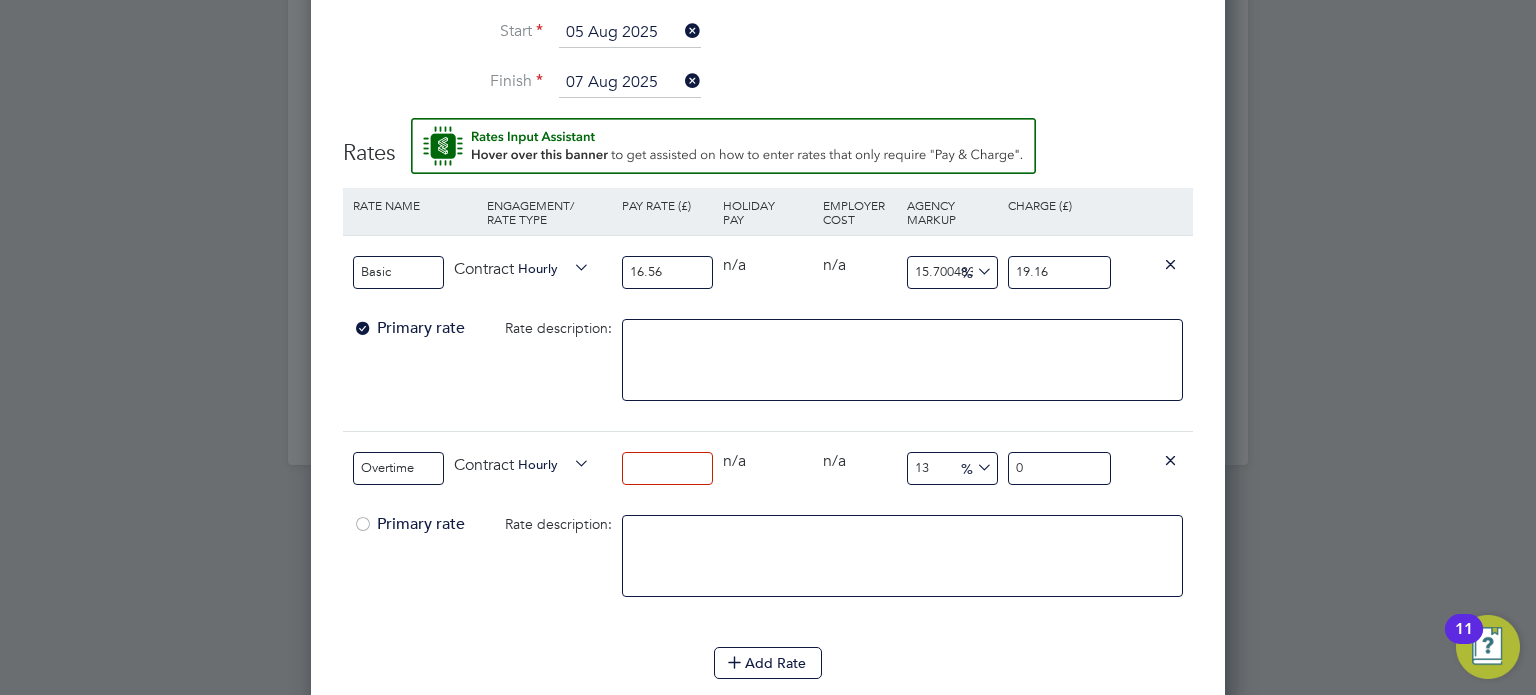 type on "2" 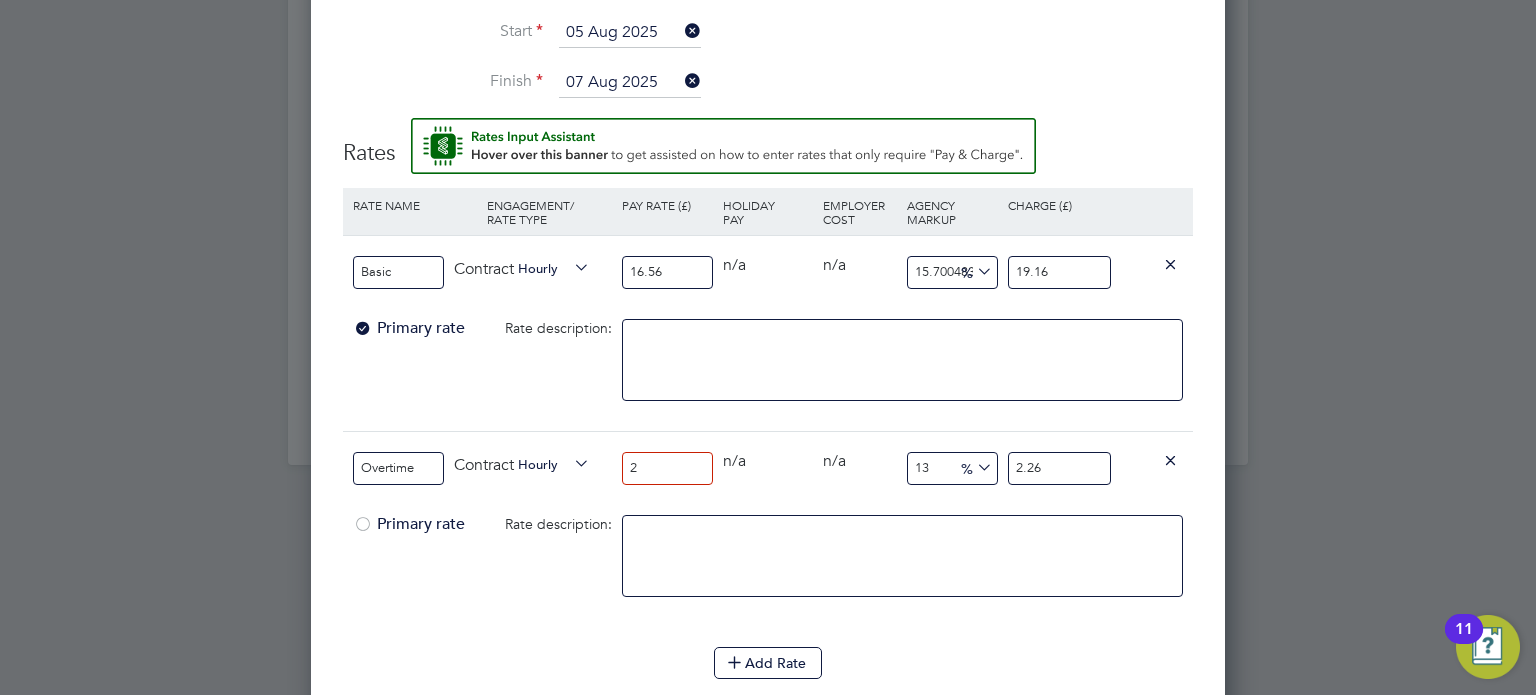 type on "24" 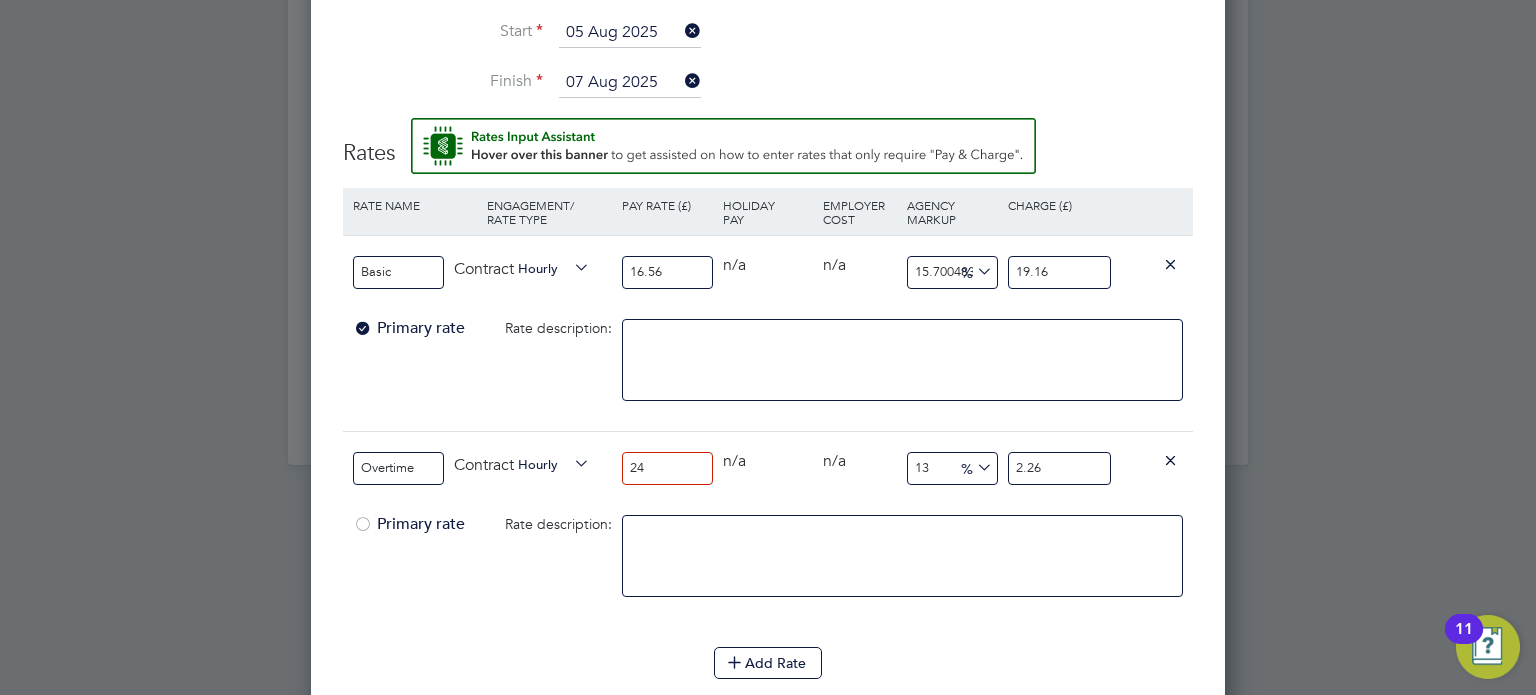 type on "27.12" 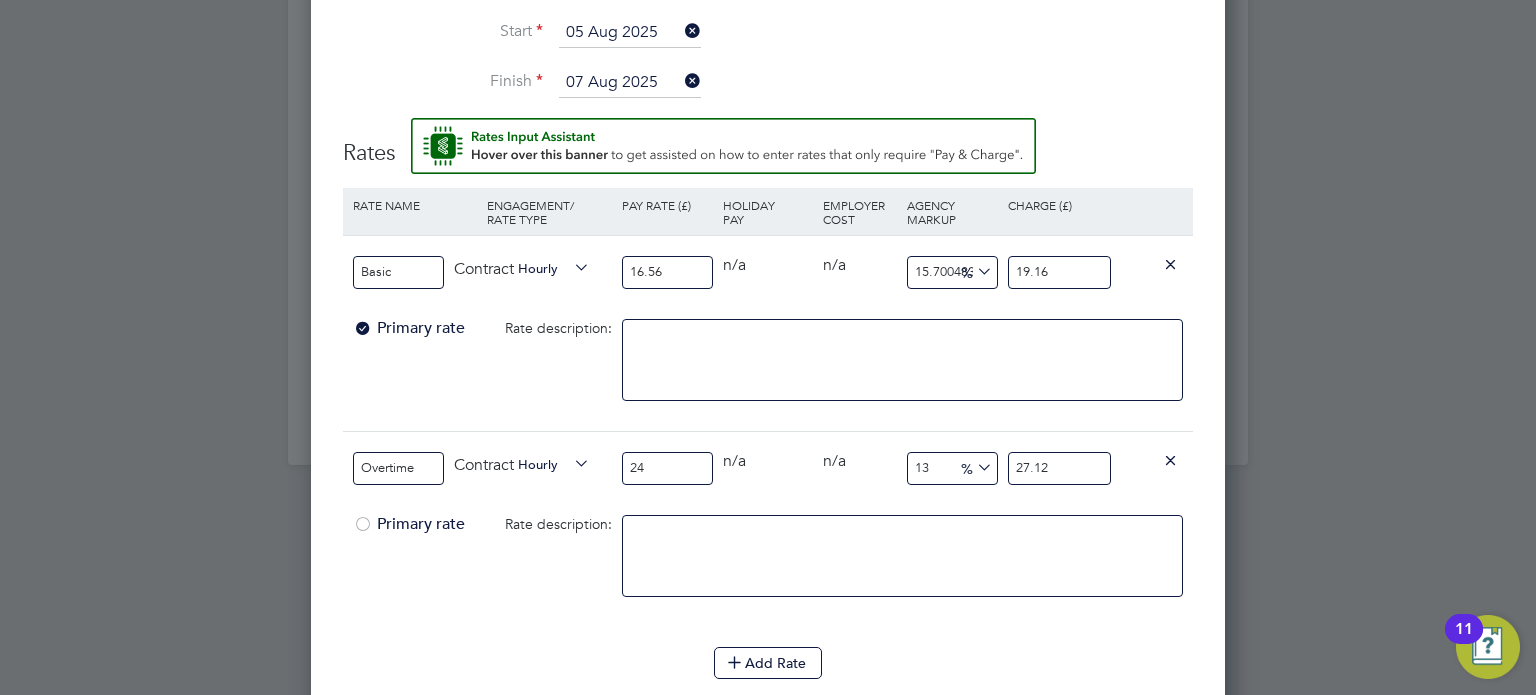 type on "24.8" 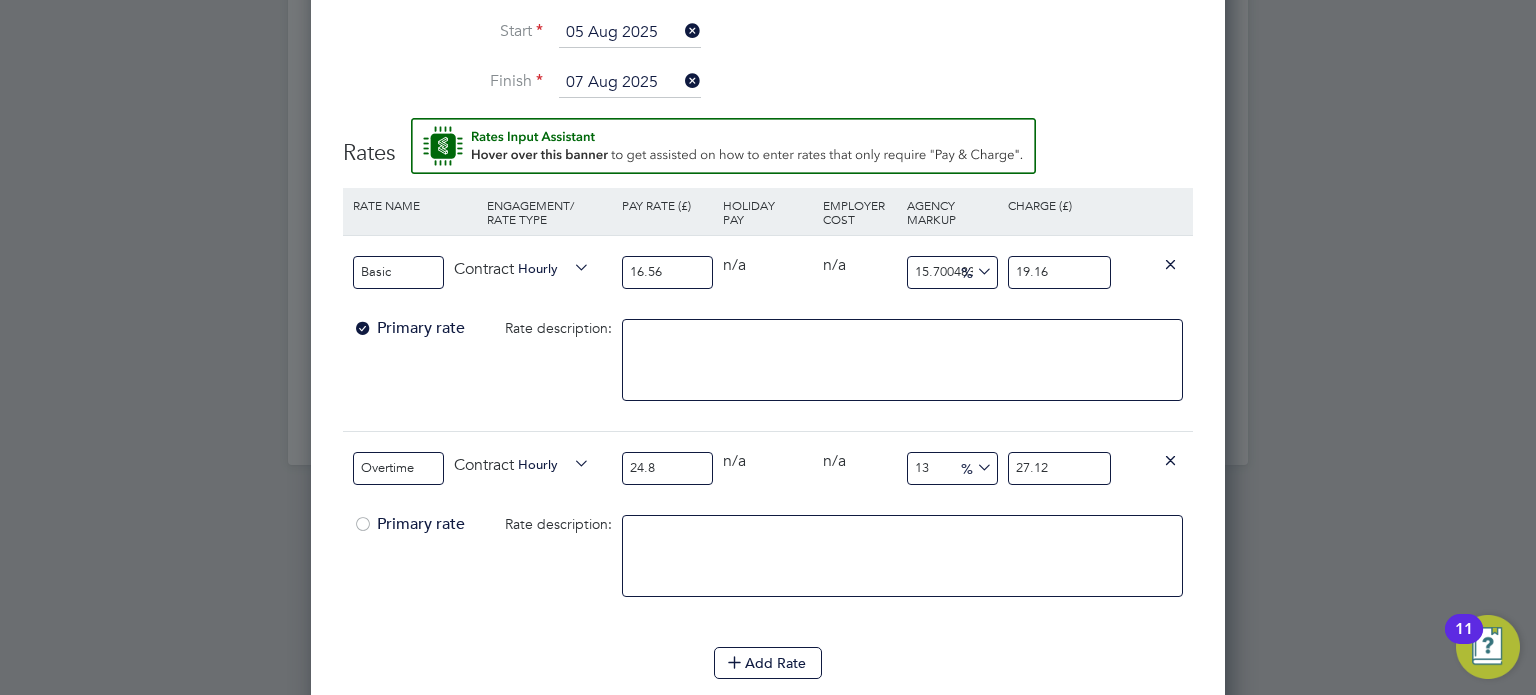 type on "28.024" 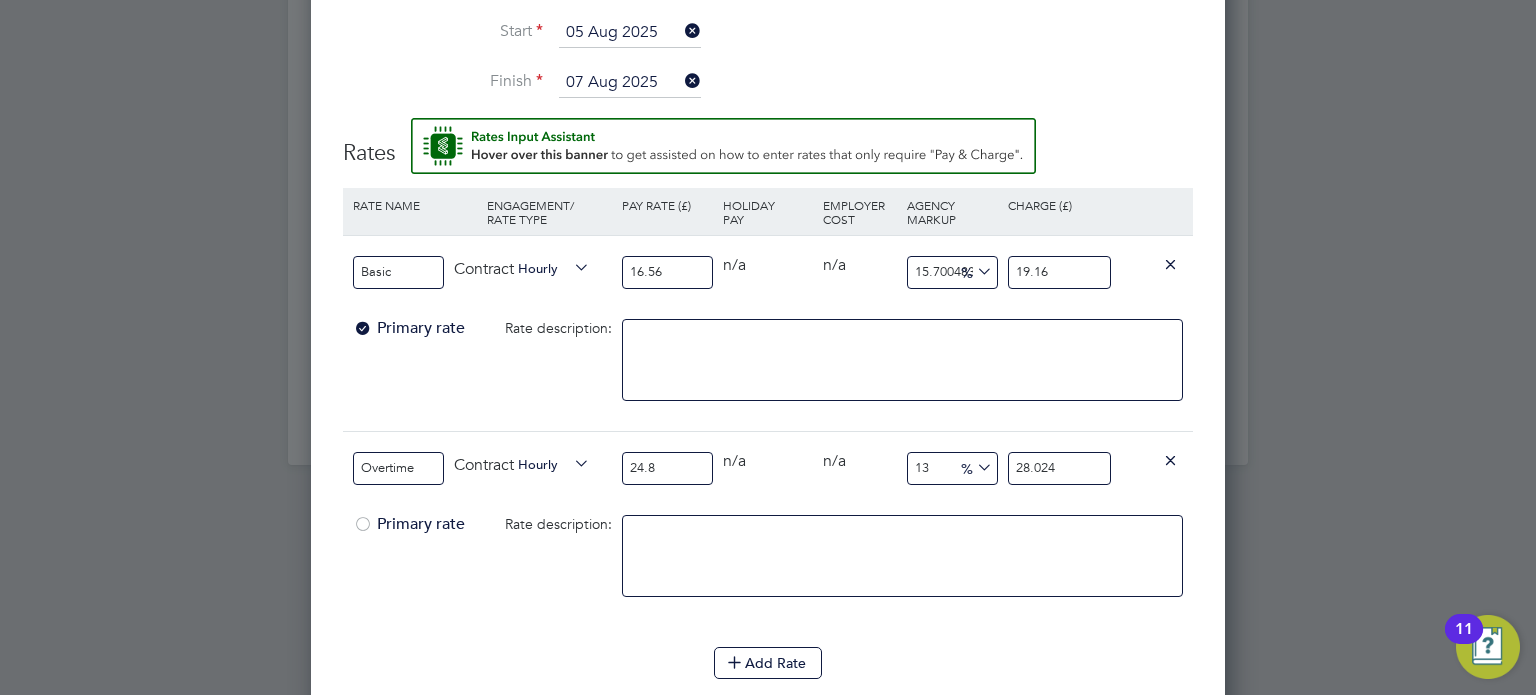 type on "24.84" 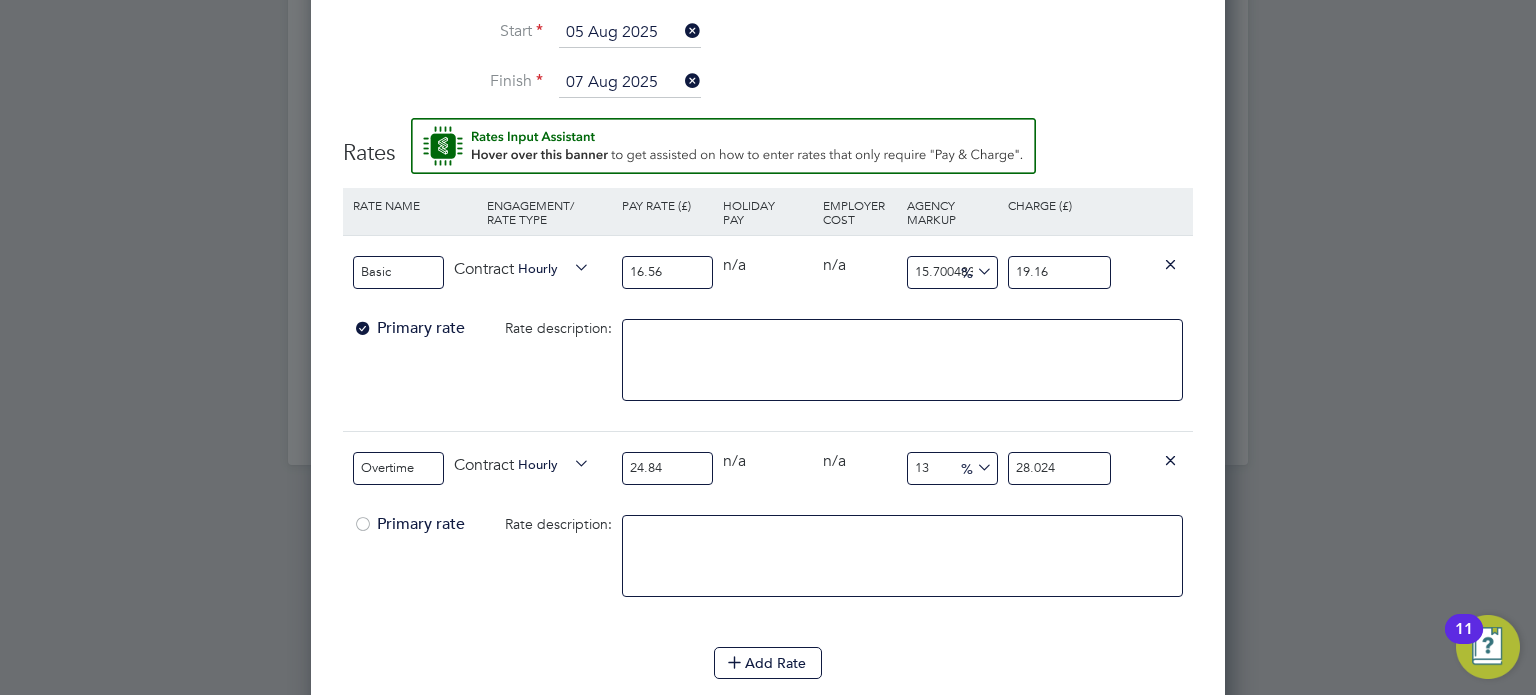 type on "28.0692" 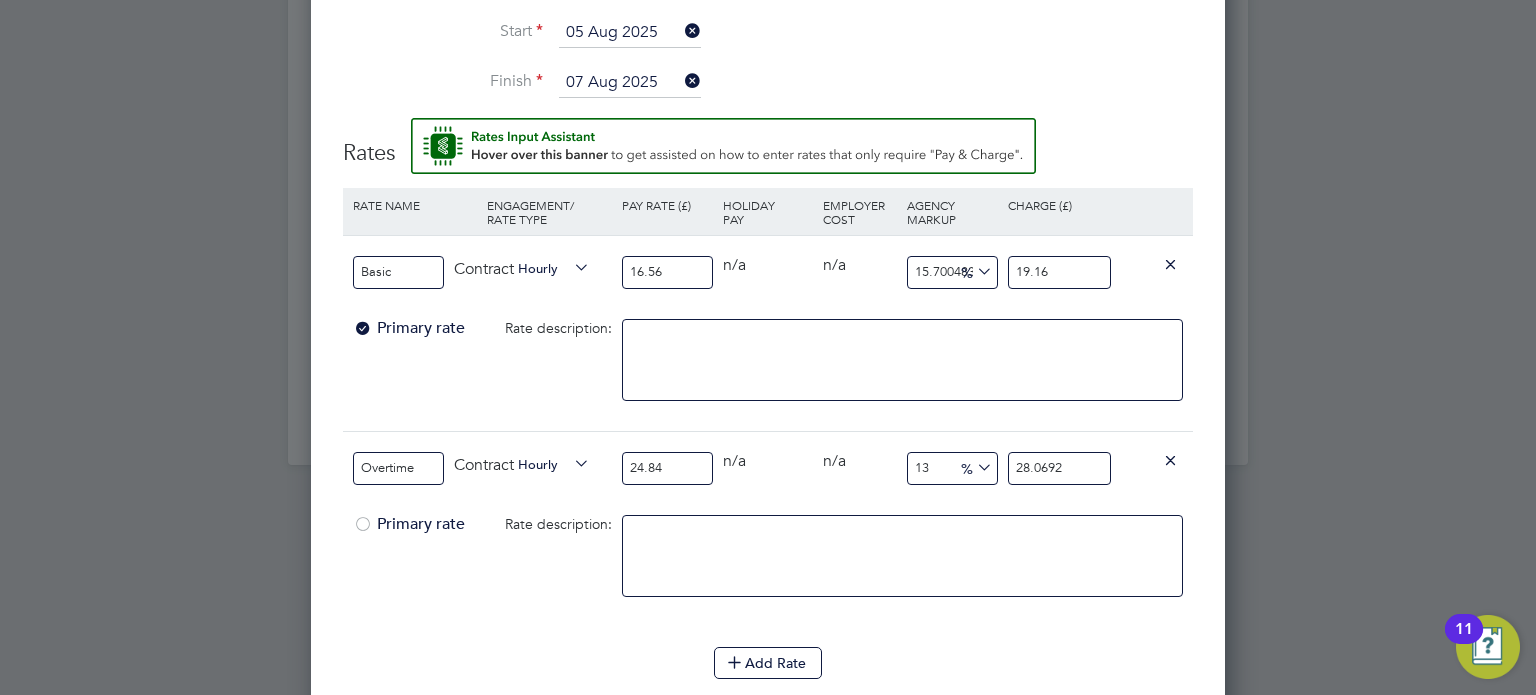 type on "24.84" 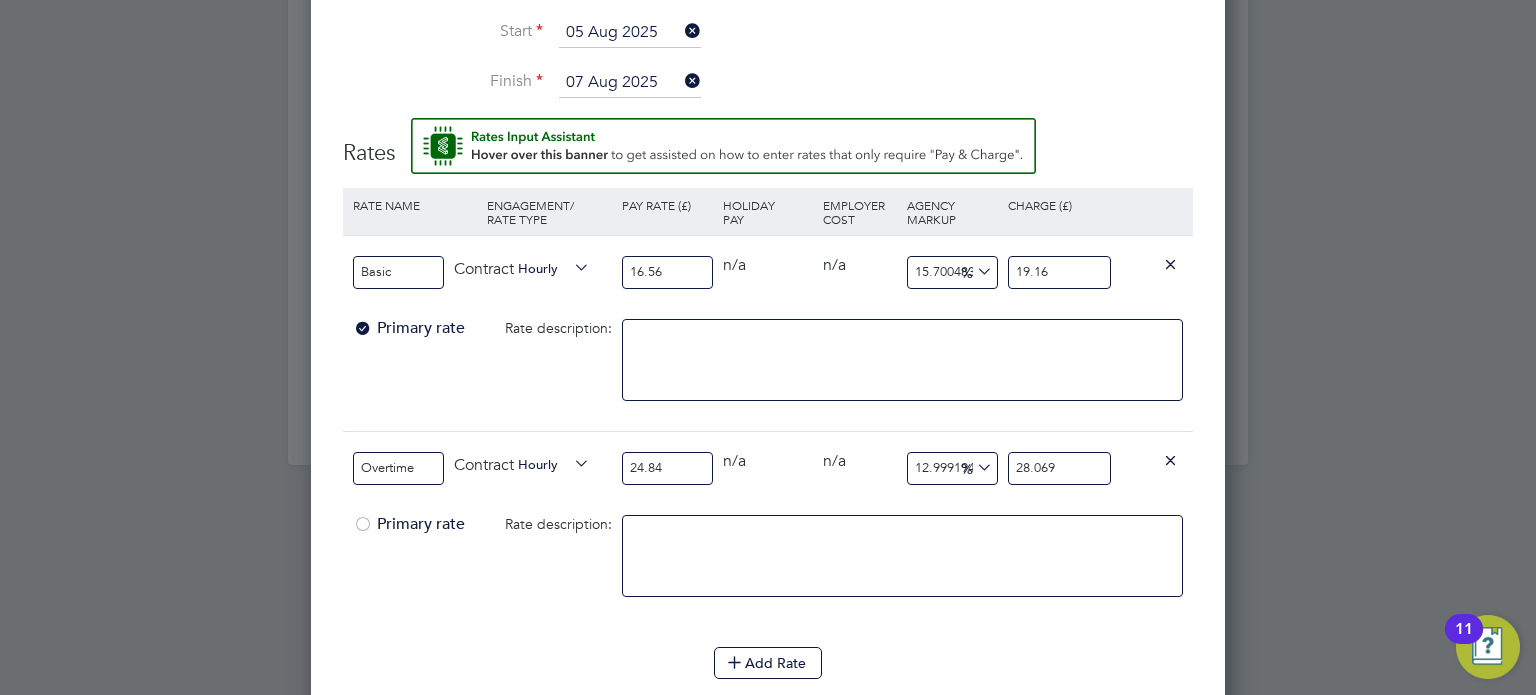 type on "12.962962962962964" 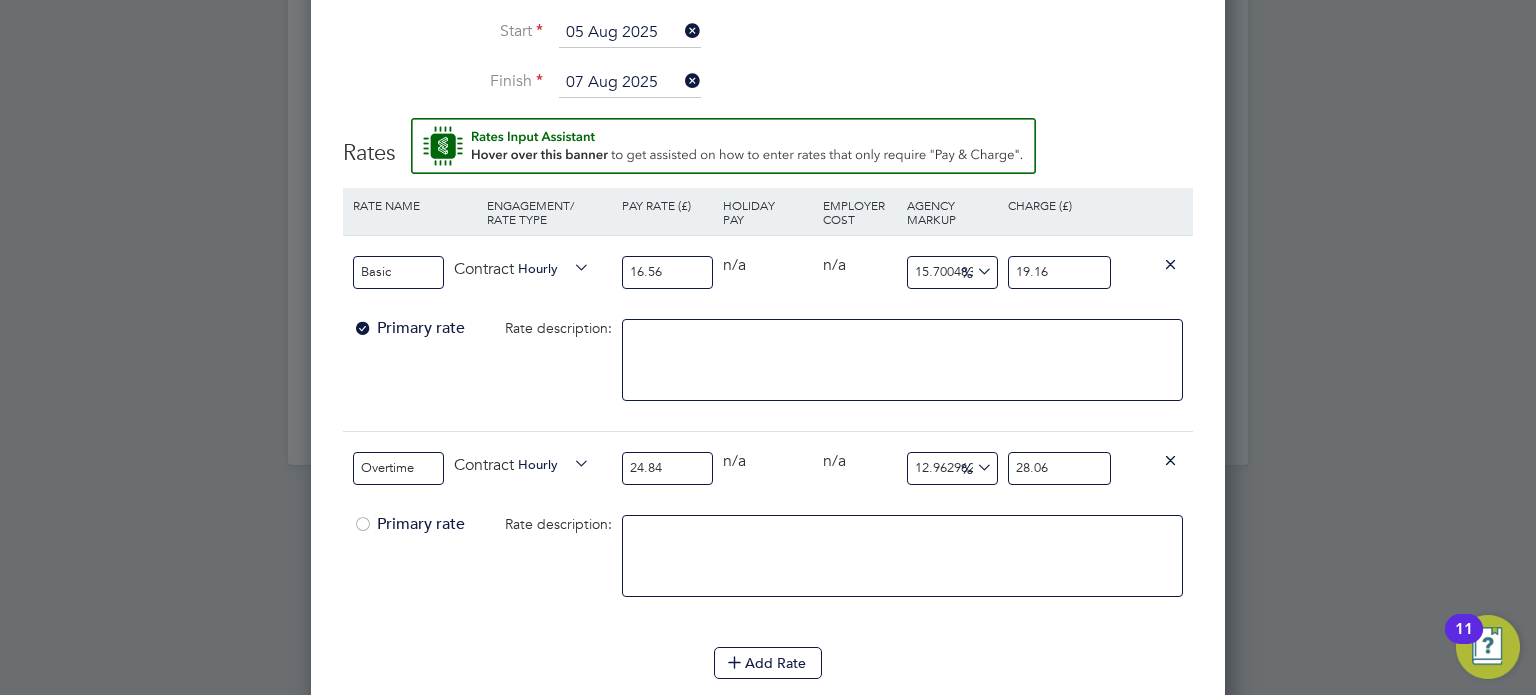 type on "12.721417069243156" 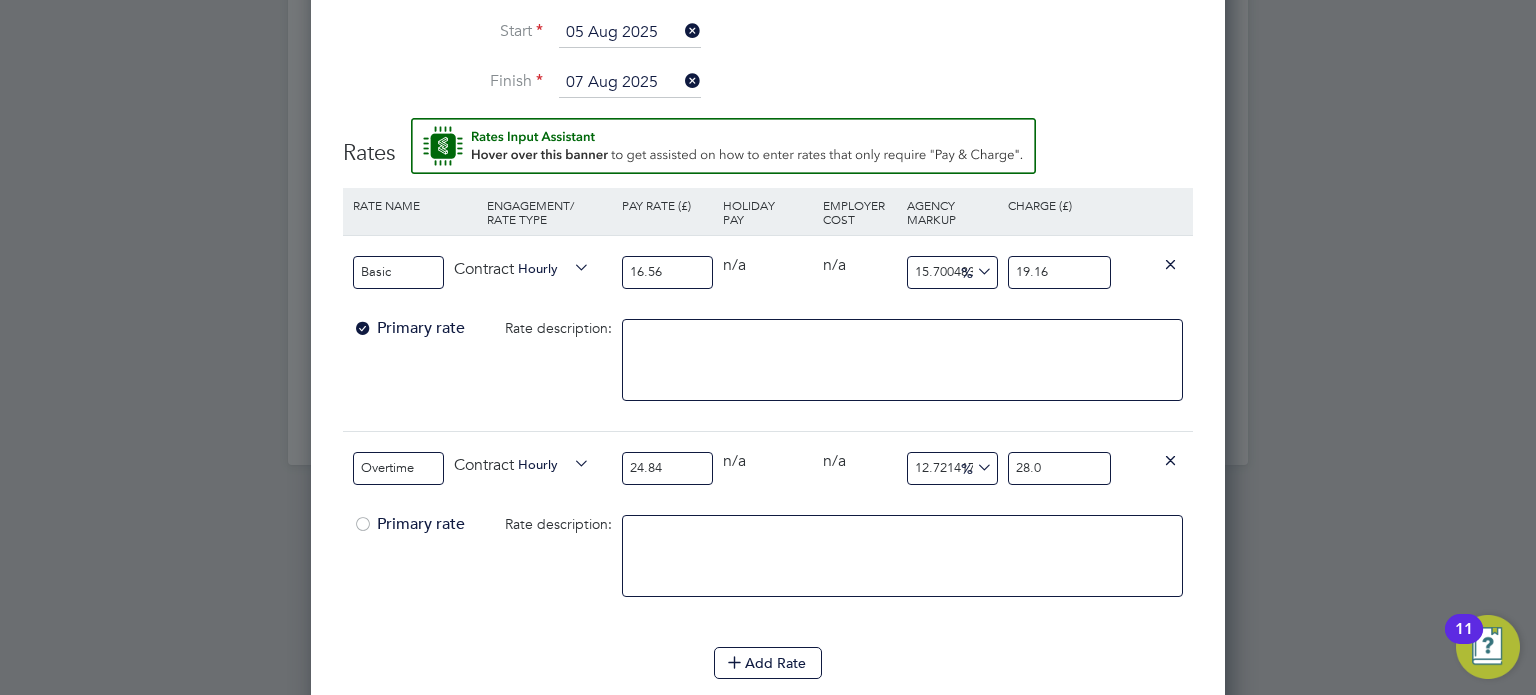 type on "28" 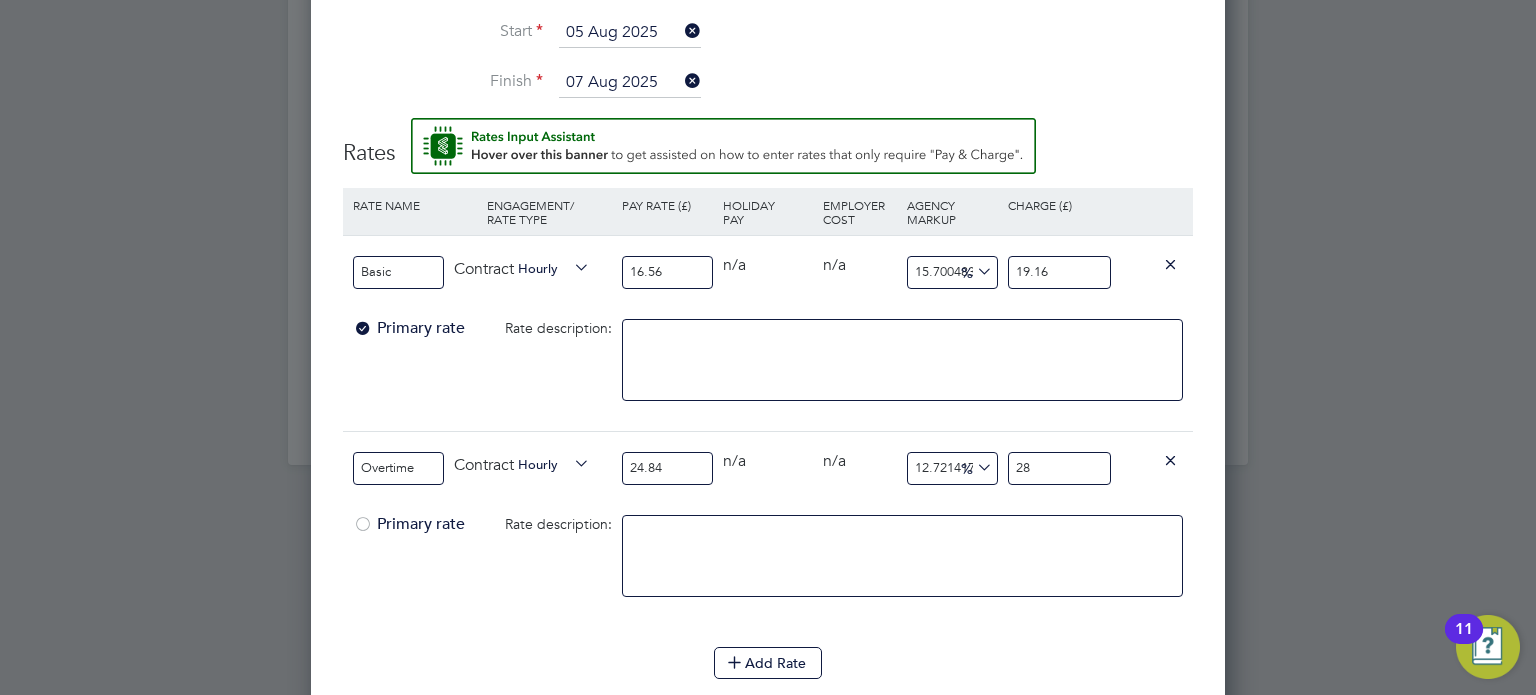 type on "-91.94847020933977" 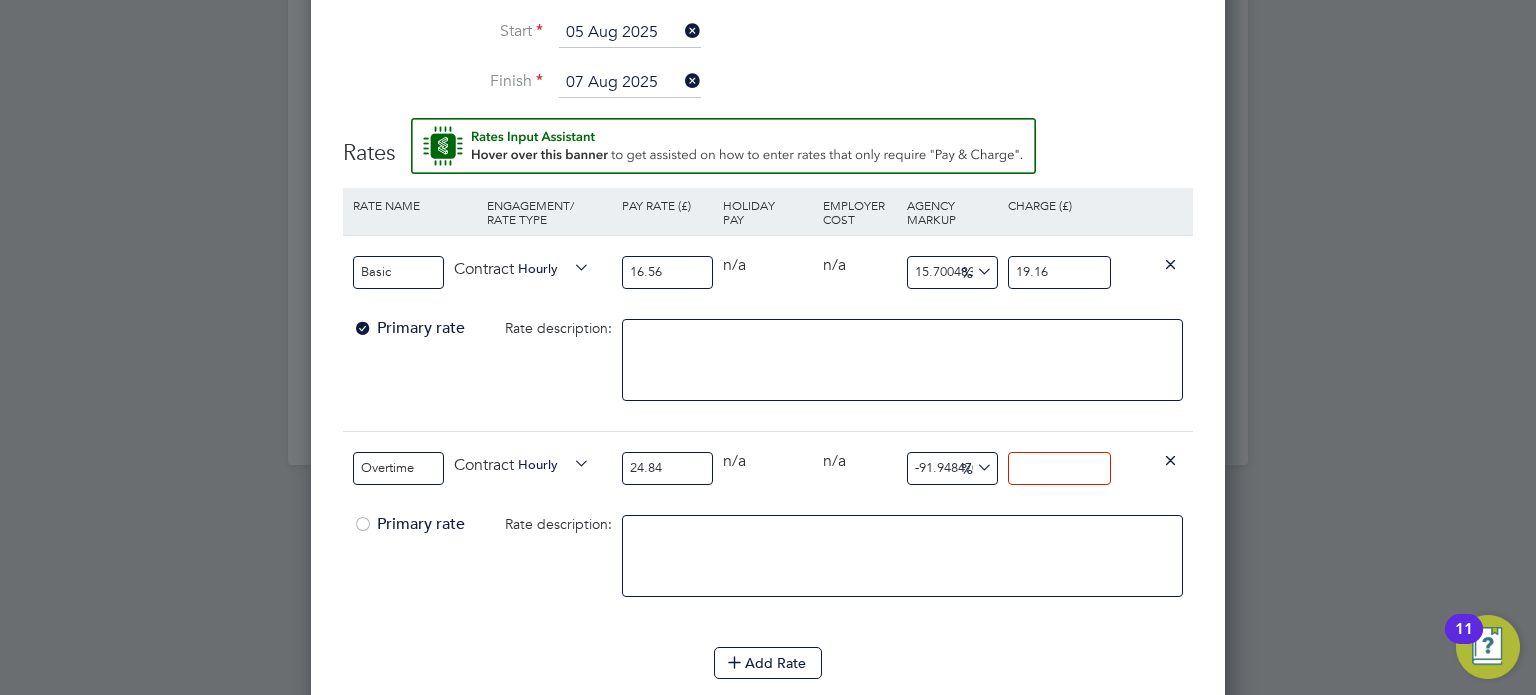 type on "2" 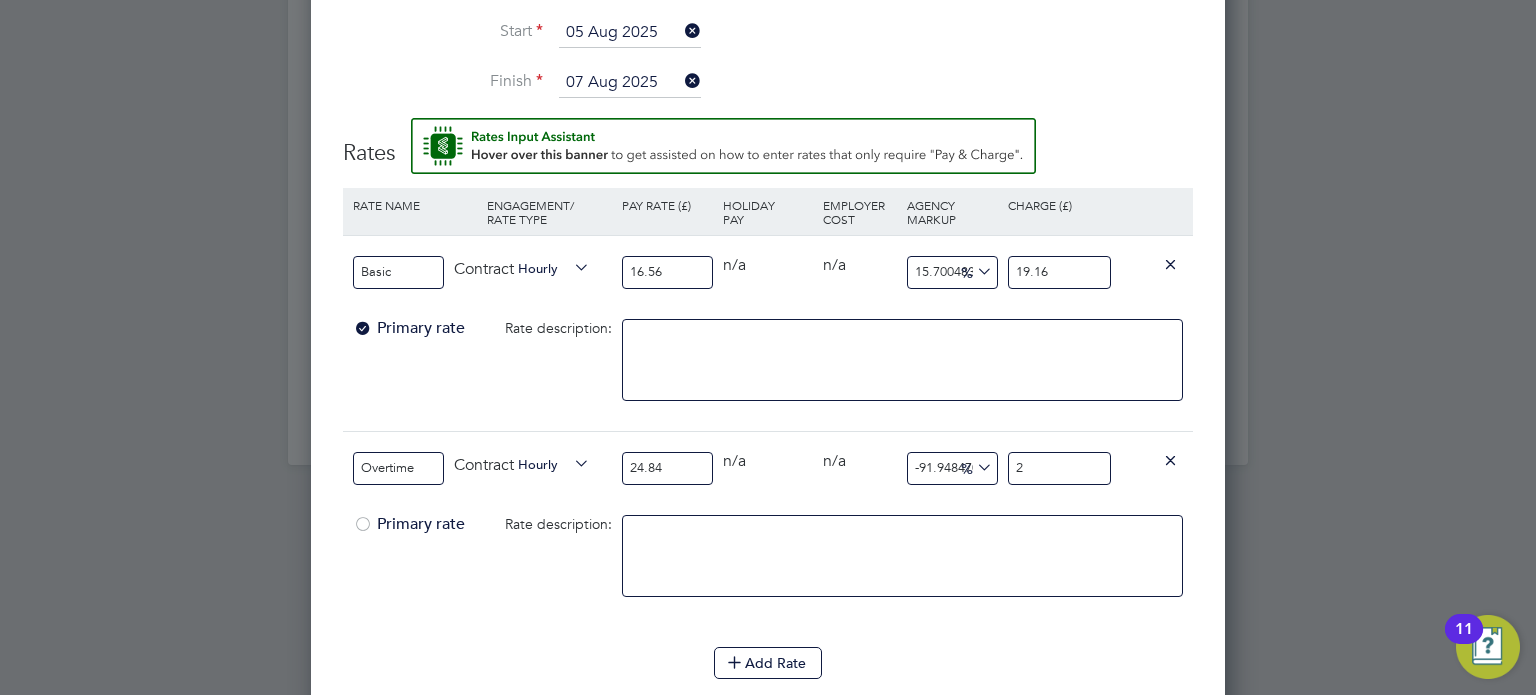 type on "8.695652173913043" 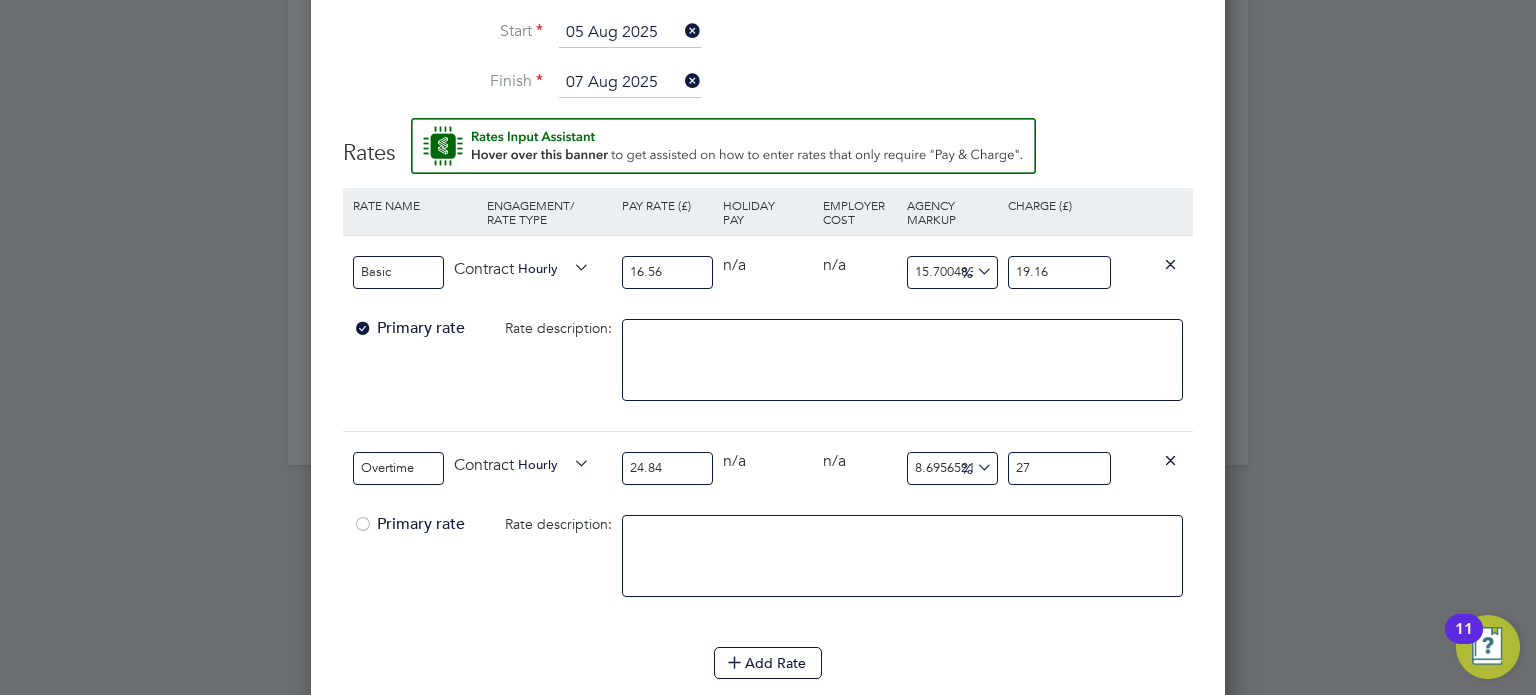 type on "10.305958132045088" 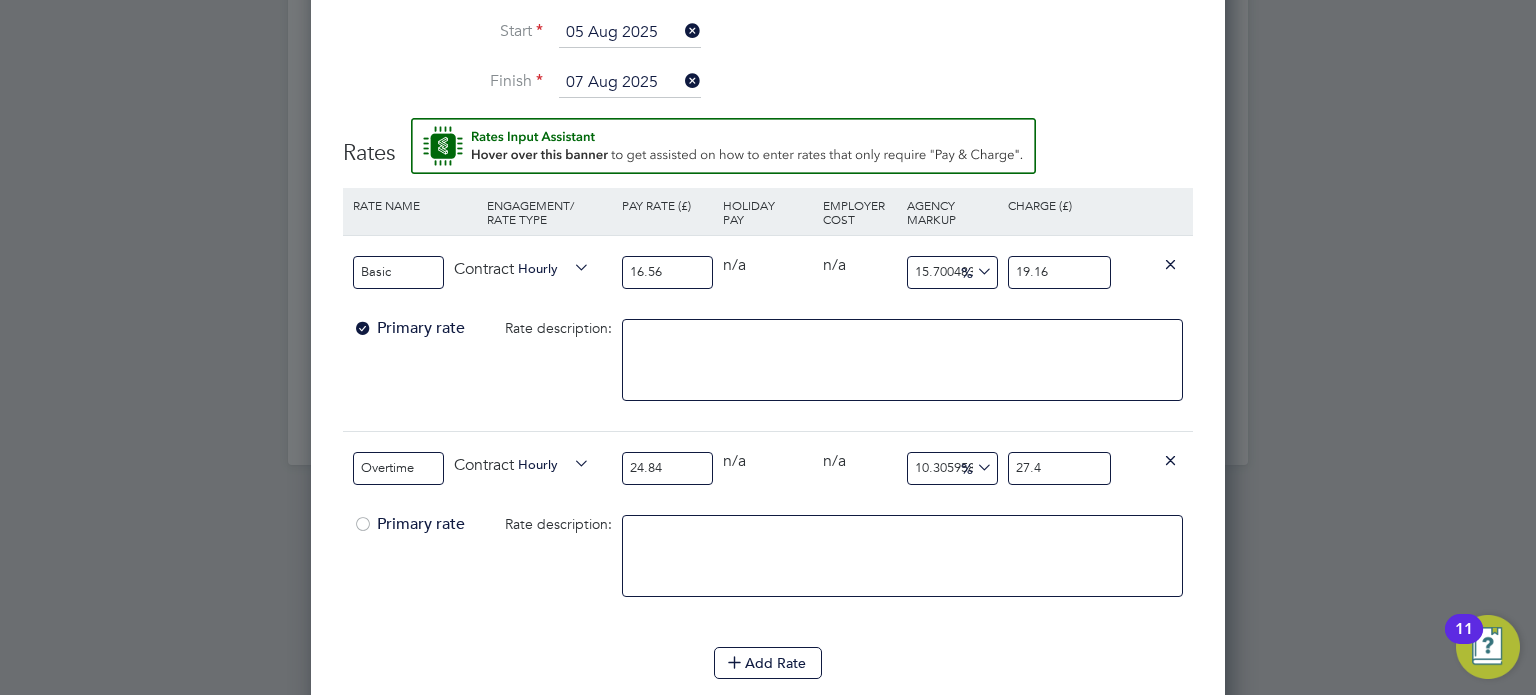 type on "10.466988727858293" 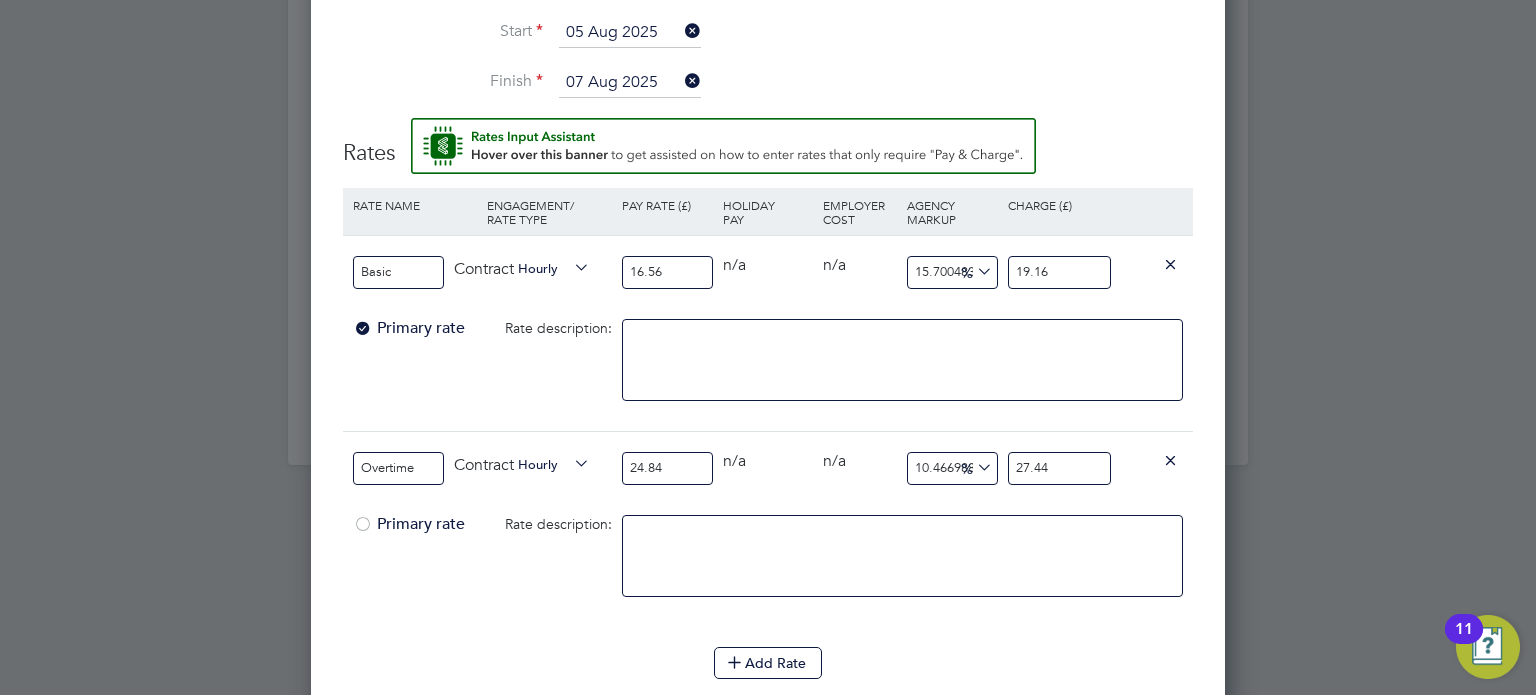 type on "27.44" 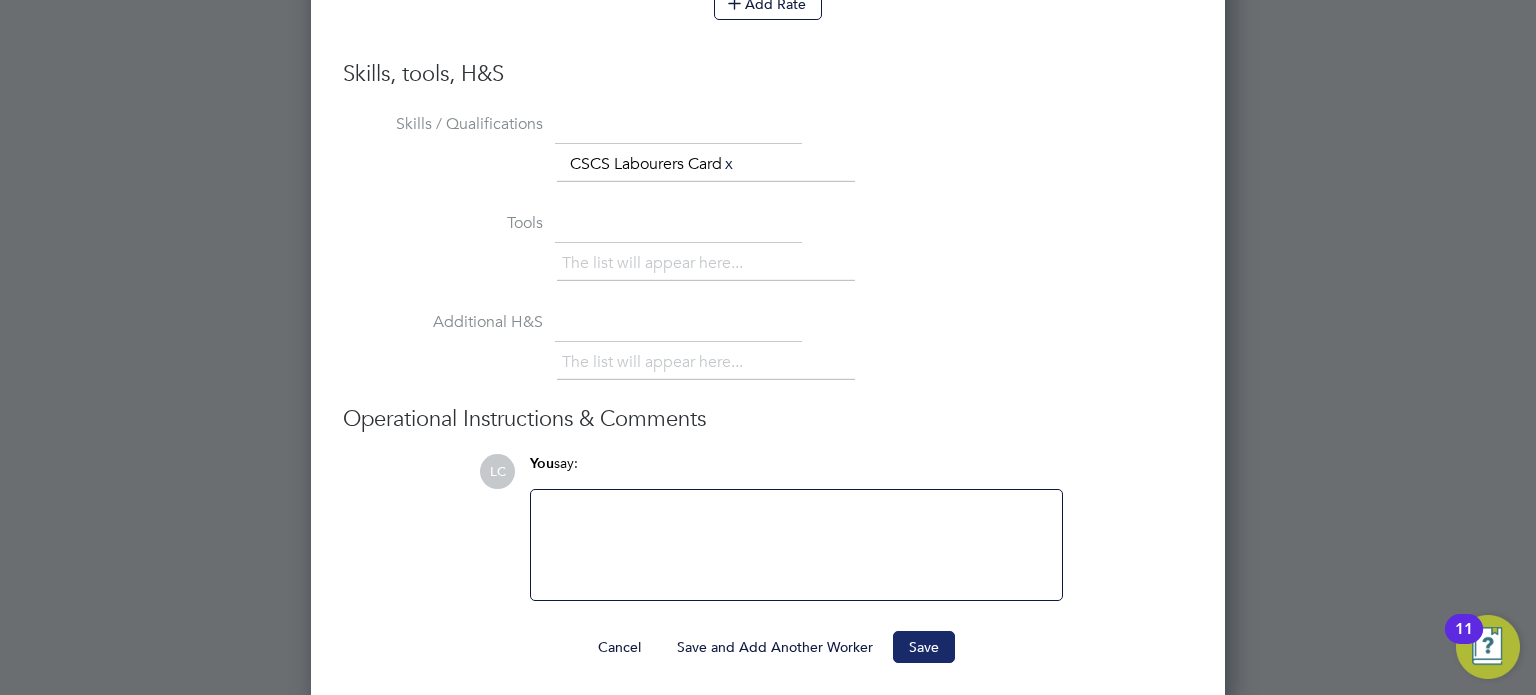 click on "Save" at bounding box center (924, 647) 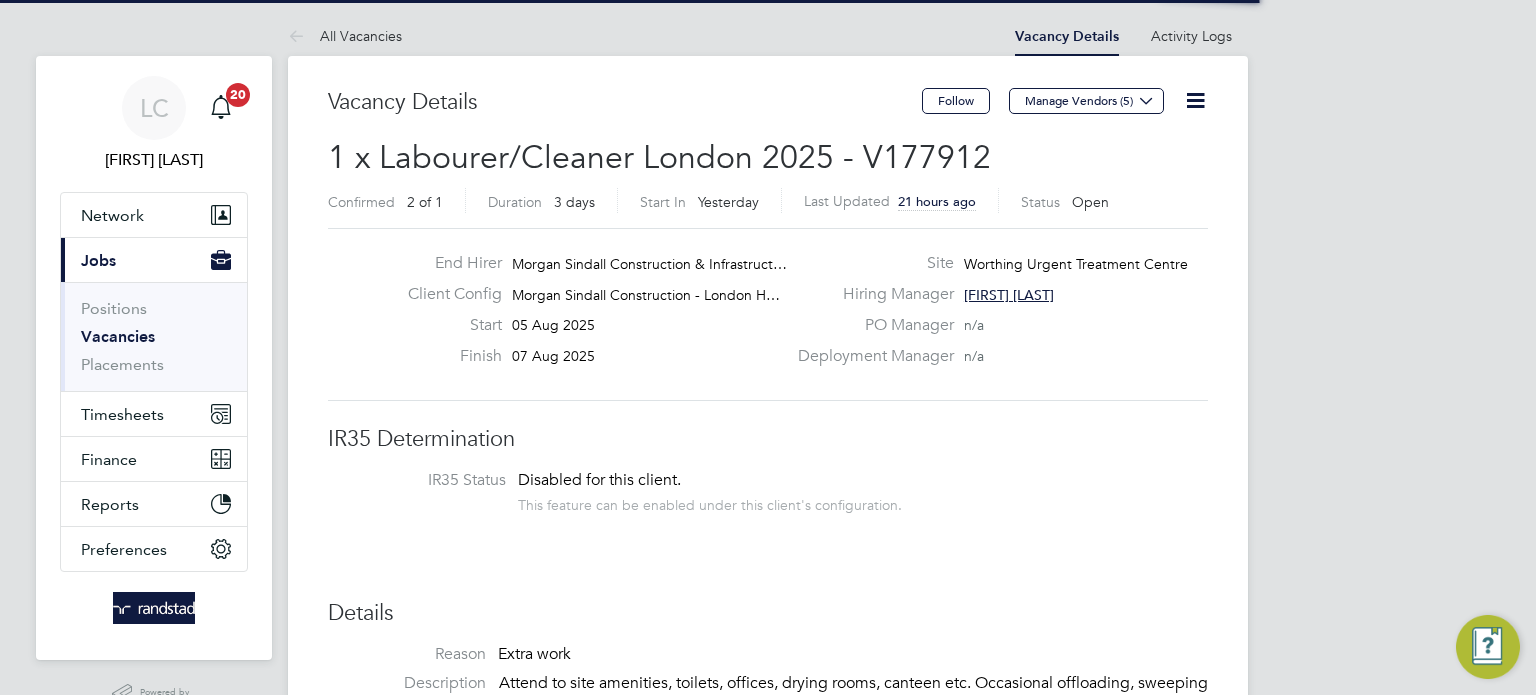 scroll, scrollTop: 1260, scrollLeft: 0, axis: vertical 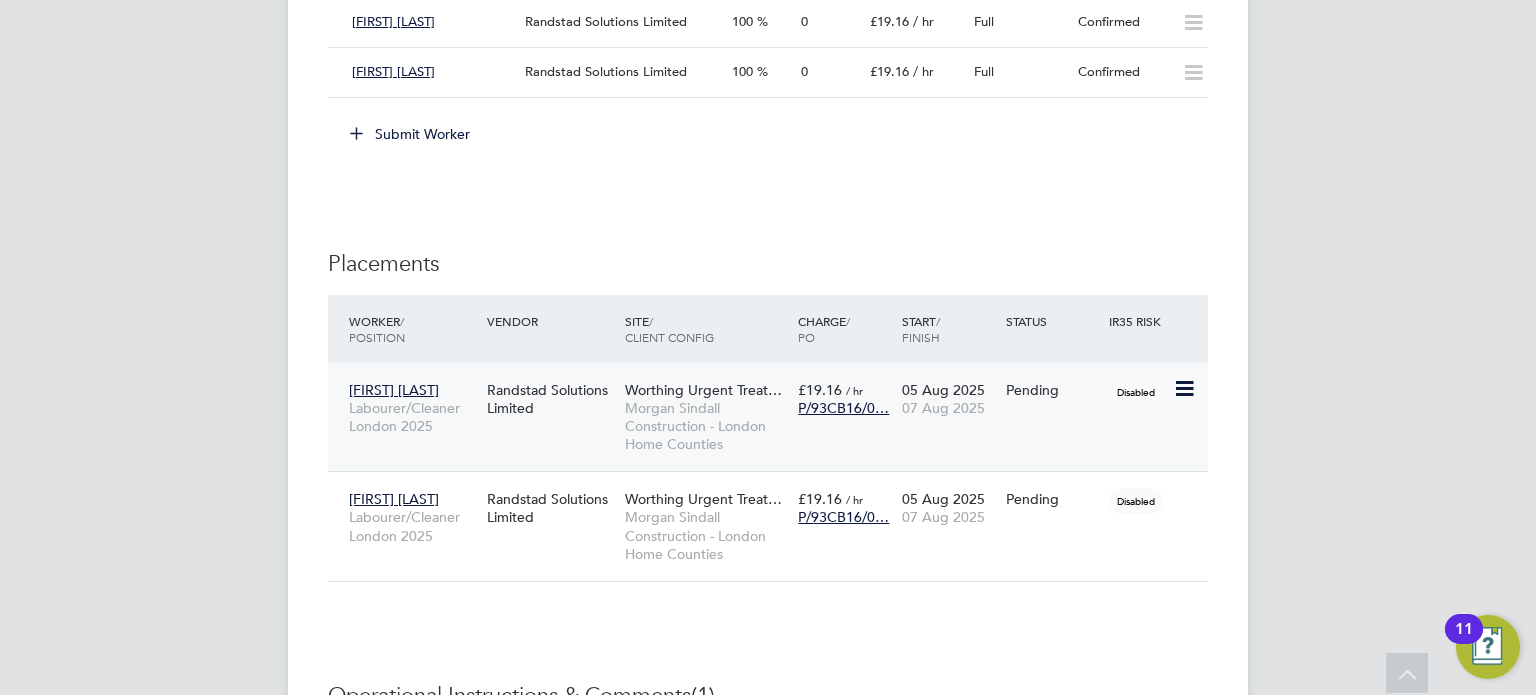 click 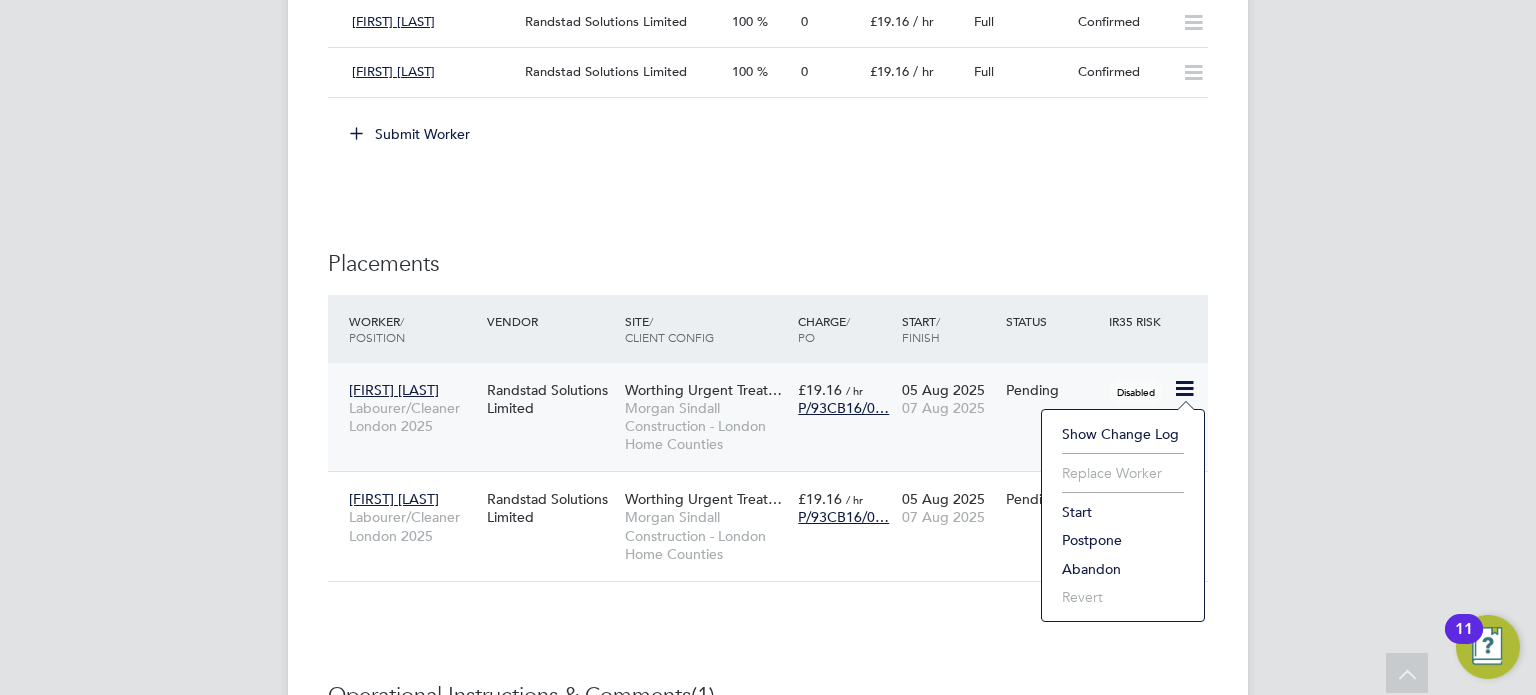 click on "Start" 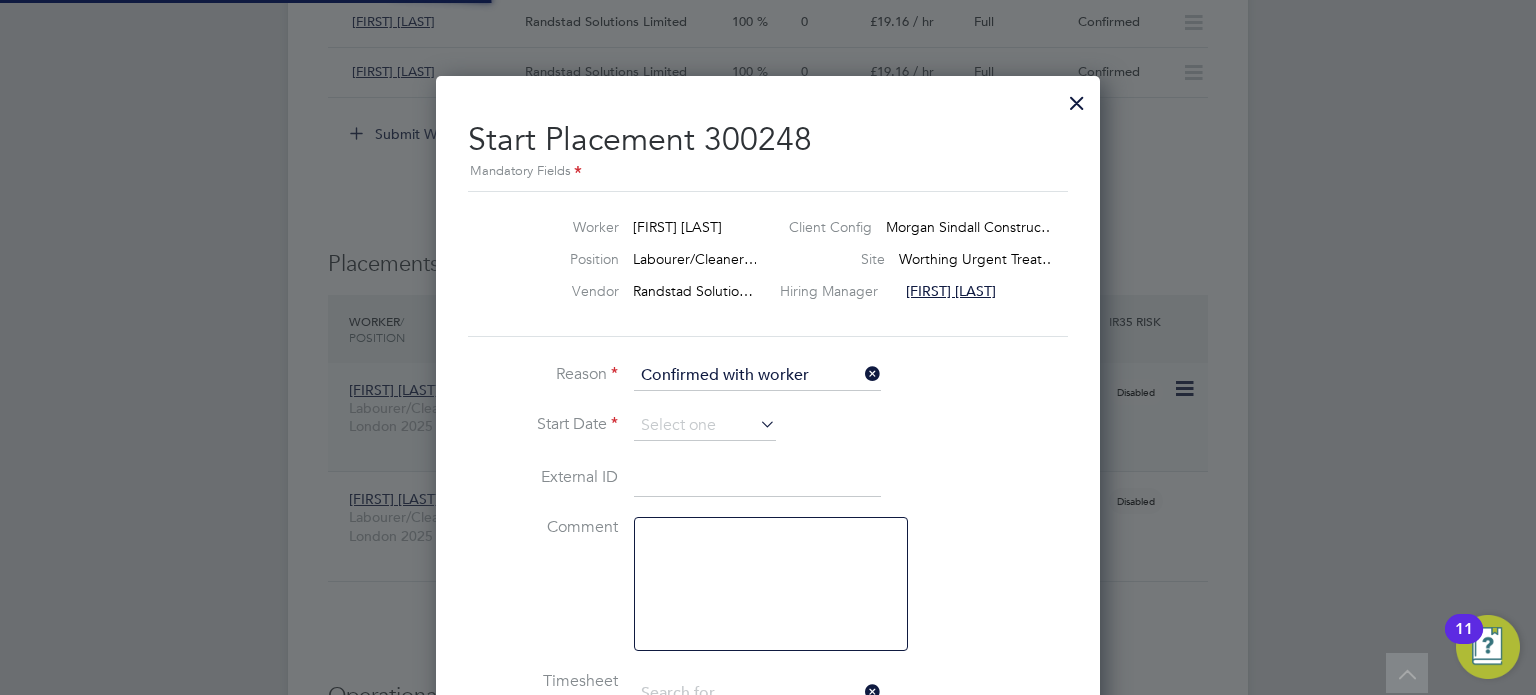 type on "[FIRST] [LAST]" 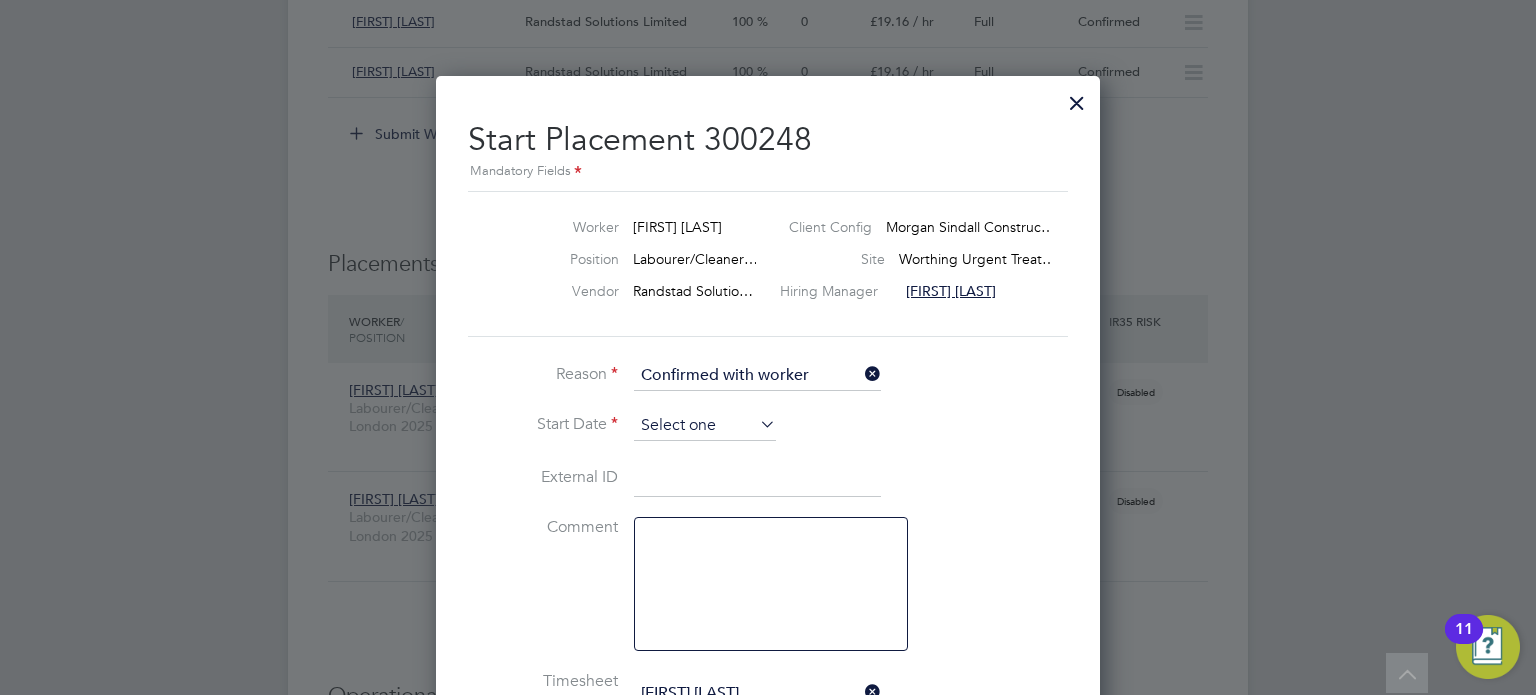 click 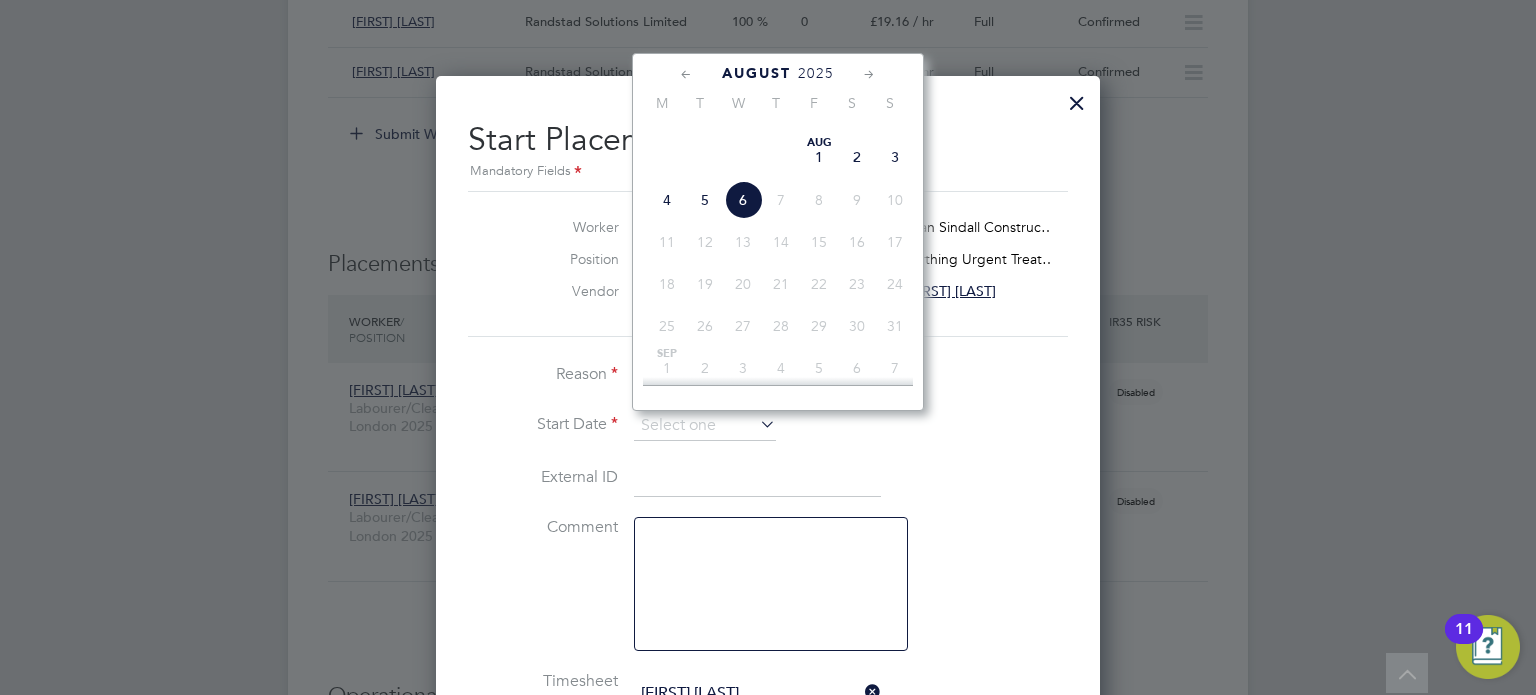 click on "5" 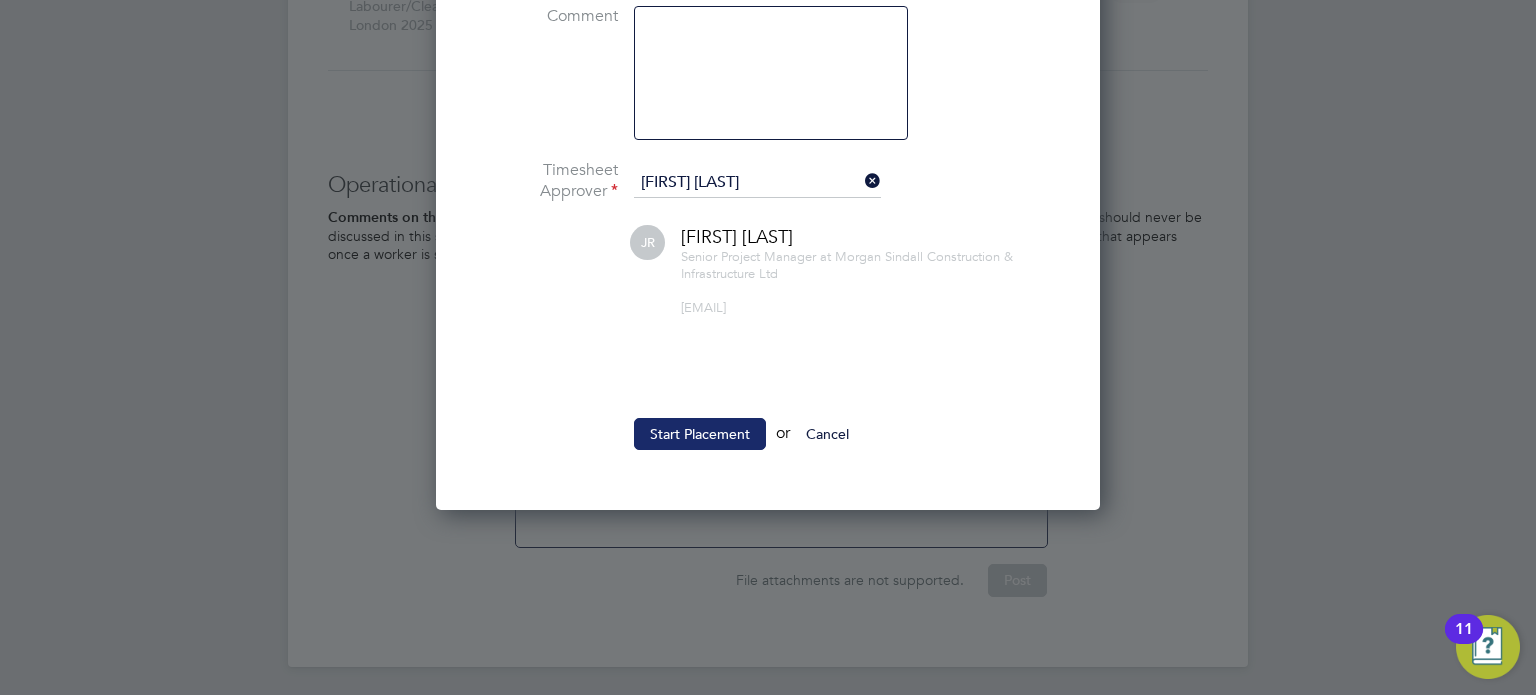 click on "Start Placement" 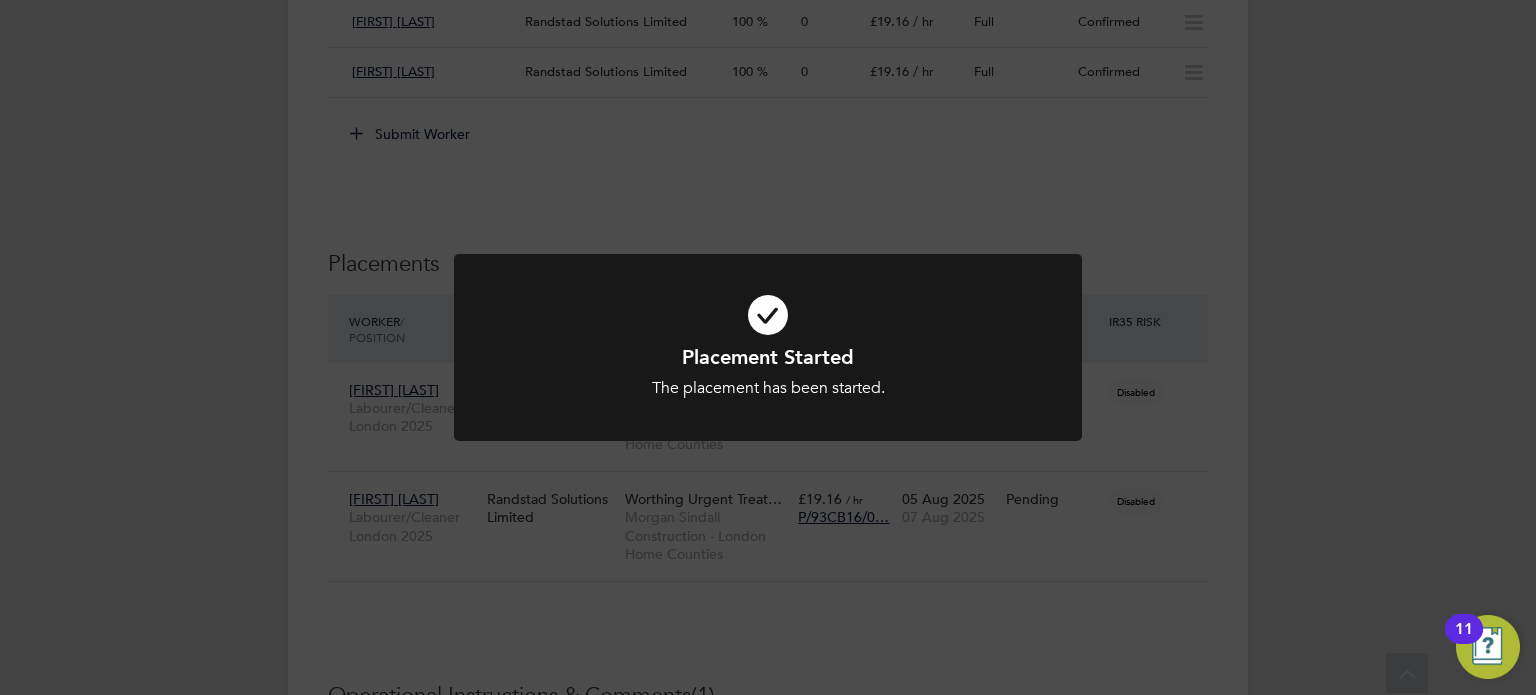 click on "Placement Started The placement has been started. Cancel Okay" 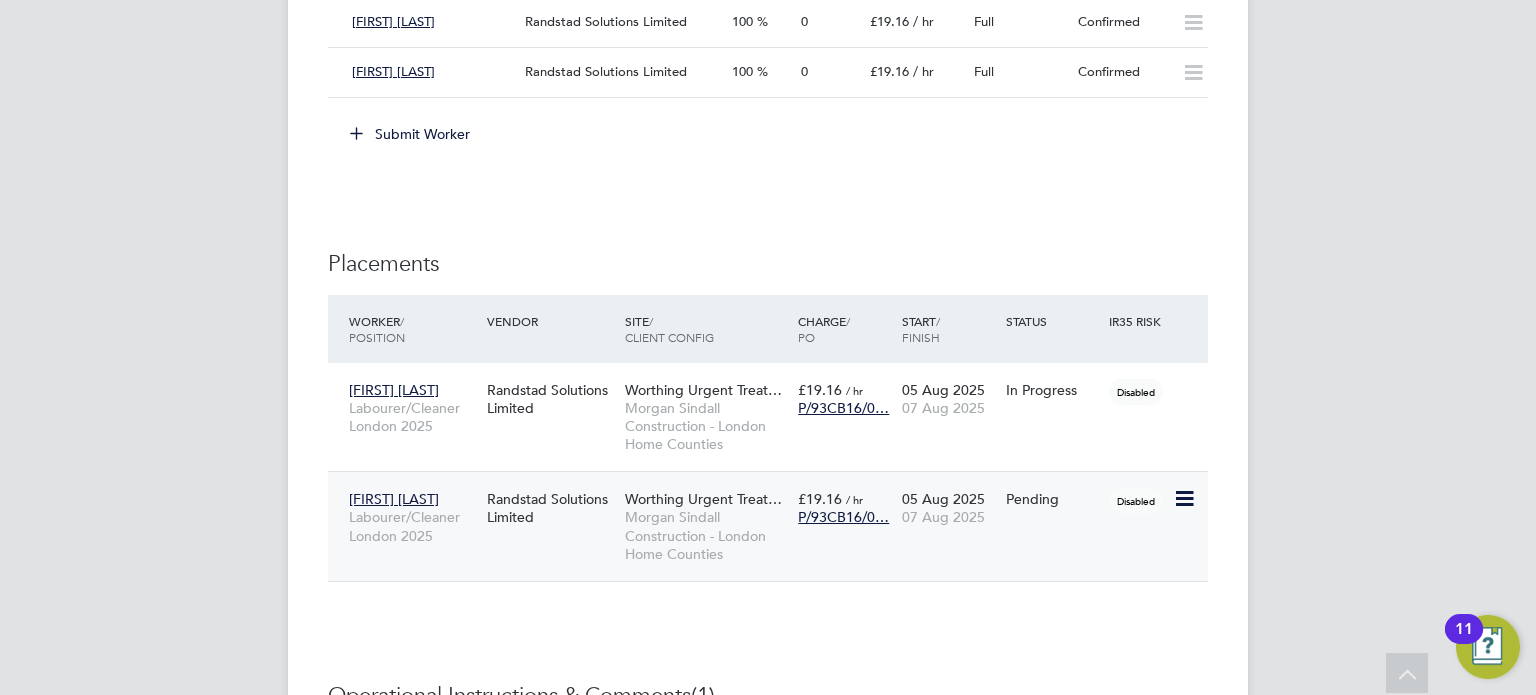 click 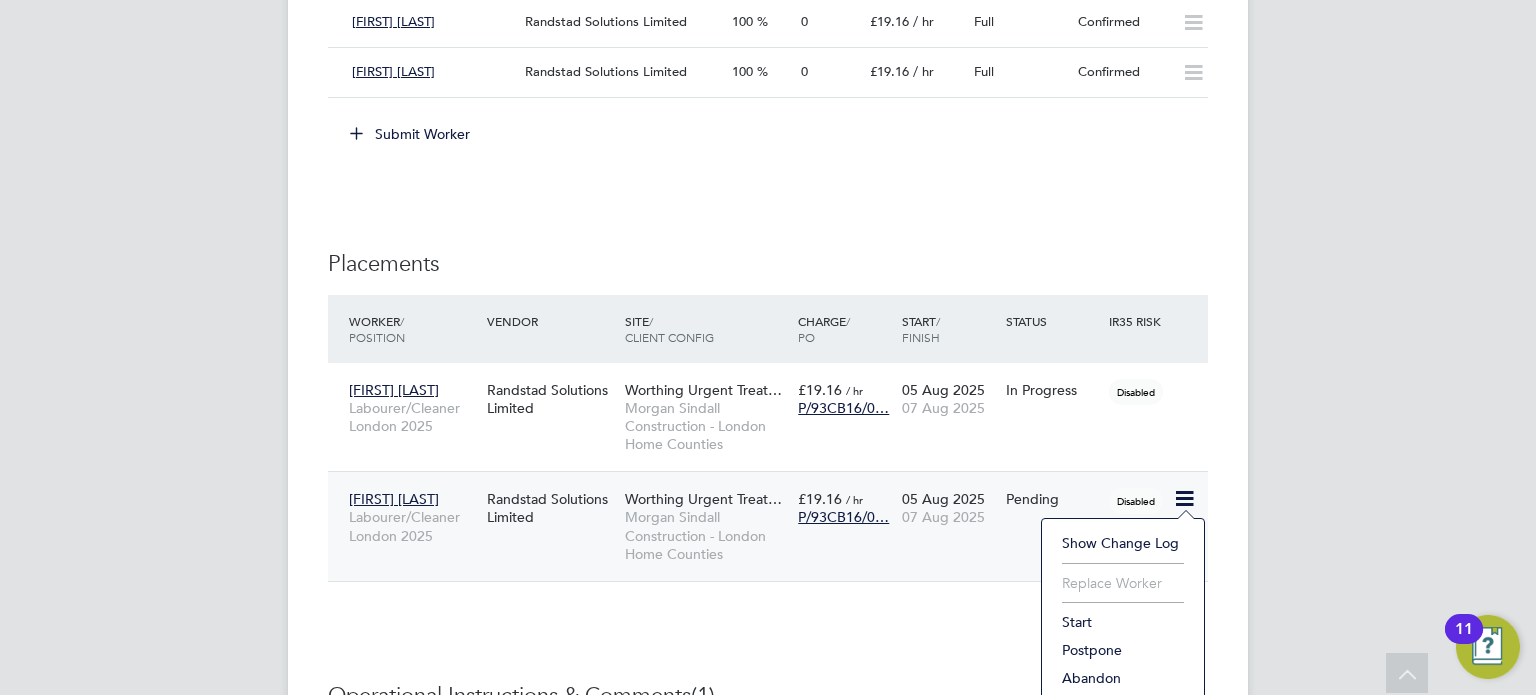 click on "Start" 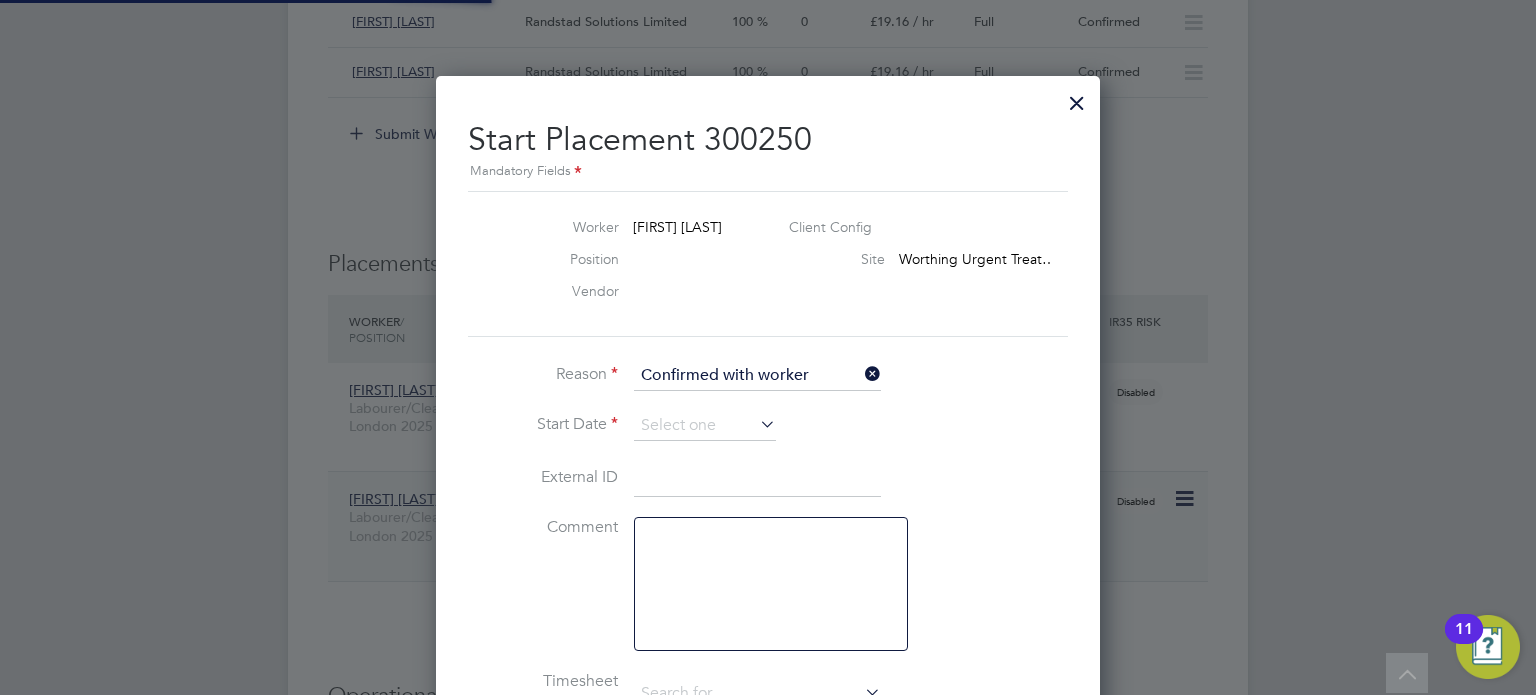 type on "[FIRST] [LAST]" 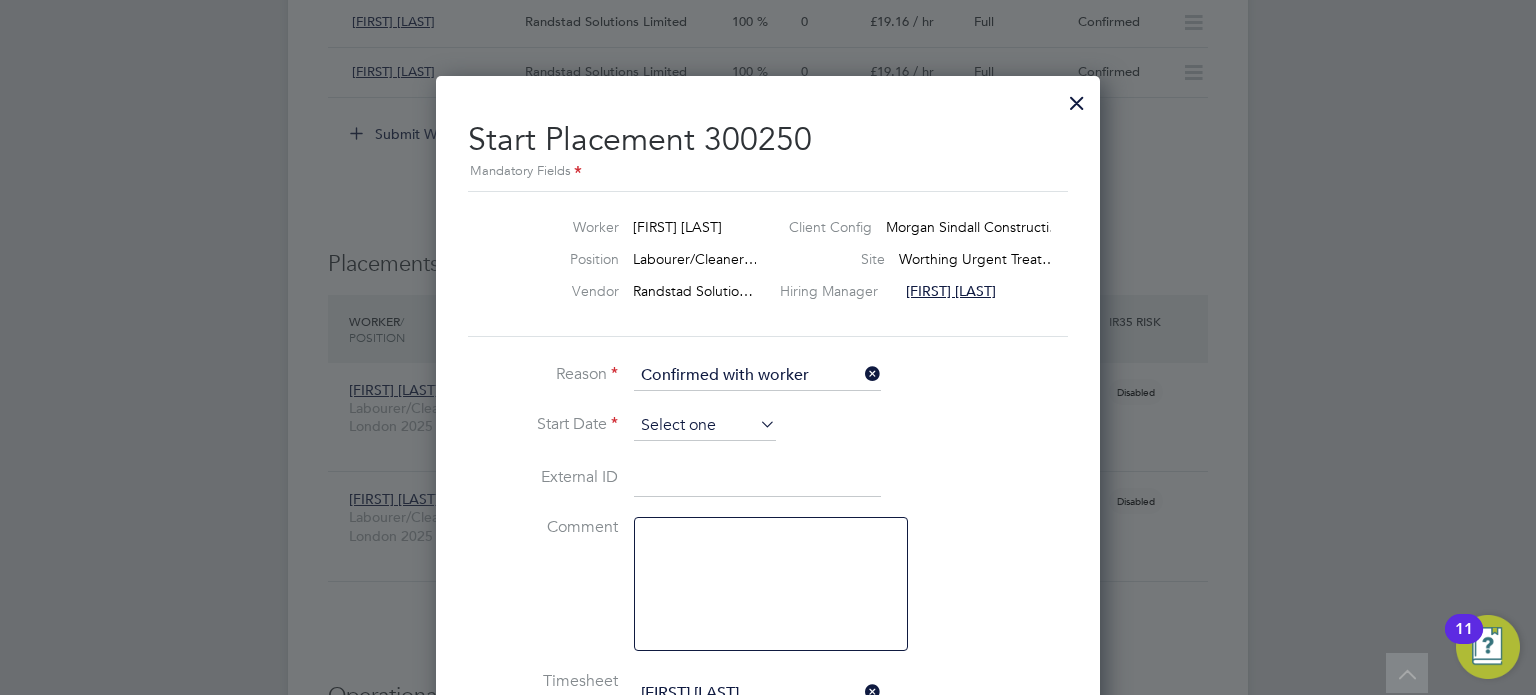 click 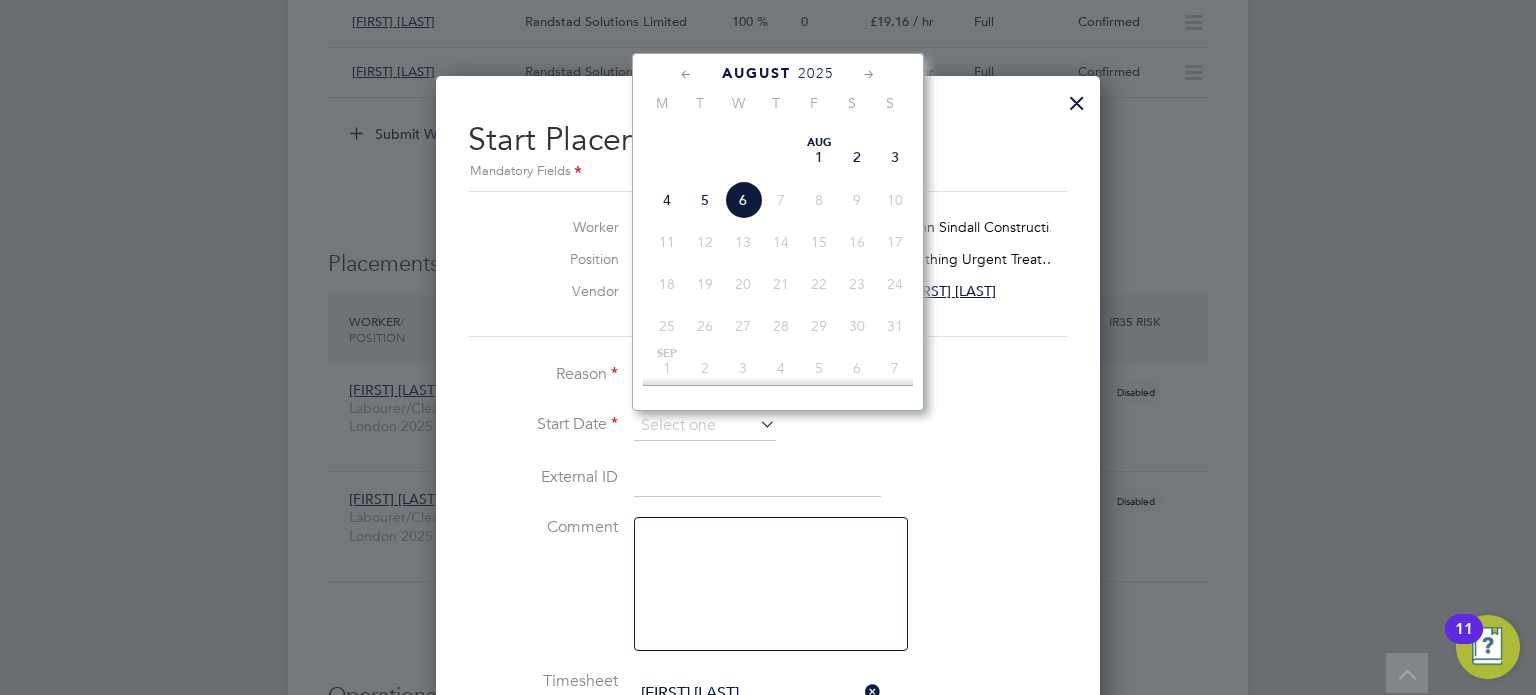 click on "6" 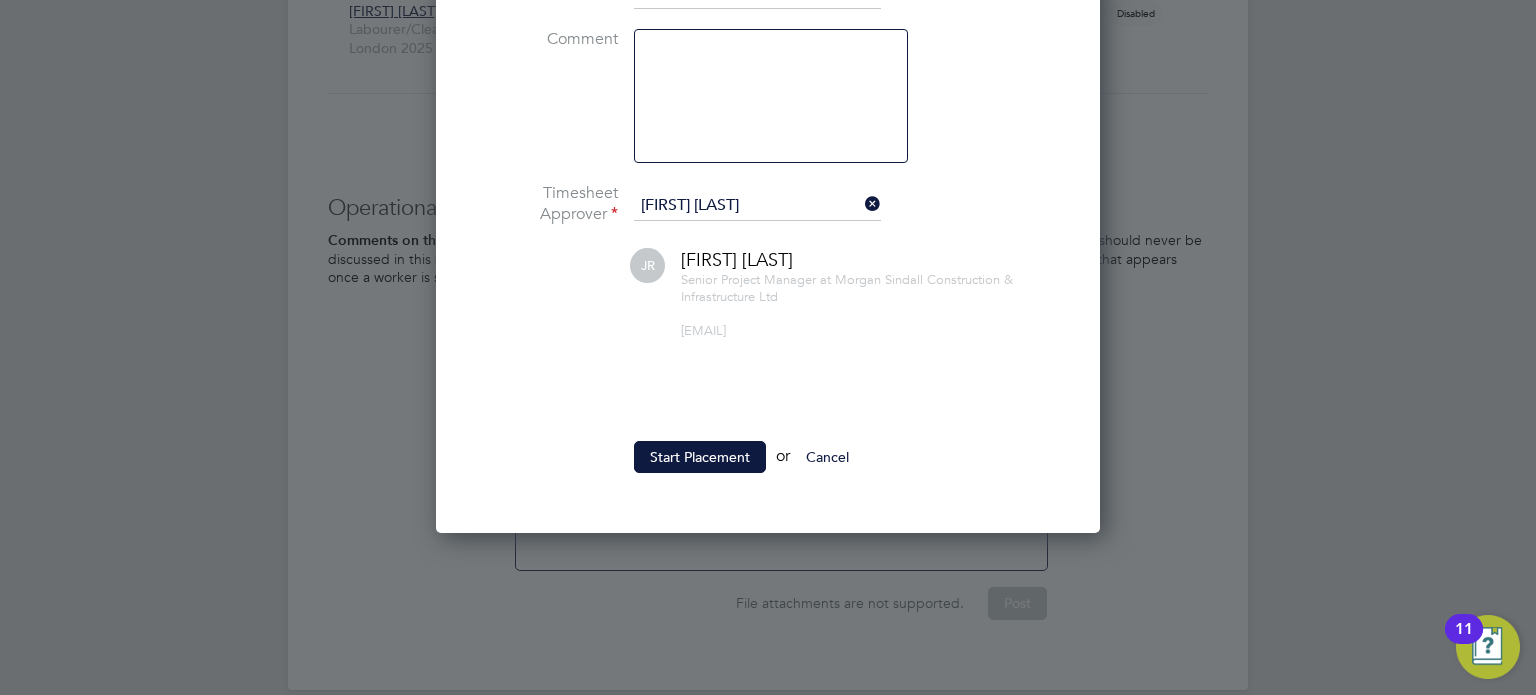click on "[FIRST] [LAST]" 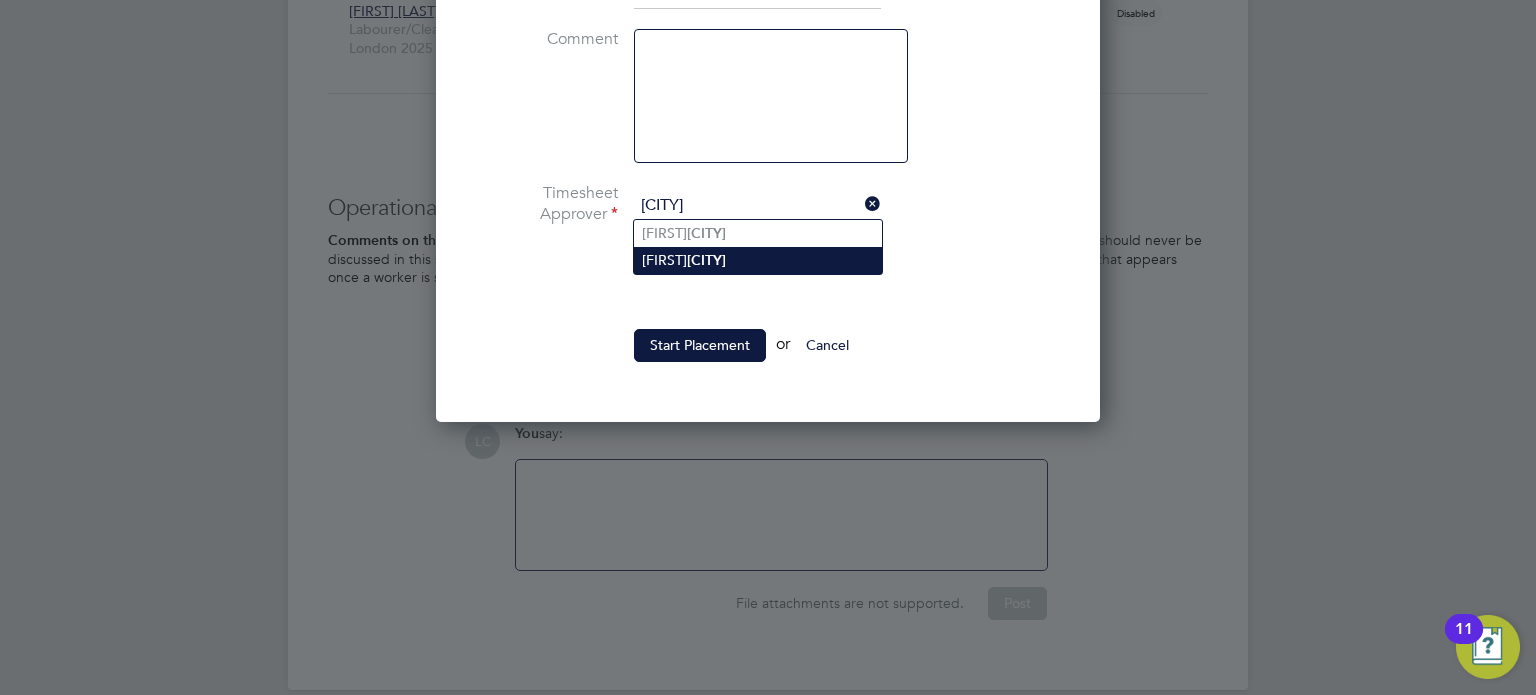click on "Joseph  Cornwall" 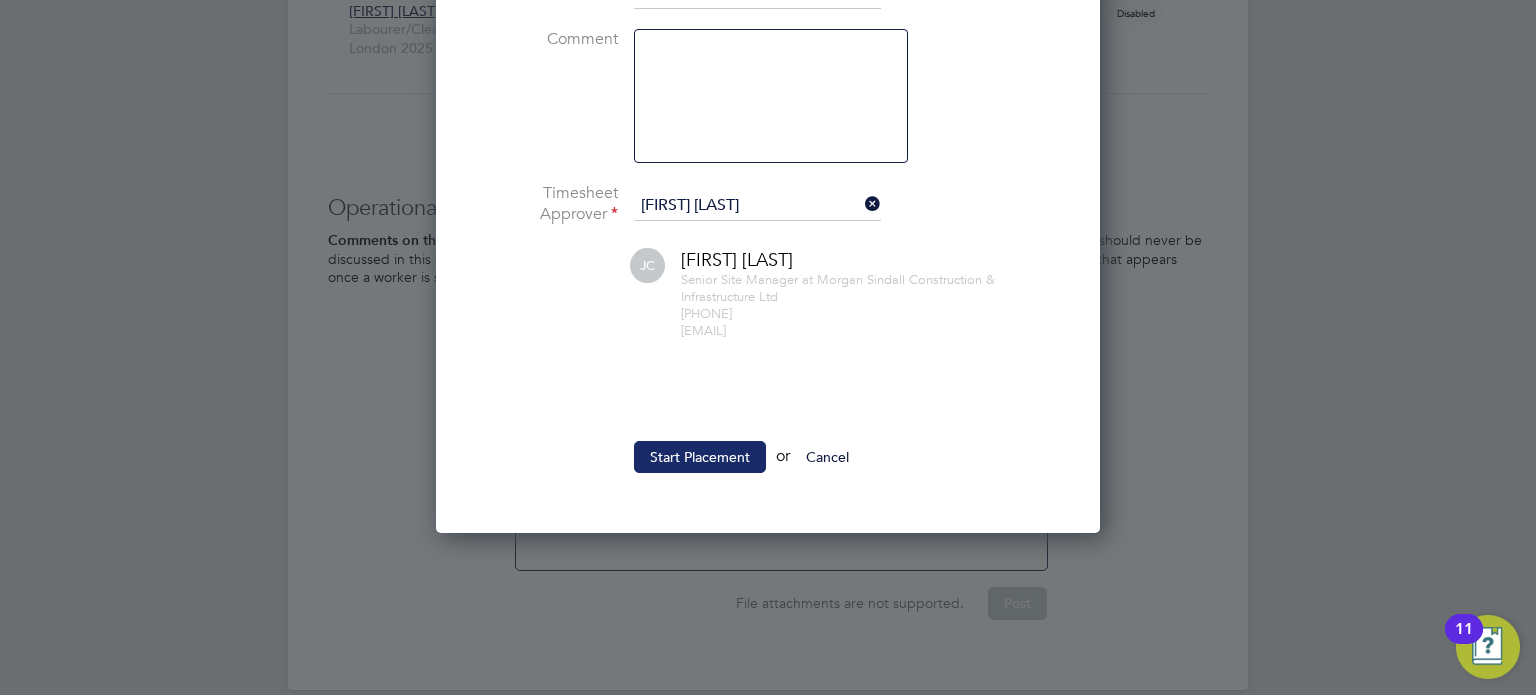 click on "Start Placement" 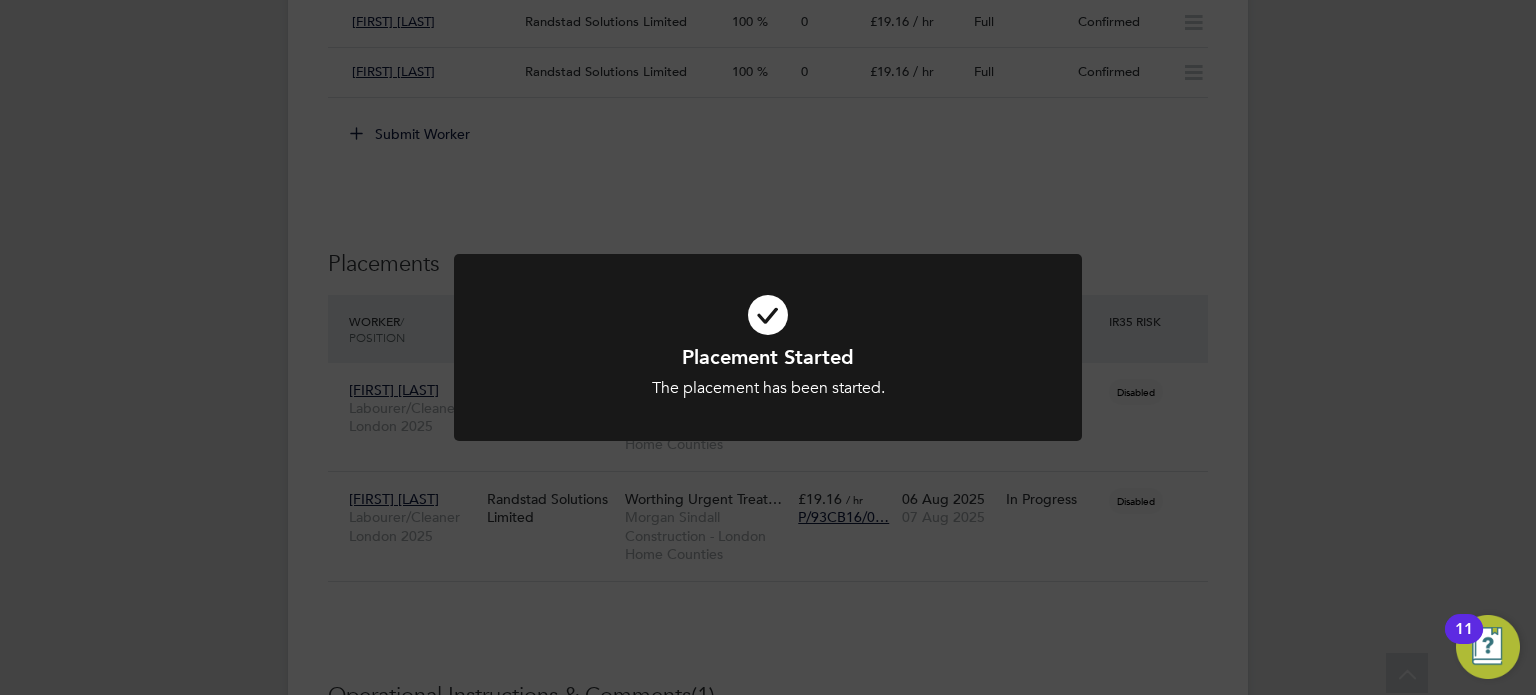 click on "Placement Started The placement has been started. Cancel Okay" 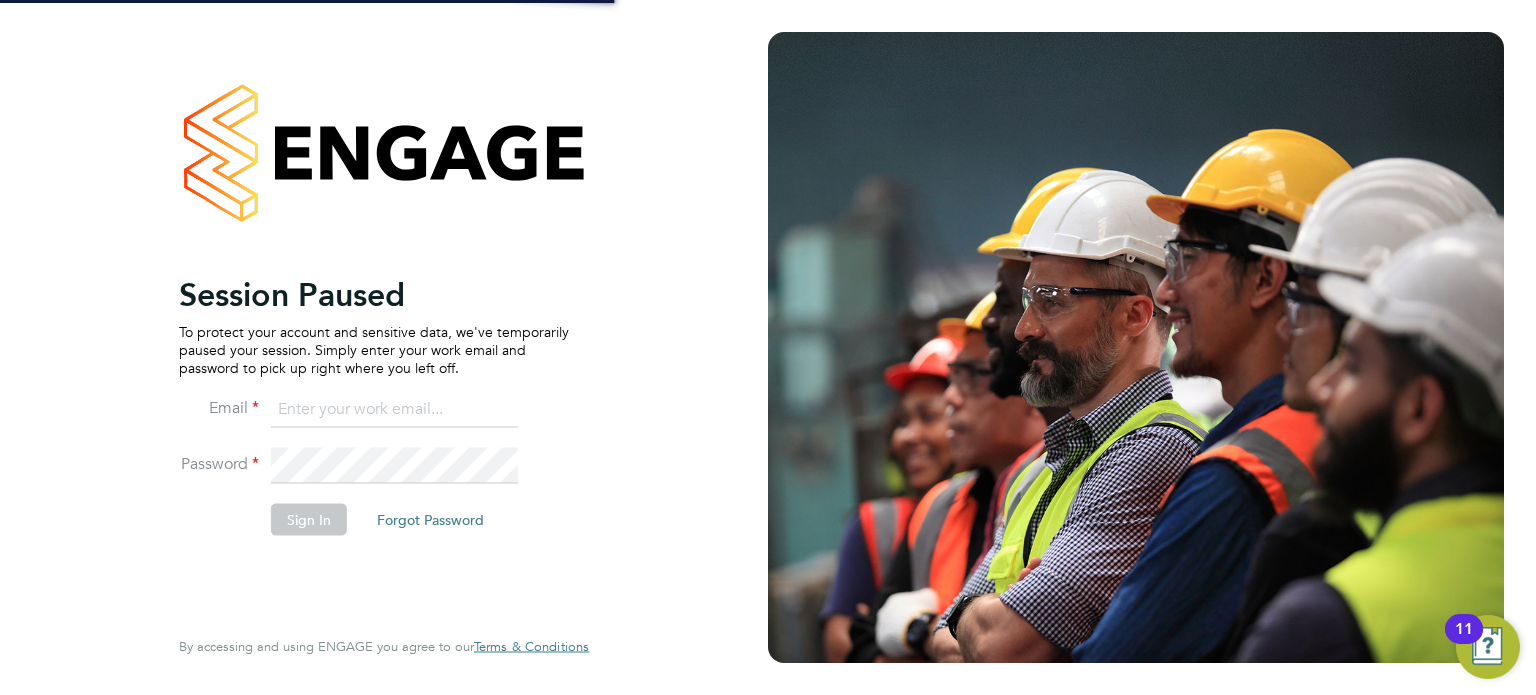 type on "luke.carter@randstadcpe.com" 